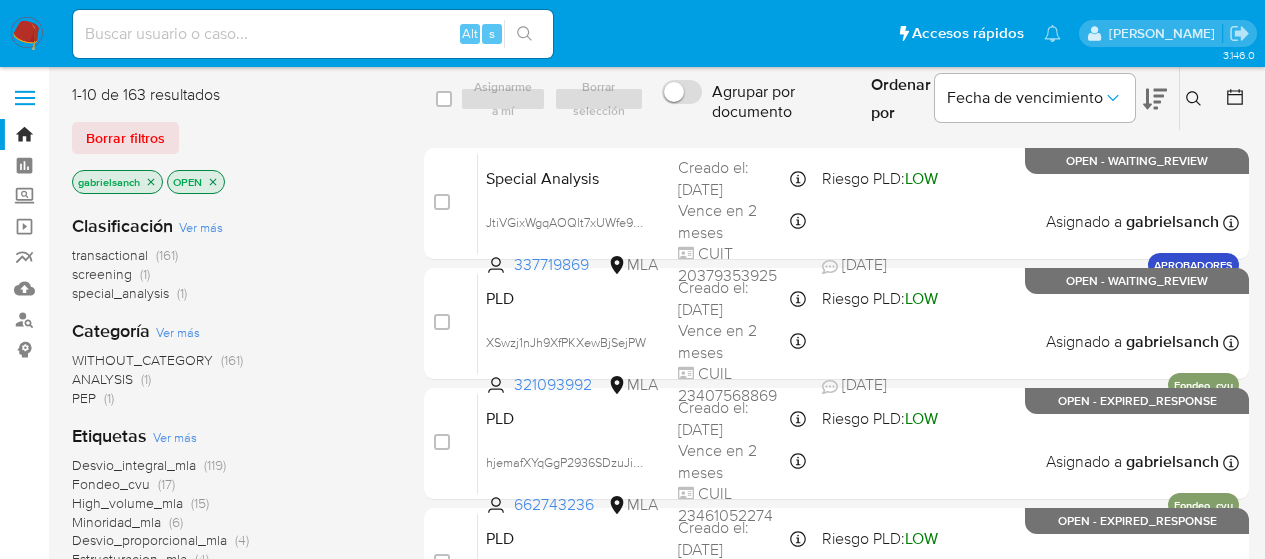 scroll, scrollTop: 0, scrollLeft: 0, axis: both 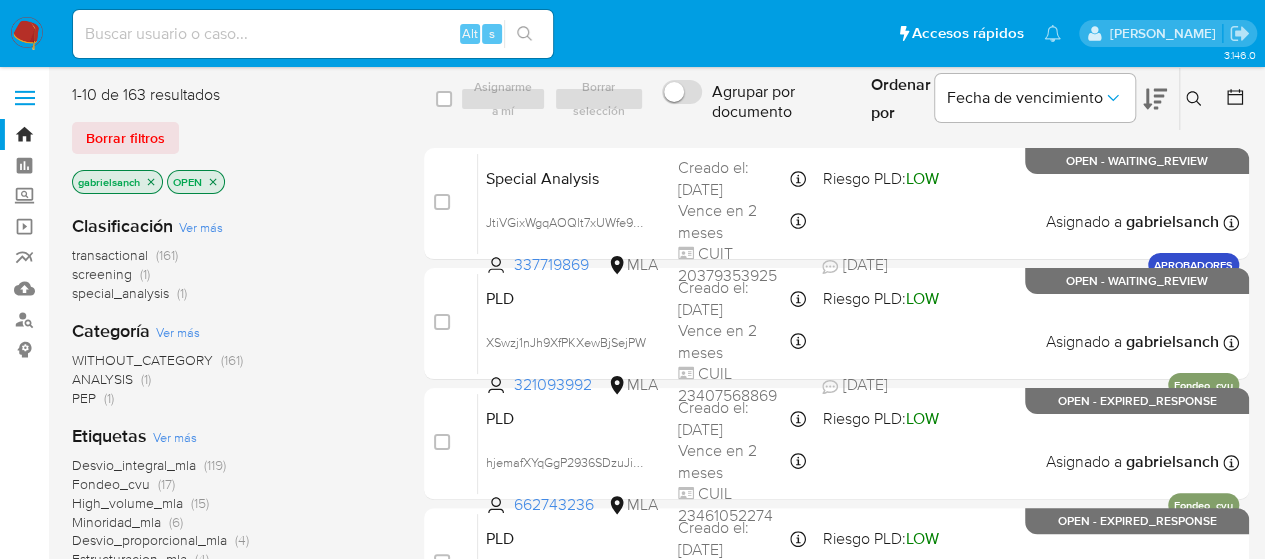 paste on "a68popR0upe4yKupTZxGznz5" 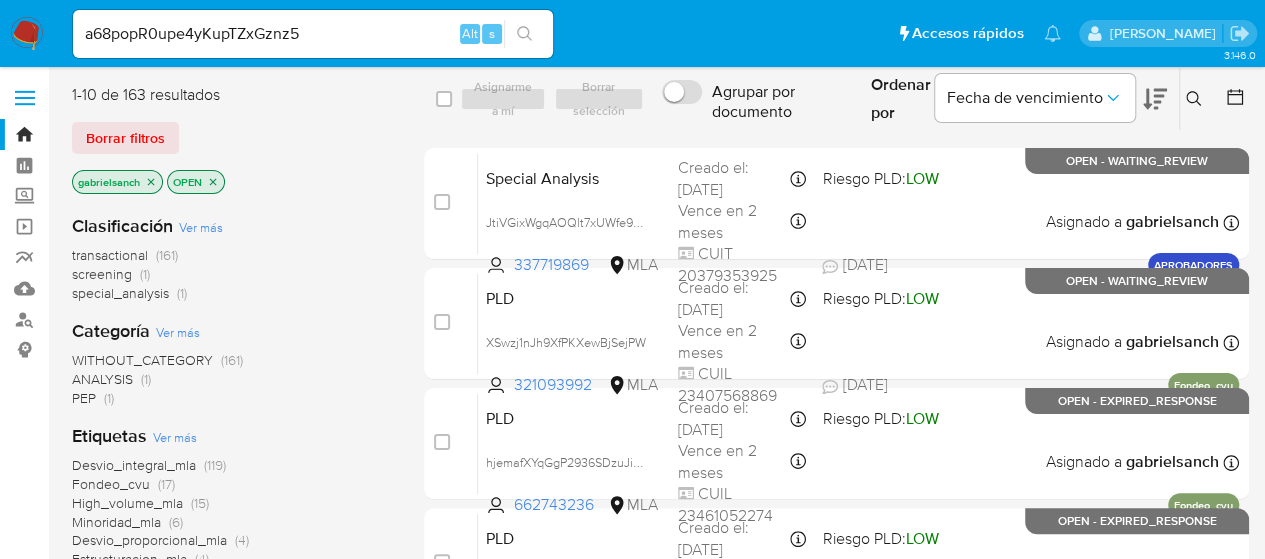 click on "a68popR0upe4yKupTZxGznz5" at bounding box center [313, 34] 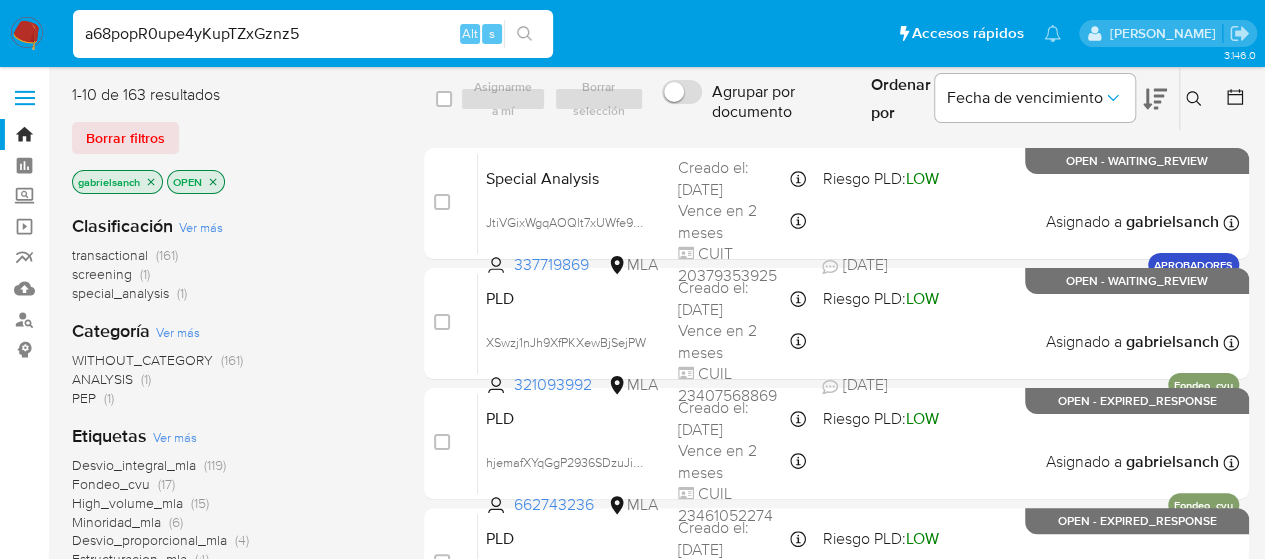 type on "a68popR0upe4yKupTZxGznz5" 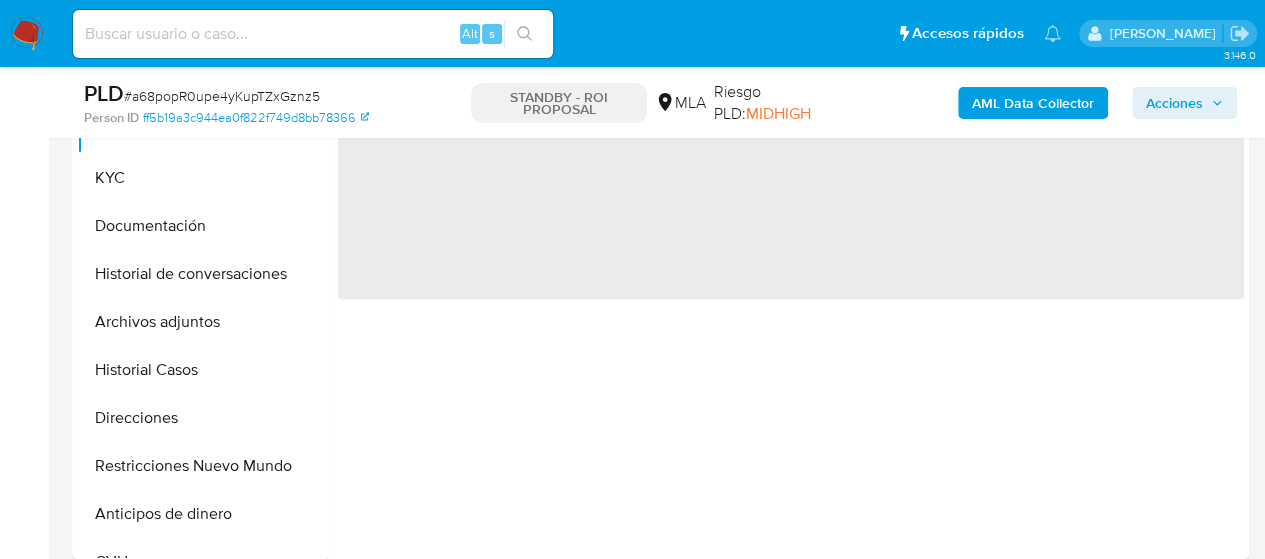scroll, scrollTop: 498, scrollLeft: 0, axis: vertical 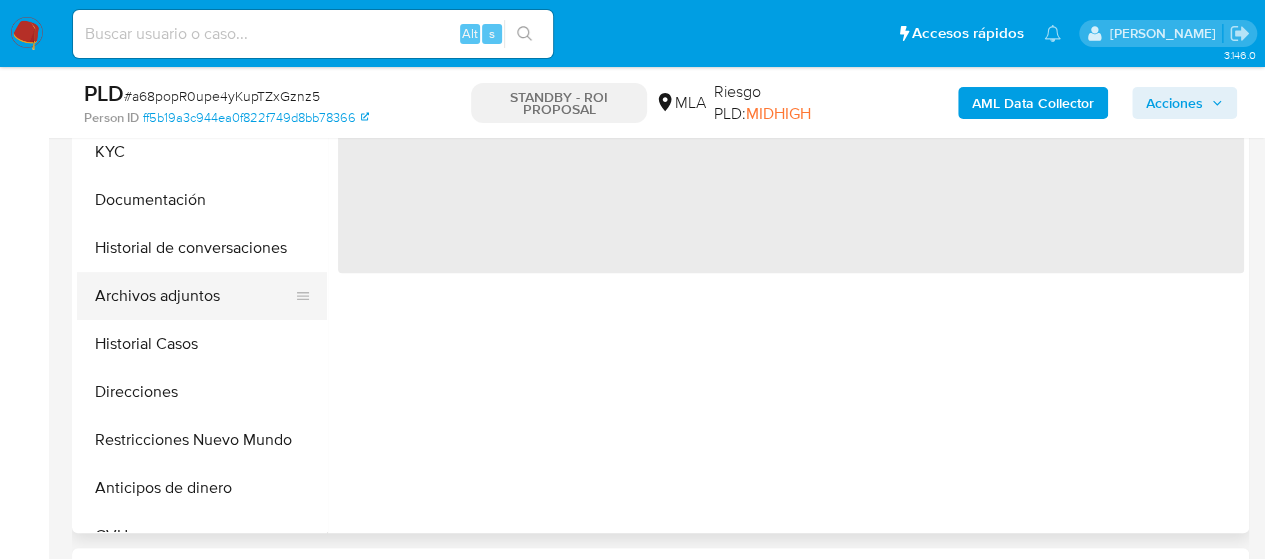 click on "Archivos adjuntos" at bounding box center (194, 296) 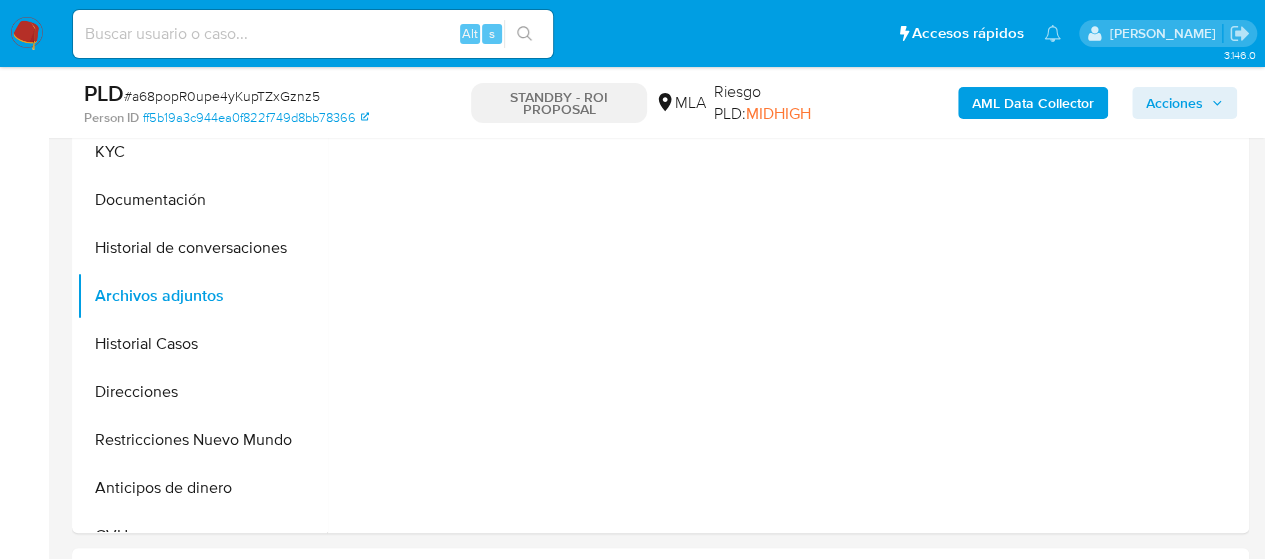 scroll, scrollTop: 355, scrollLeft: 0, axis: vertical 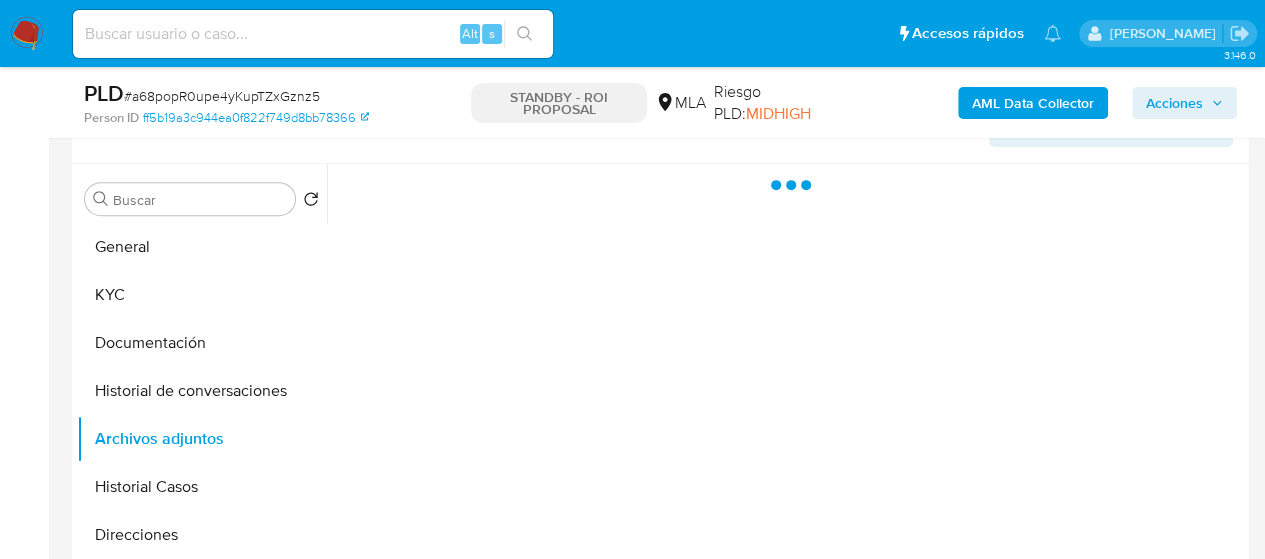 select on "10" 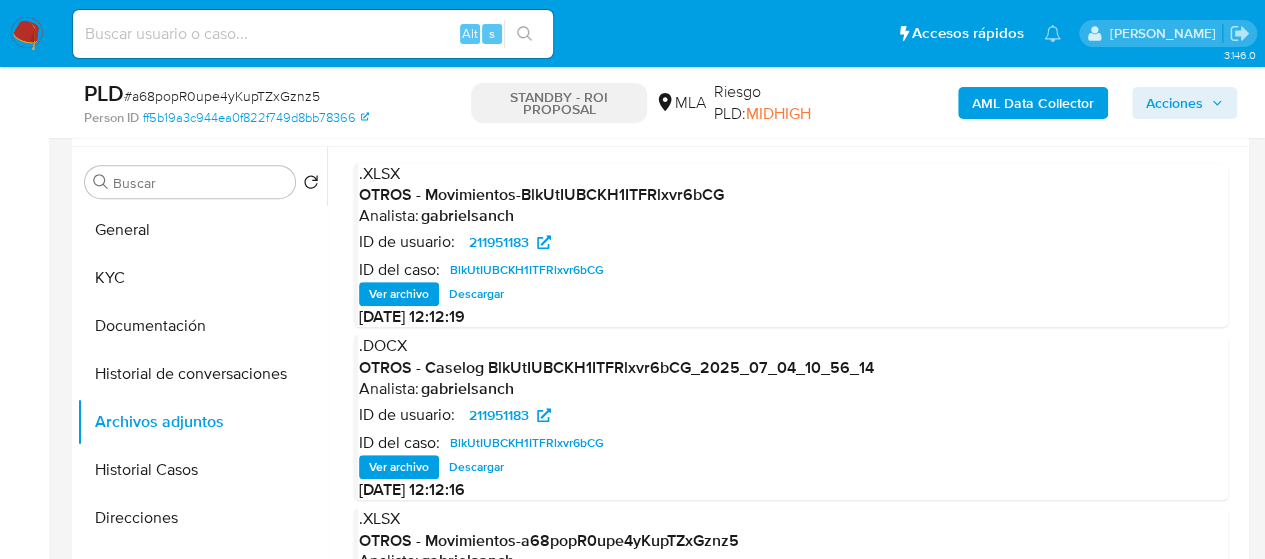 scroll, scrollTop: 374, scrollLeft: 0, axis: vertical 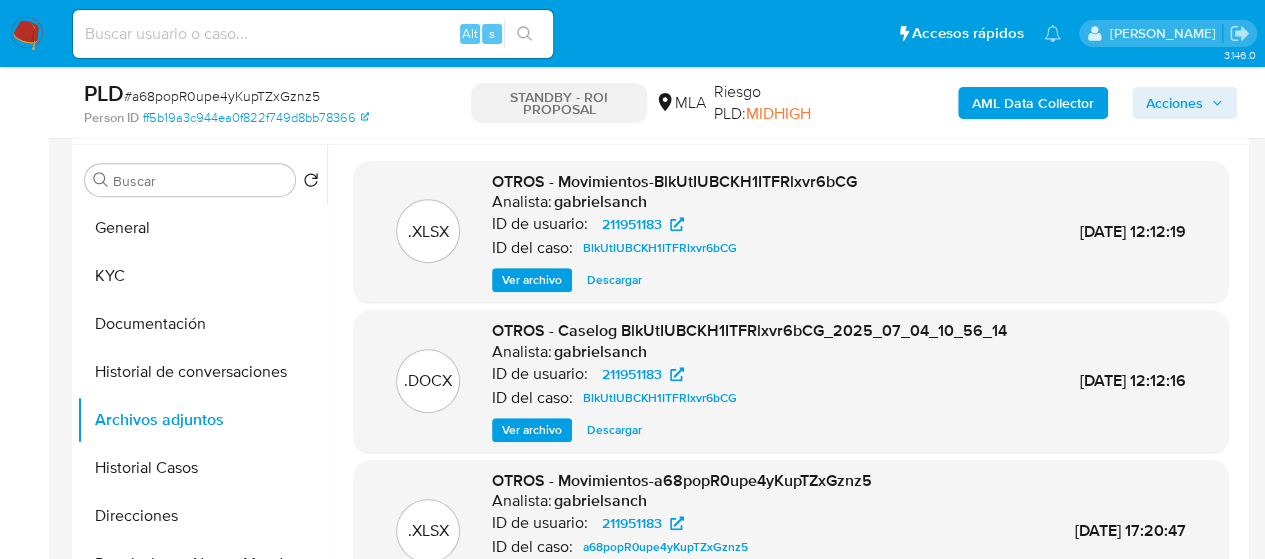 click at bounding box center (313, 34) 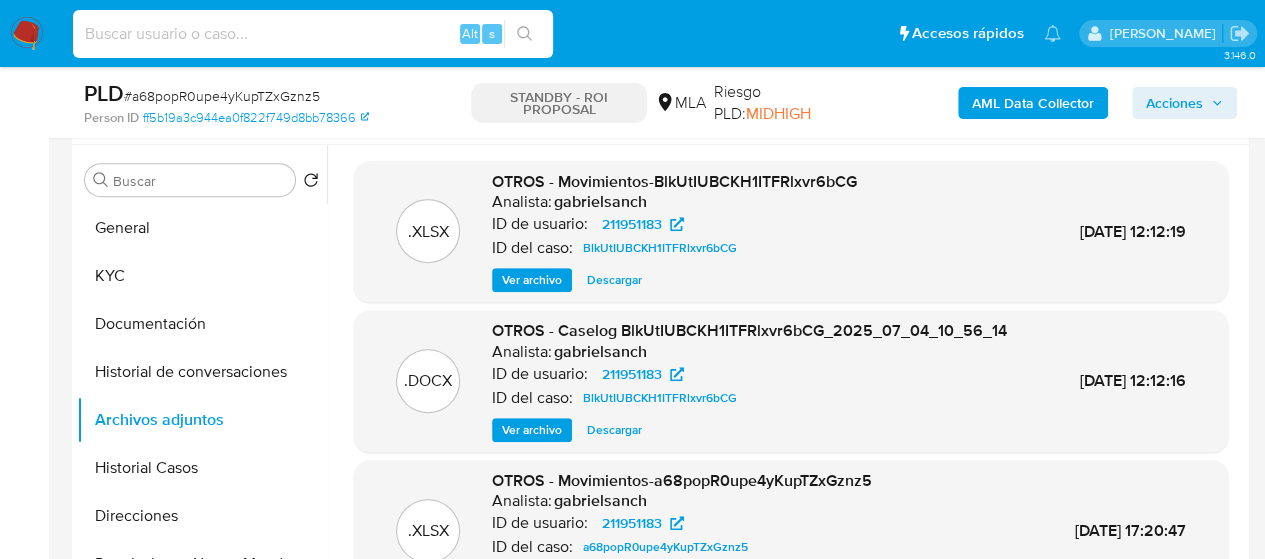 paste on "sCWezsEVJMBt6SDbEbSOK53i" 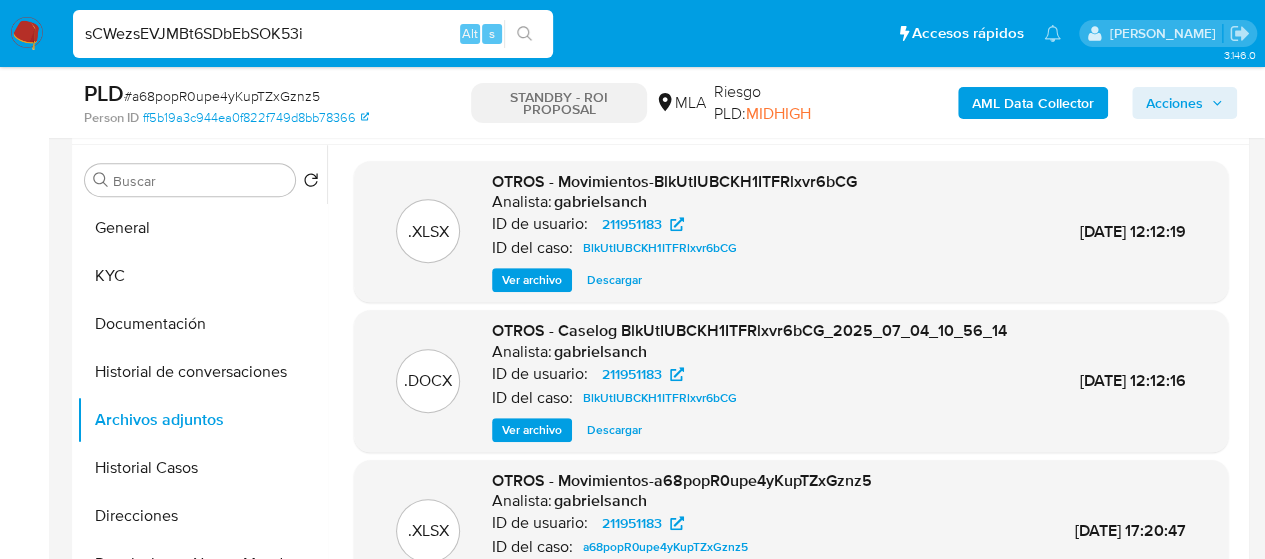 type on "sCWezsEVJMBt6SDbEbSOK53i" 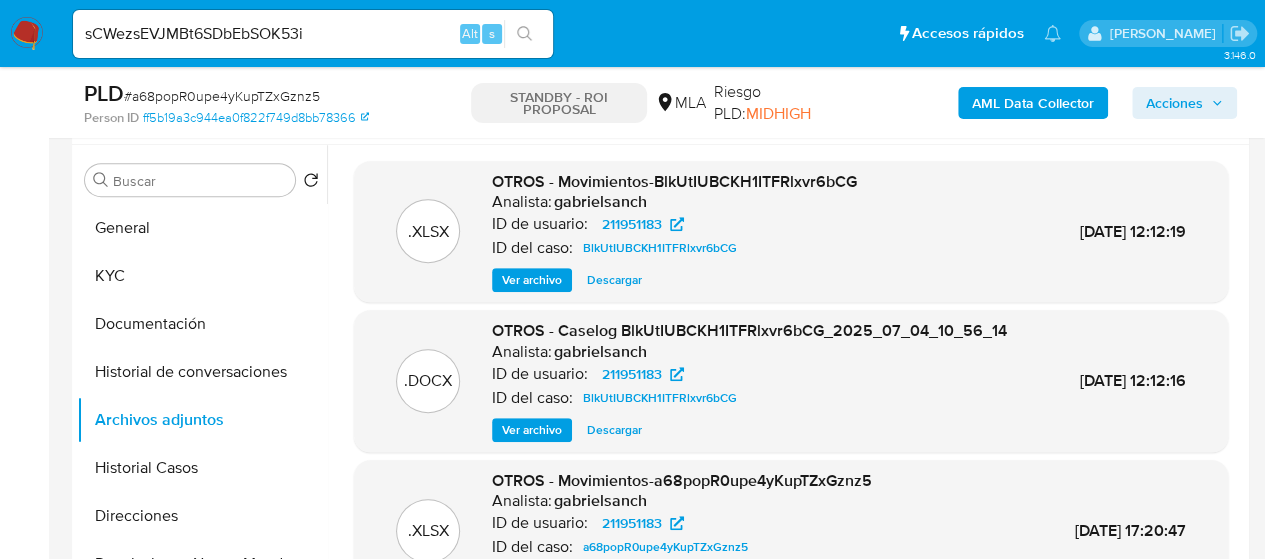 click at bounding box center (524, 34) 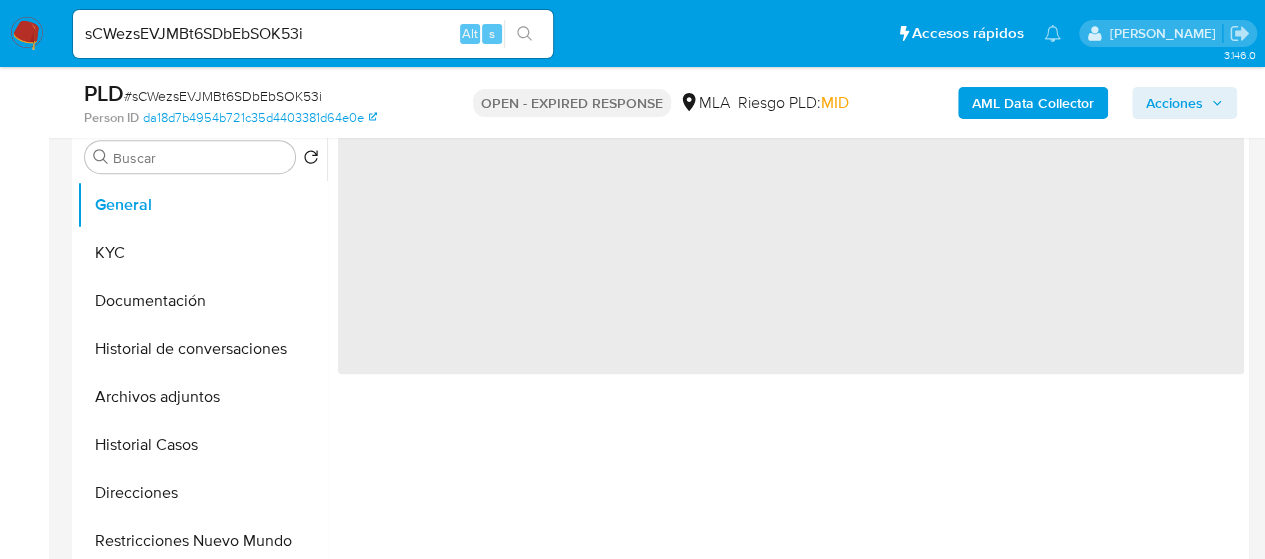 scroll, scrollTop: 500, scrollLeft: 0, axis: vertical 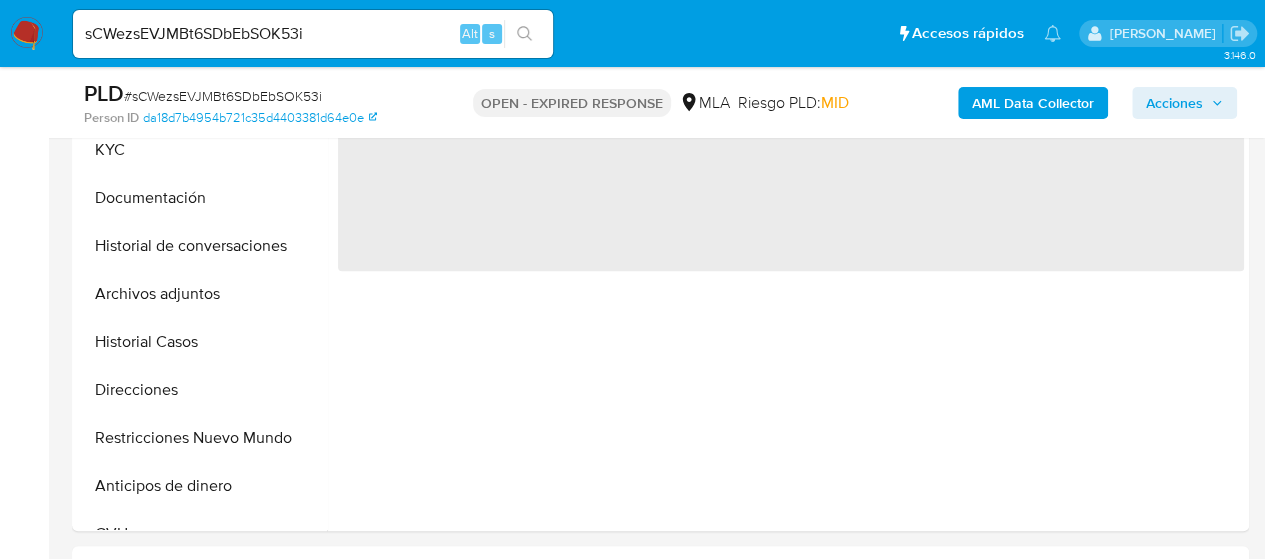 select on "10" 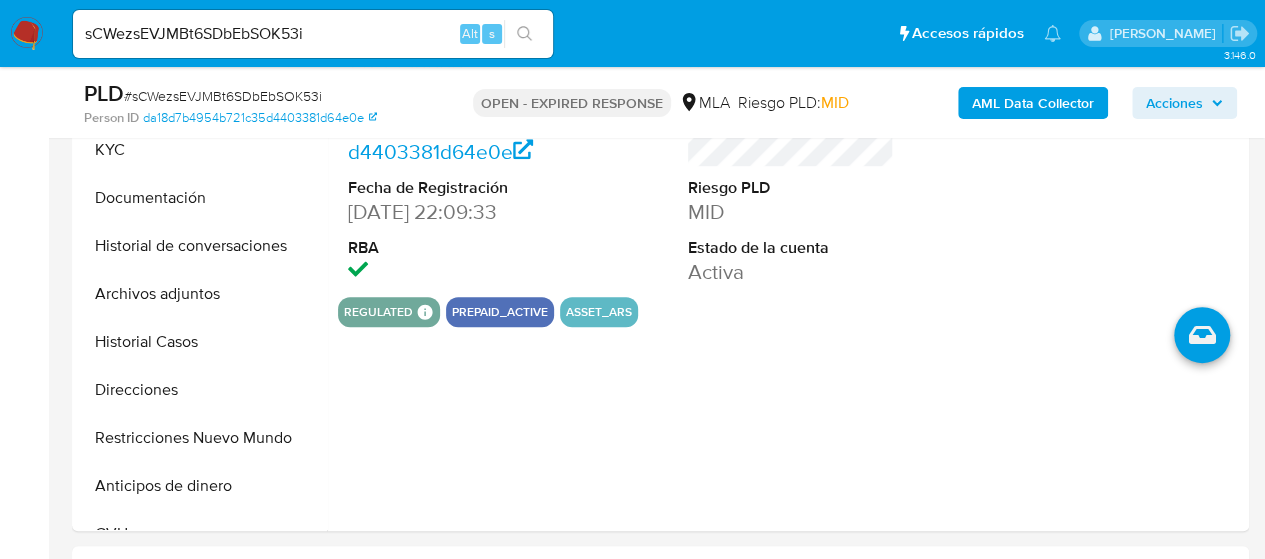click on "sCWezsEVJMBt6SDbEbSOK53i" at bounding box center [313, 34] 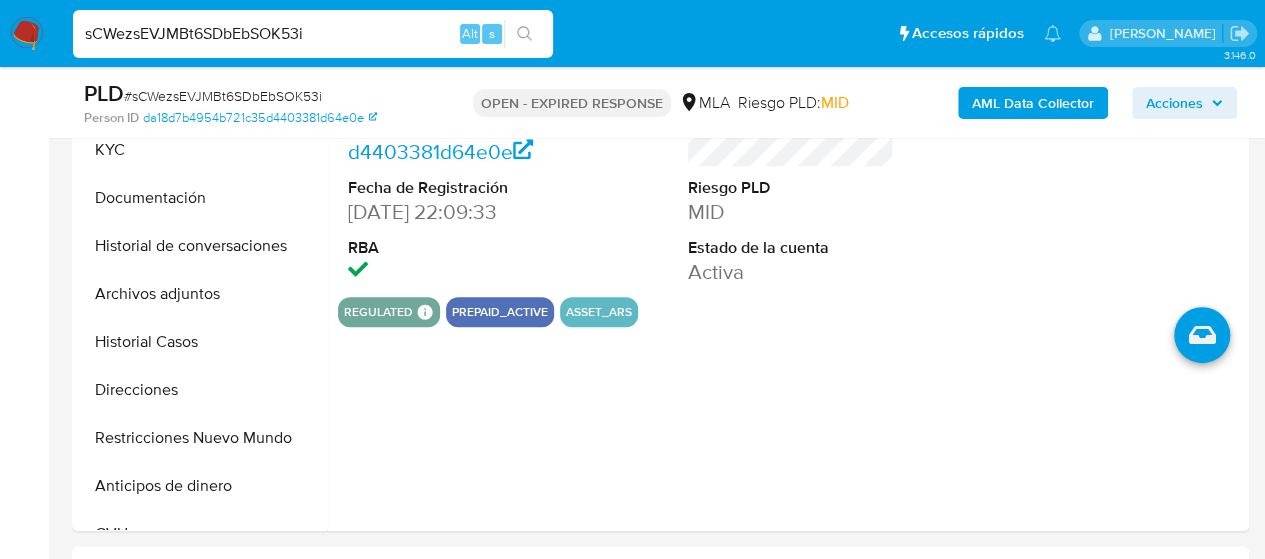 click on "sCWezsEVJMBt6SDbEbSOK53i" at bounding box center [313, 34] 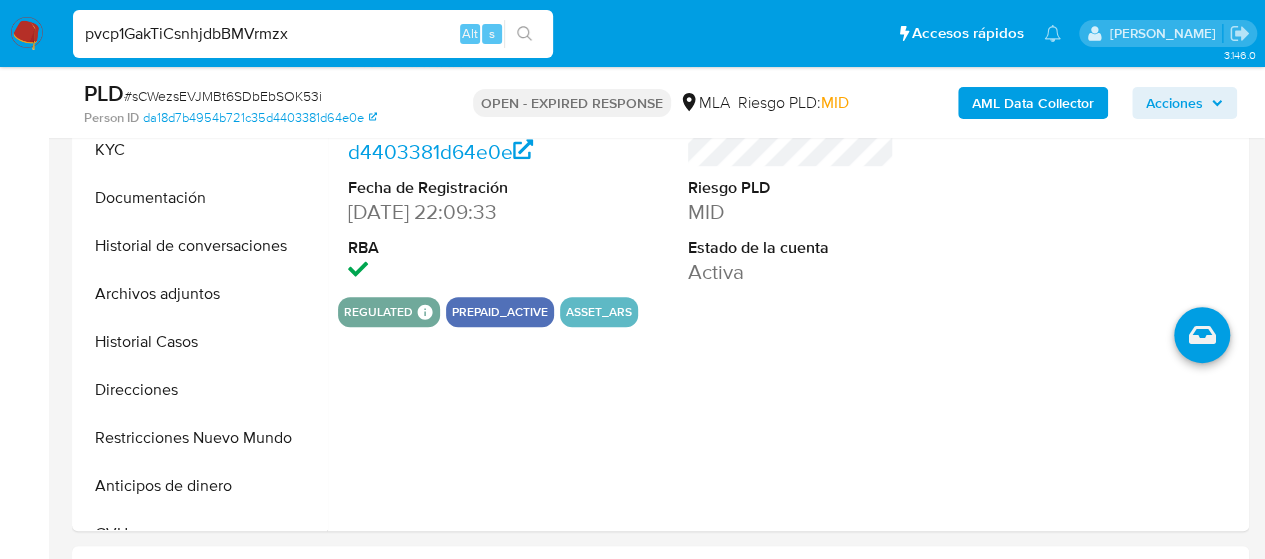 type on "pvcp1GakTiCsnhjdbBMVrmzx" 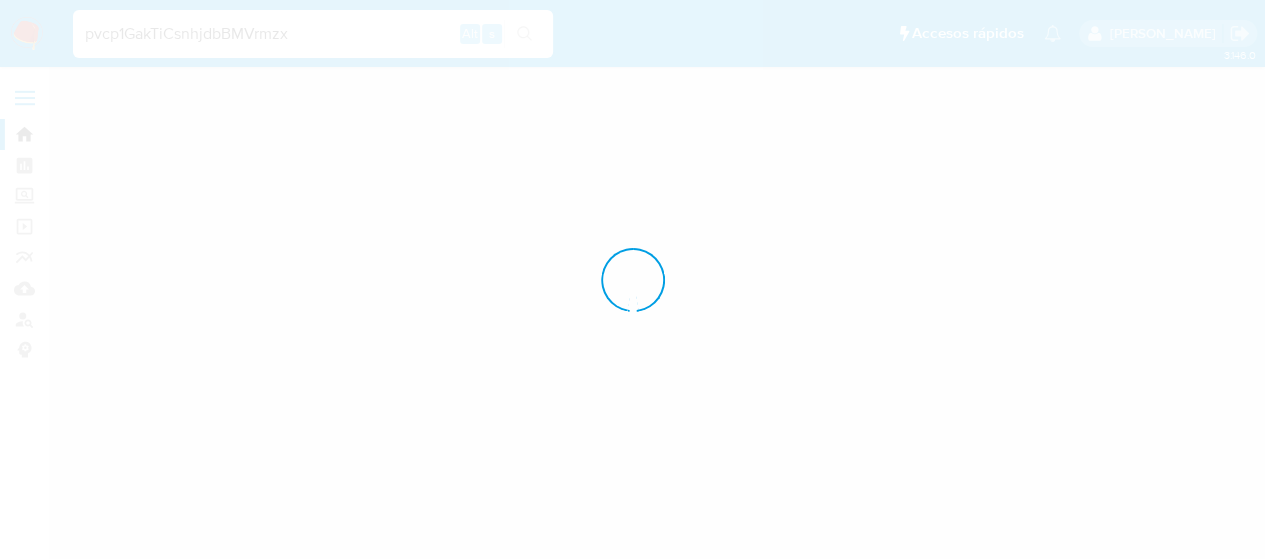 scroll, scrollTop: 0, scrollLeft: 0, axis: both 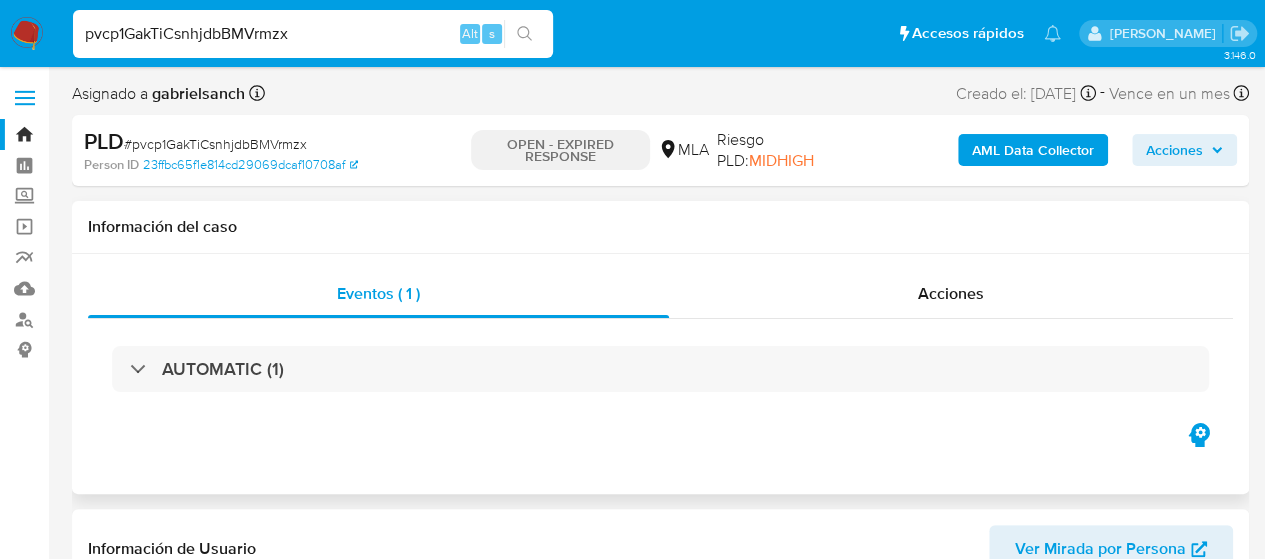 select on "10" 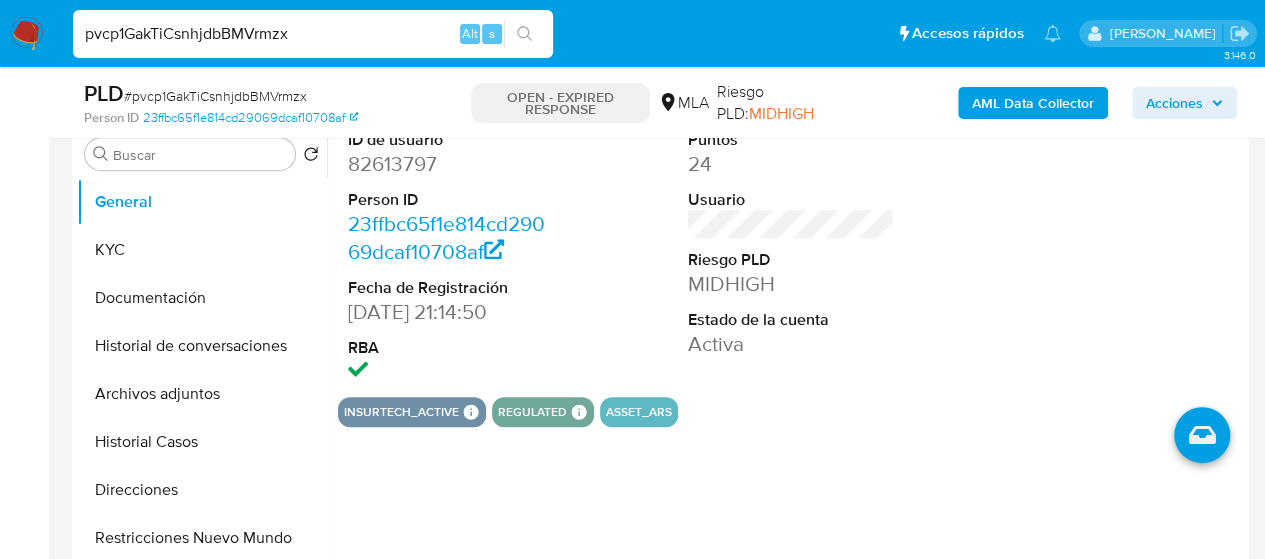 scroll, scrollTop: 800, scrollLeft: 0, axis: vertical 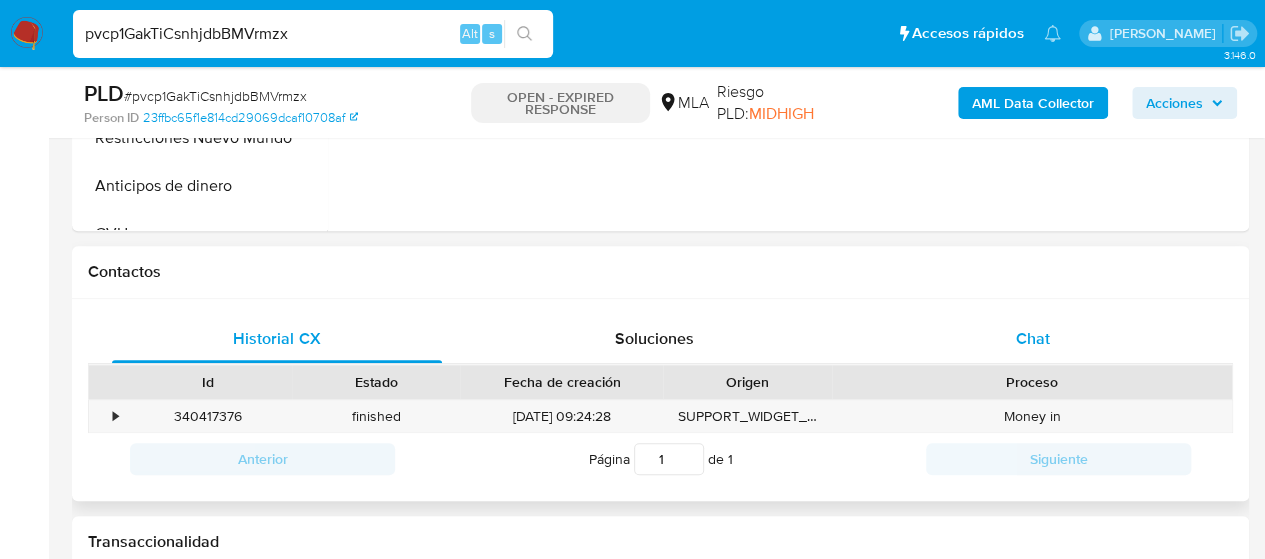 drag, startPoint x: 1012, startPoint y: 347, endPoint x: 998, endPoint y: 343, distance: 14.56022 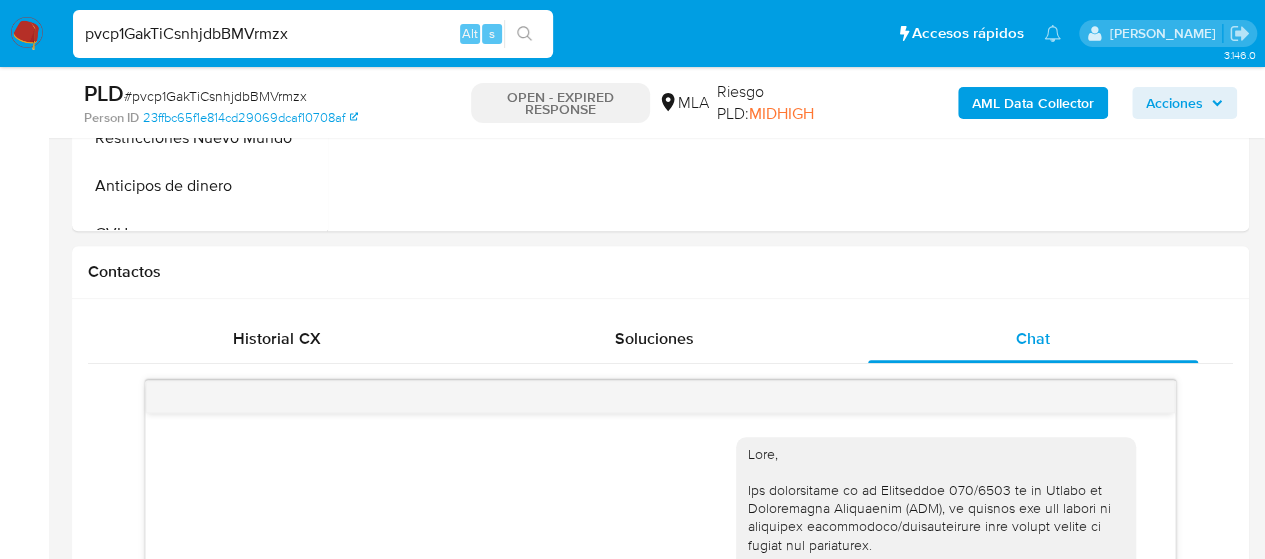 scroll, scrollTop: 2370, scrollLeft: 0, axis: vertical 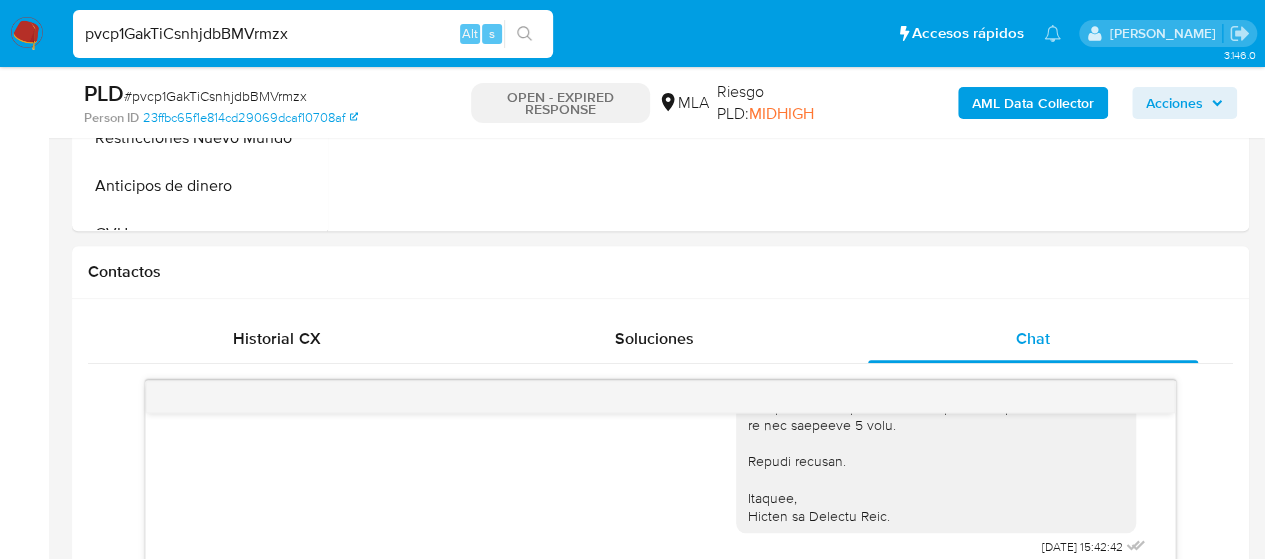 click on "pvcp1GakTiCsnhjdbBMVrmzx" at bounding box center (313, 34) 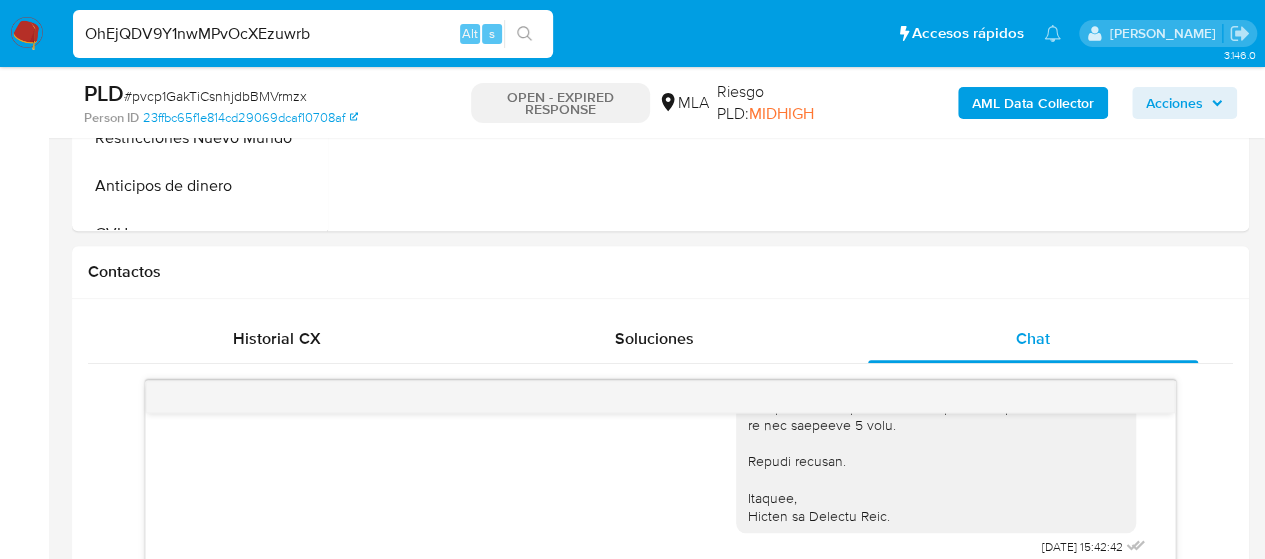 type on "OhEjQDV9Y1nwMPvOcXEzuwrb" 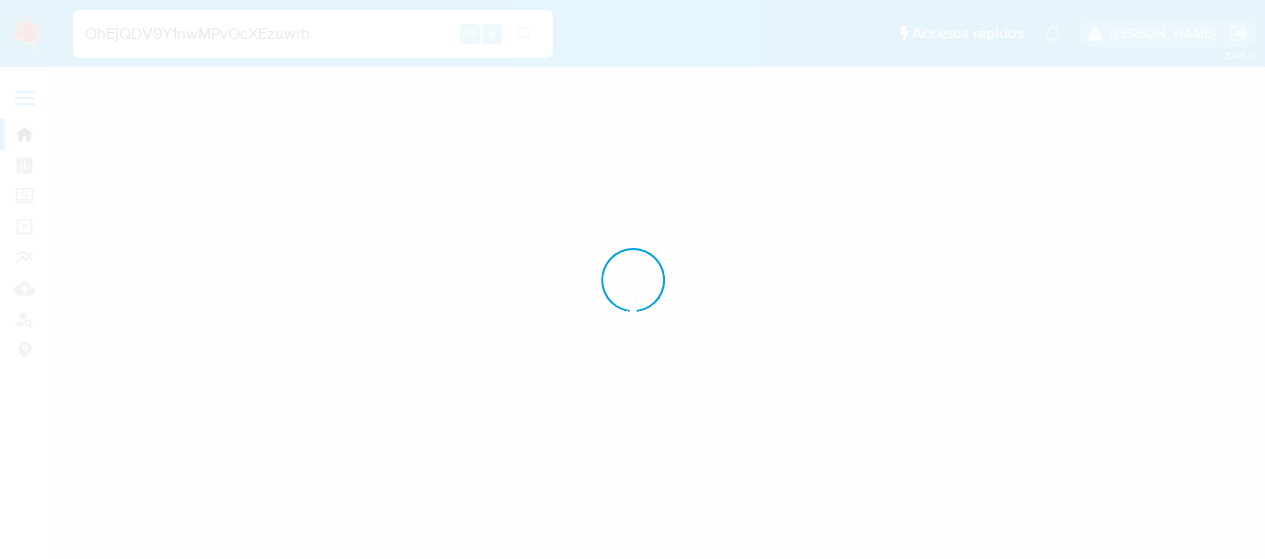 scroll, scrollTop: 0, scrollLeft: 0, axis: both 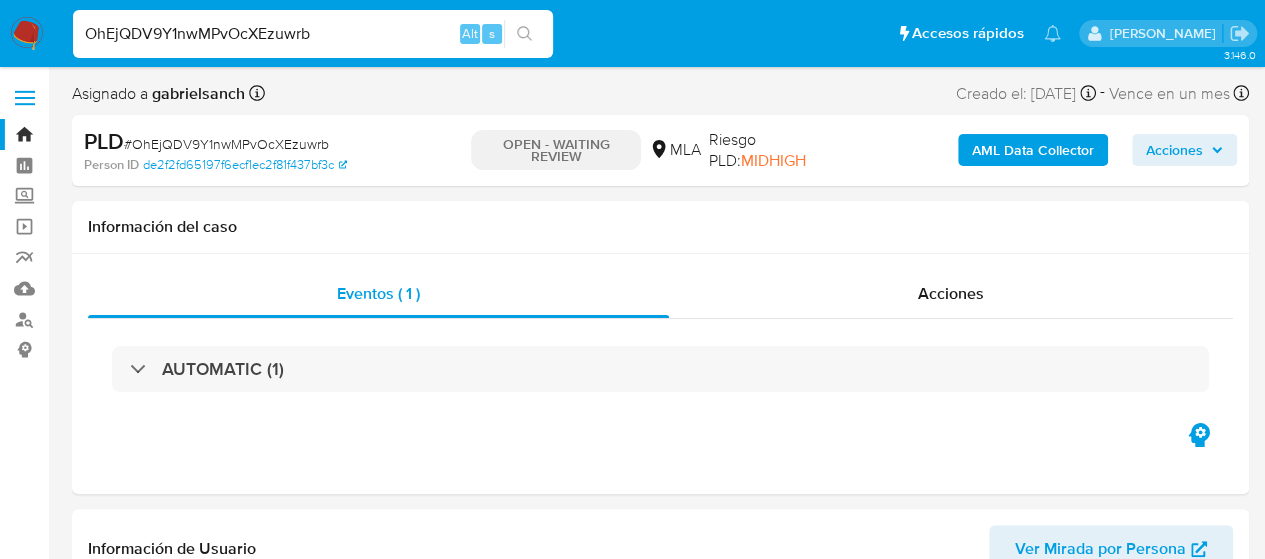 select on "10" 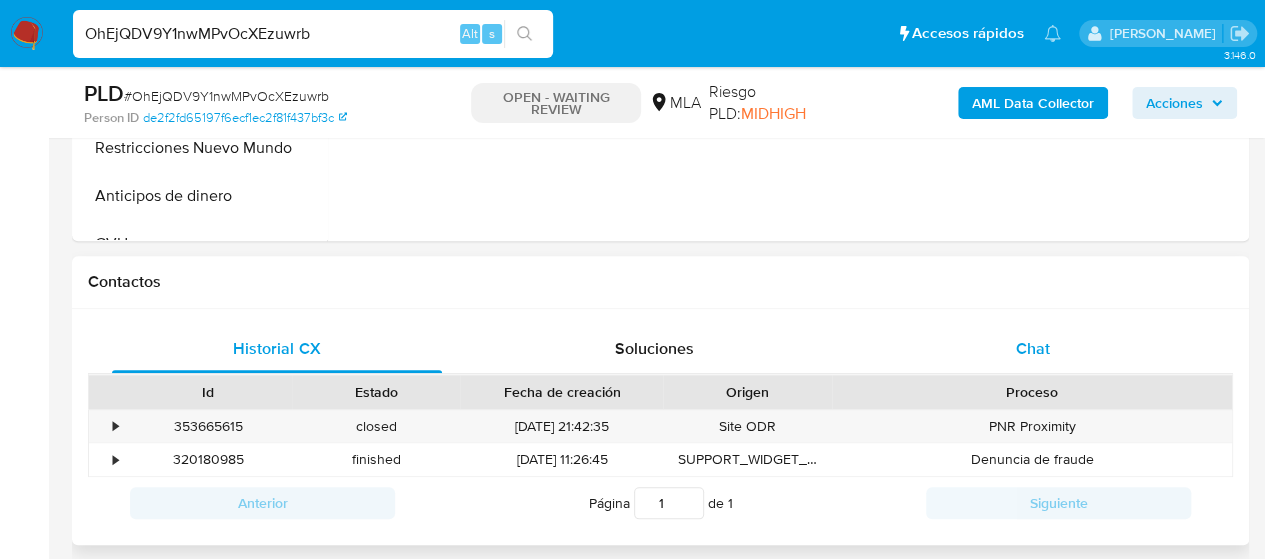 scroll, scrollTop: 800, scrollLeft: 0, axis: vertical 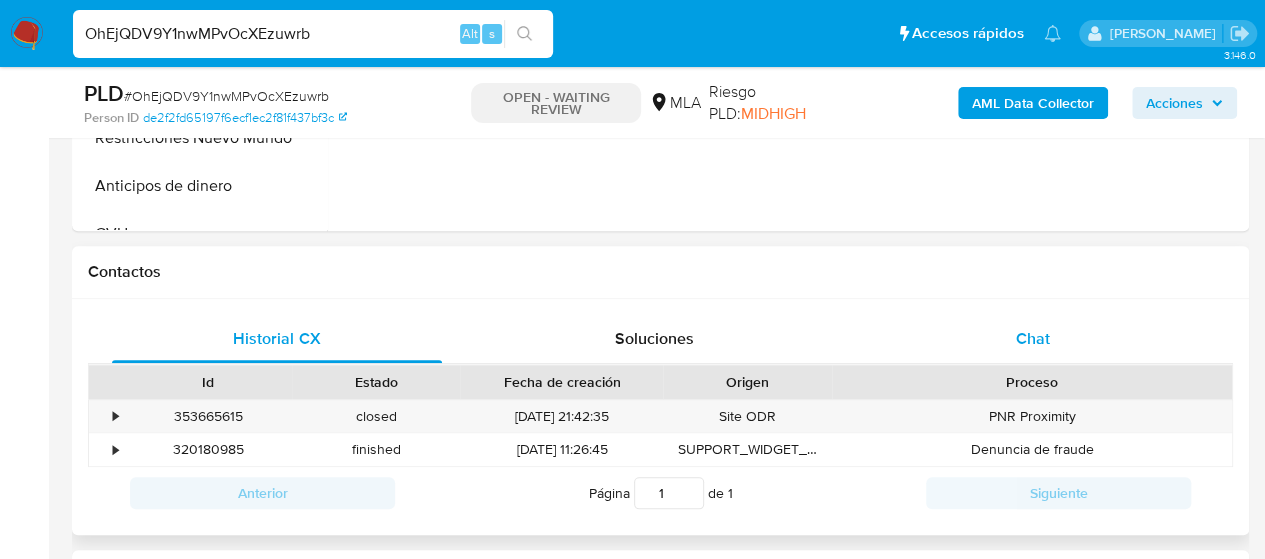 click on "Chat" at bounding box center (1033, 339) 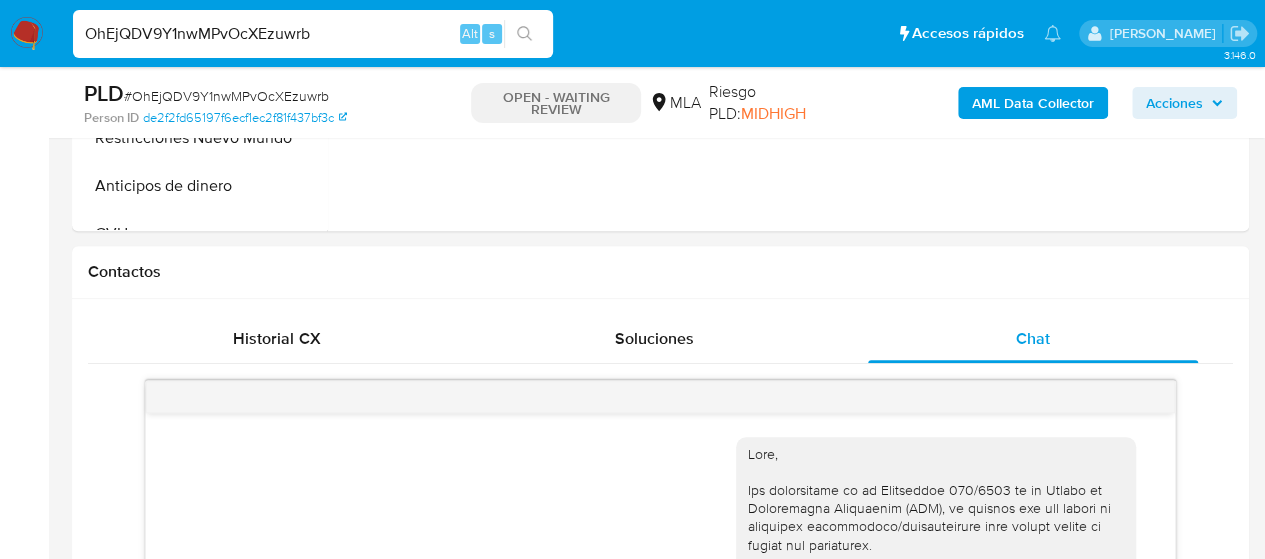 scroll, scrollTop: 2382, scrollLeft: 0, axis: vertical 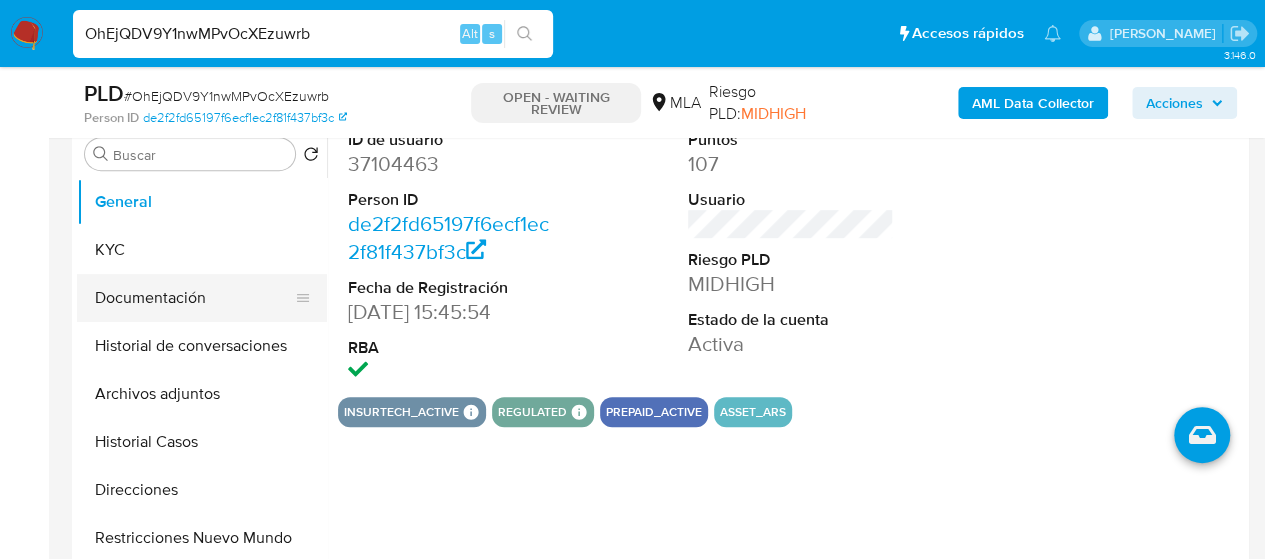 click on "Documentación" at bounding box center (194, 298) 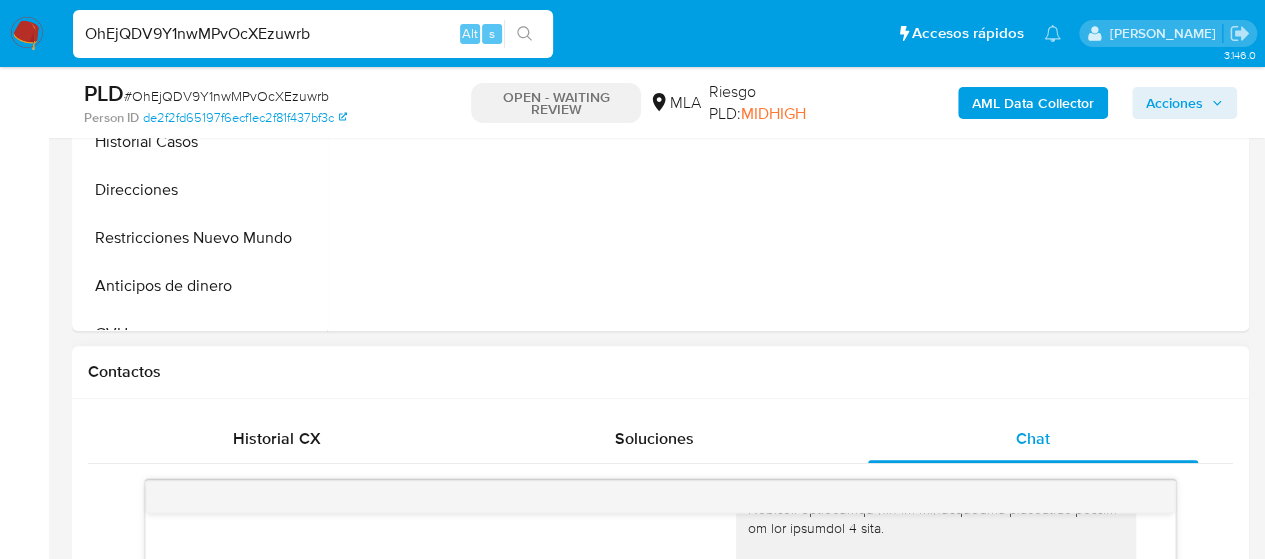 scroll, scrollTop: 1000, scrollLeft: 0, axis: vertical 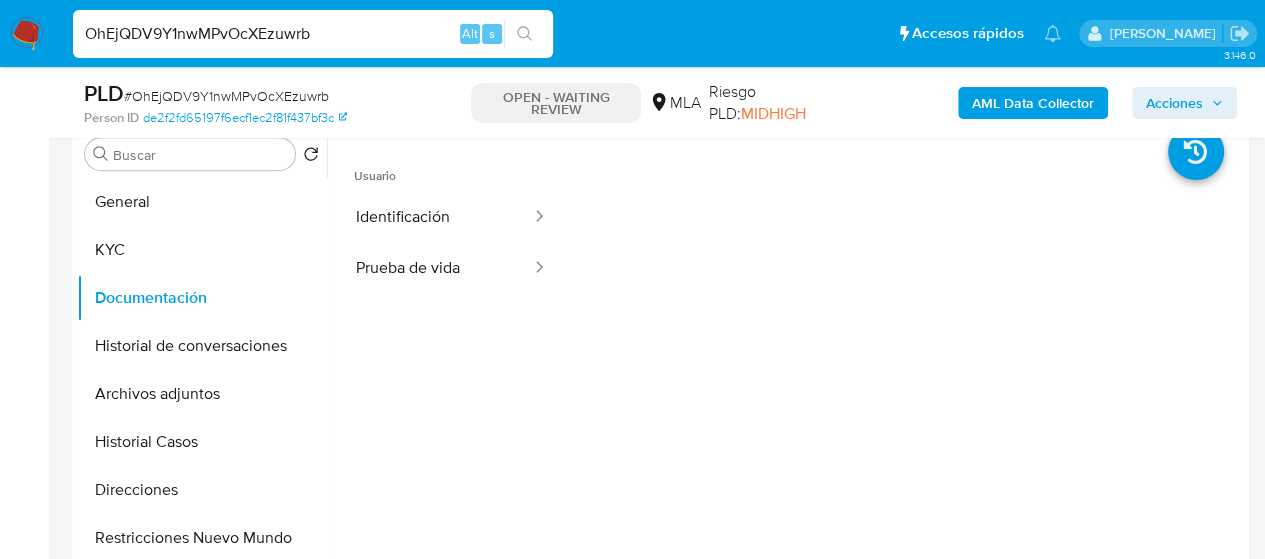 click on "OhEjQDV9Y1nwMPvOcXEzuwrb" at bounding box center [313, 34] 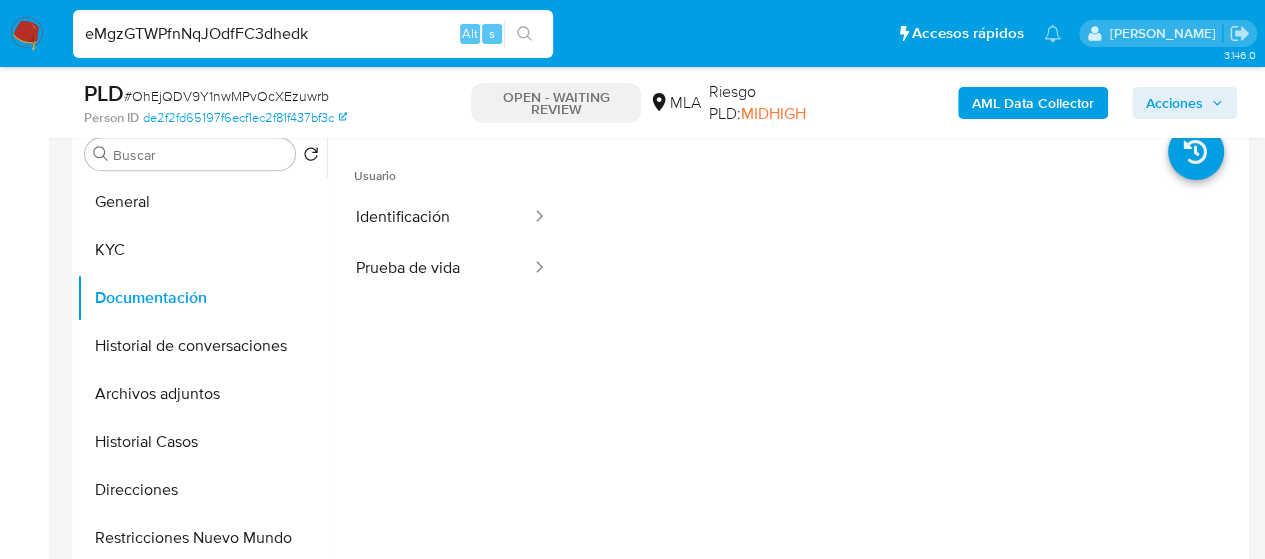 type on "eMgzGTWPfnNqJOdfFC3dhedk" 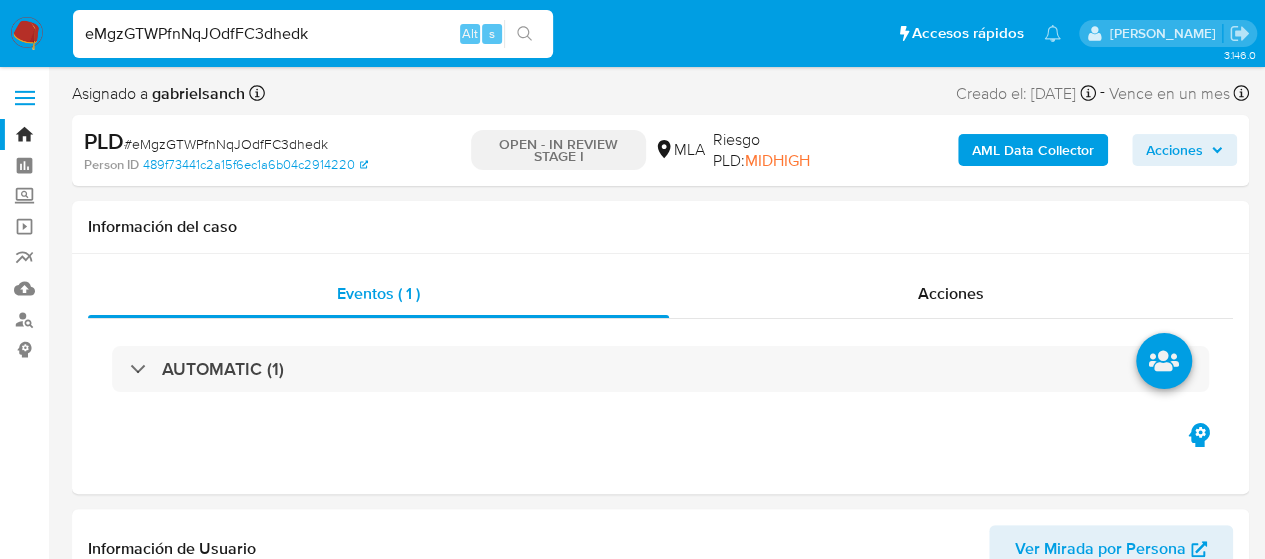 select on "10" 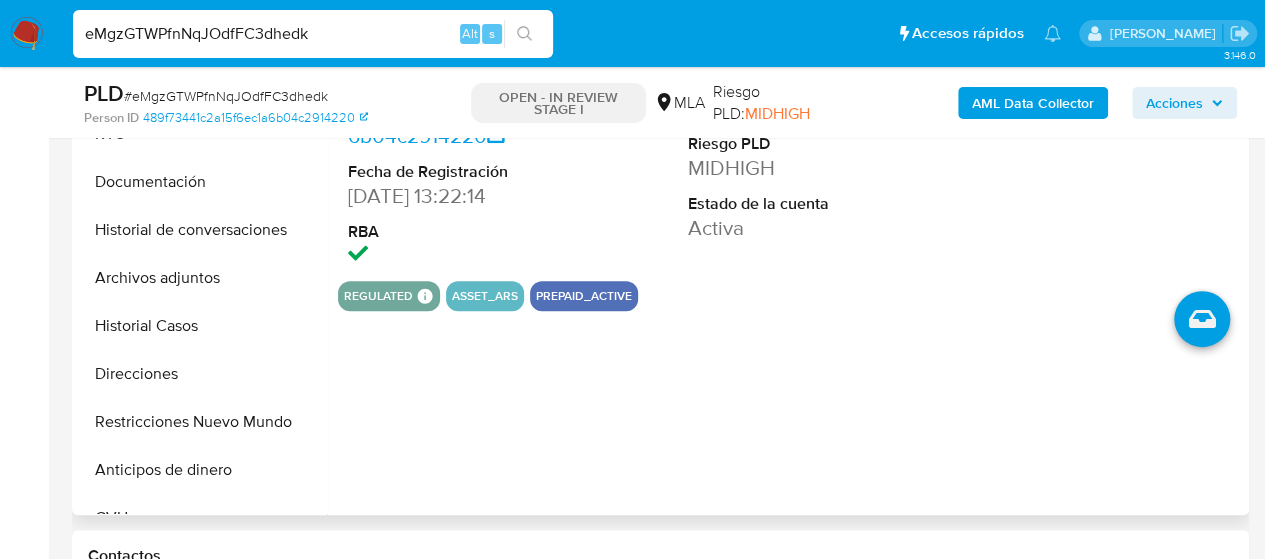 scroll, scrollTop: 600, scrollLeft: 0, axis: vertical 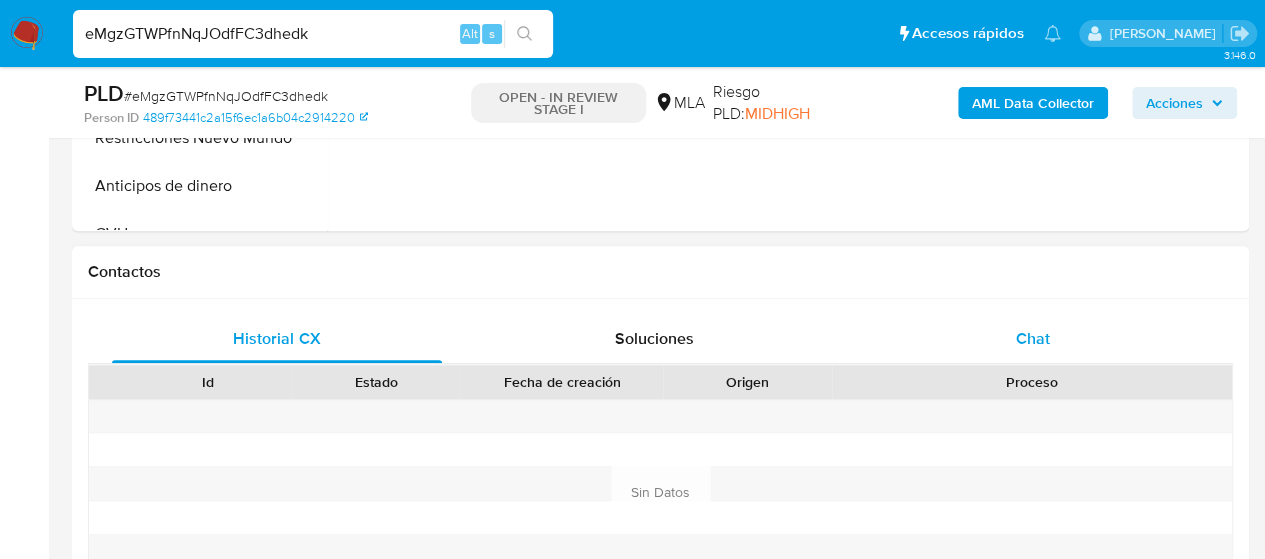 click on "Chat" at bounding box center (1033, 339) 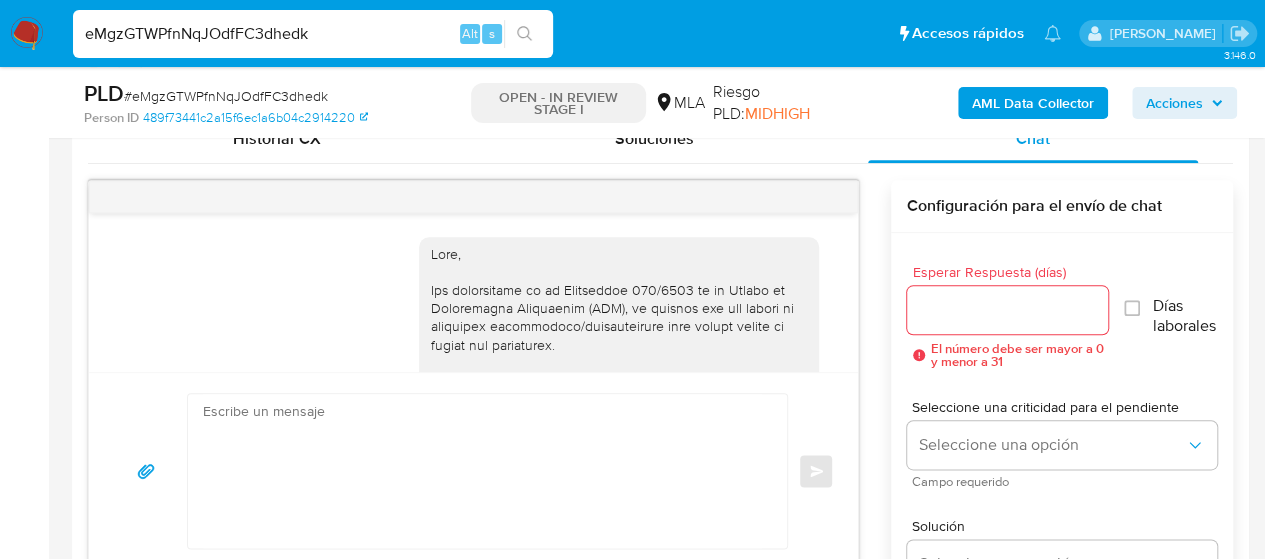 scroll, scrollTop: 1100, scrollLeft: 0, axis: vertical 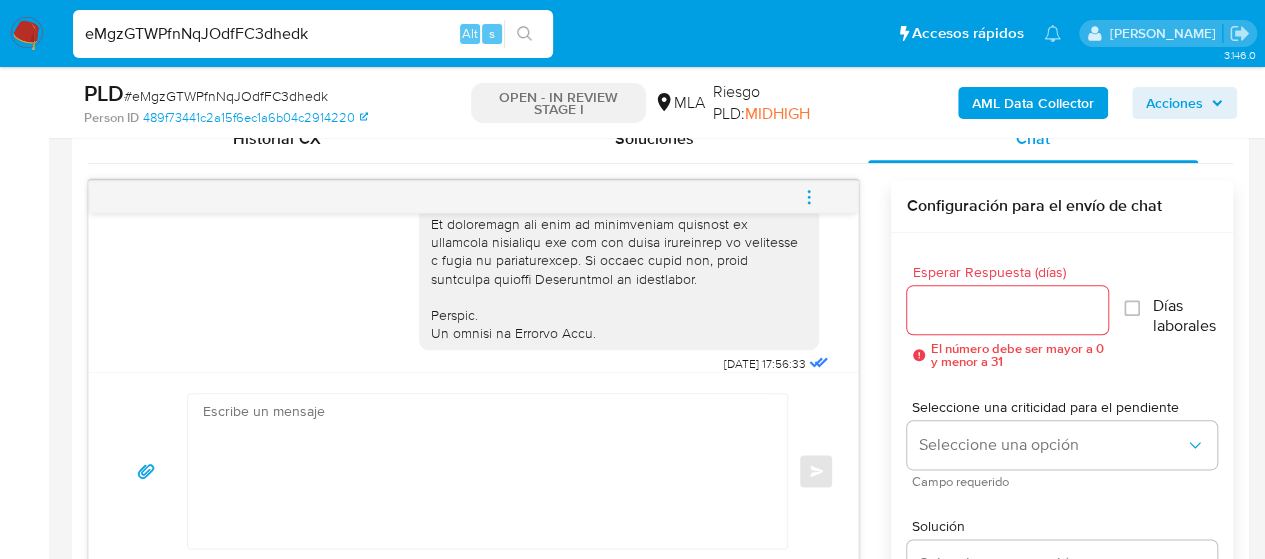 click on "eMgzGTWPfnNqJOdfFC3dhedk" at bounding box center [313, 34] 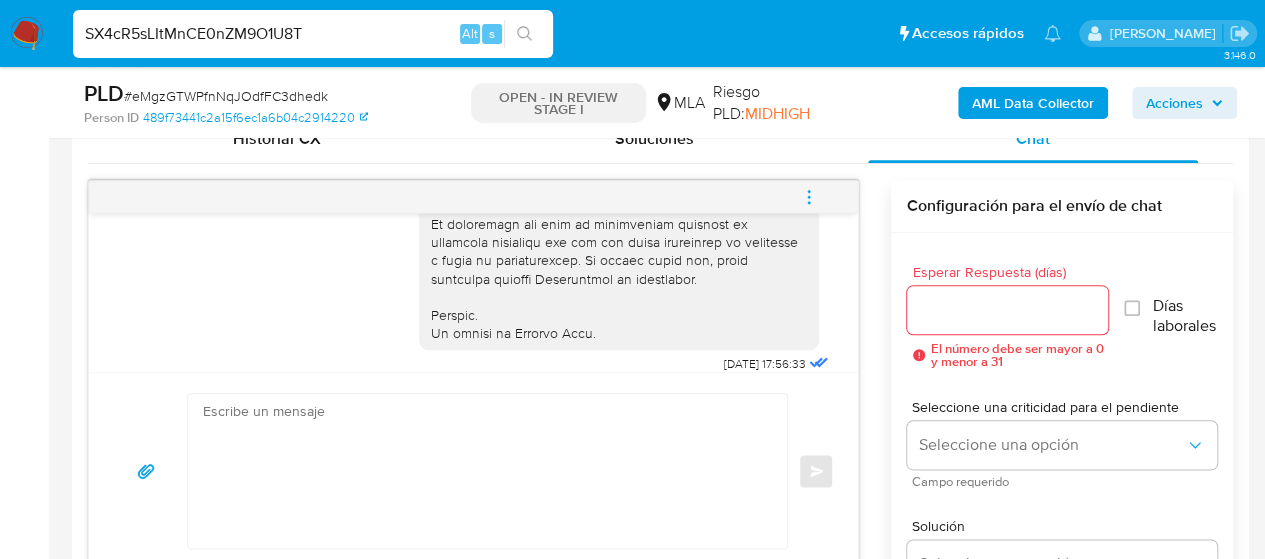type on "SX4cR5sLItMnCE0nZM9O1U8T" 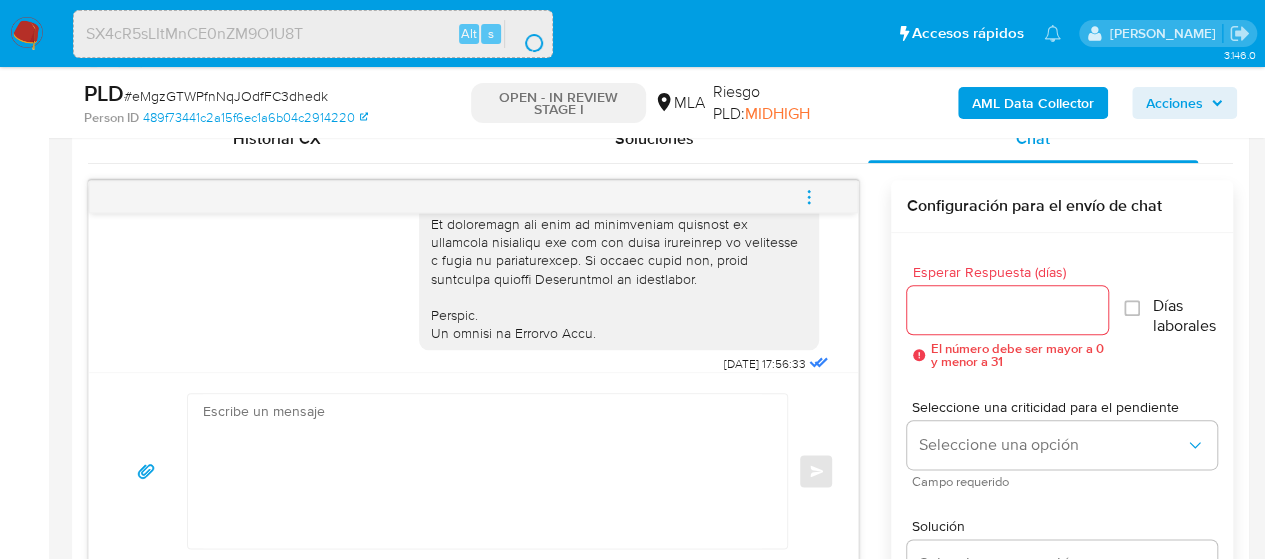 scroll, scrollTop: 0, scrollLeft: 0, axis: both 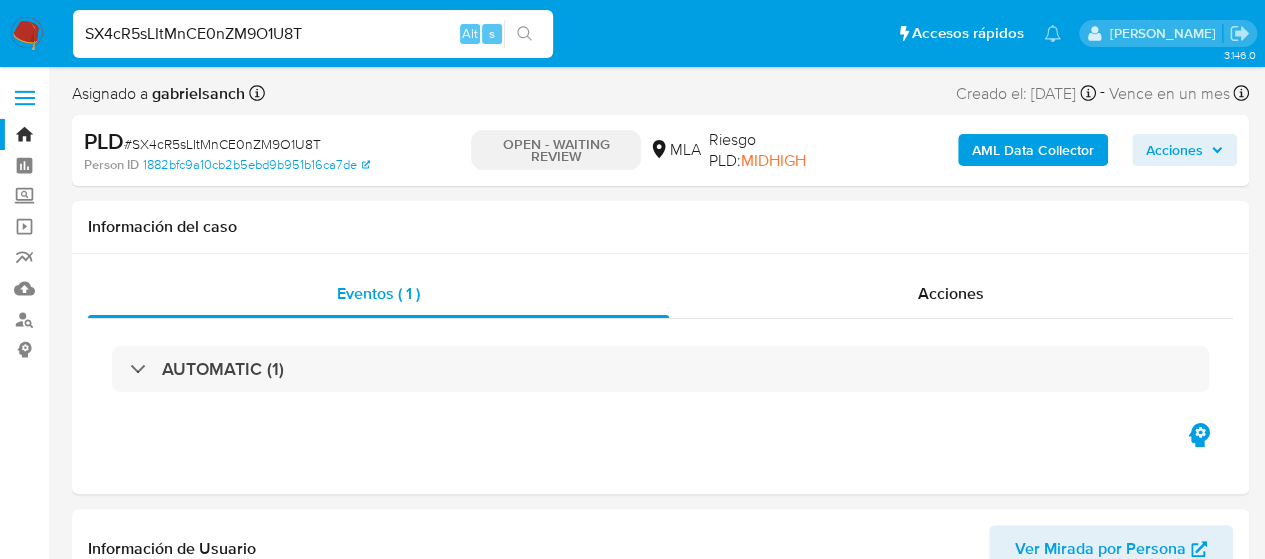 select on "10" 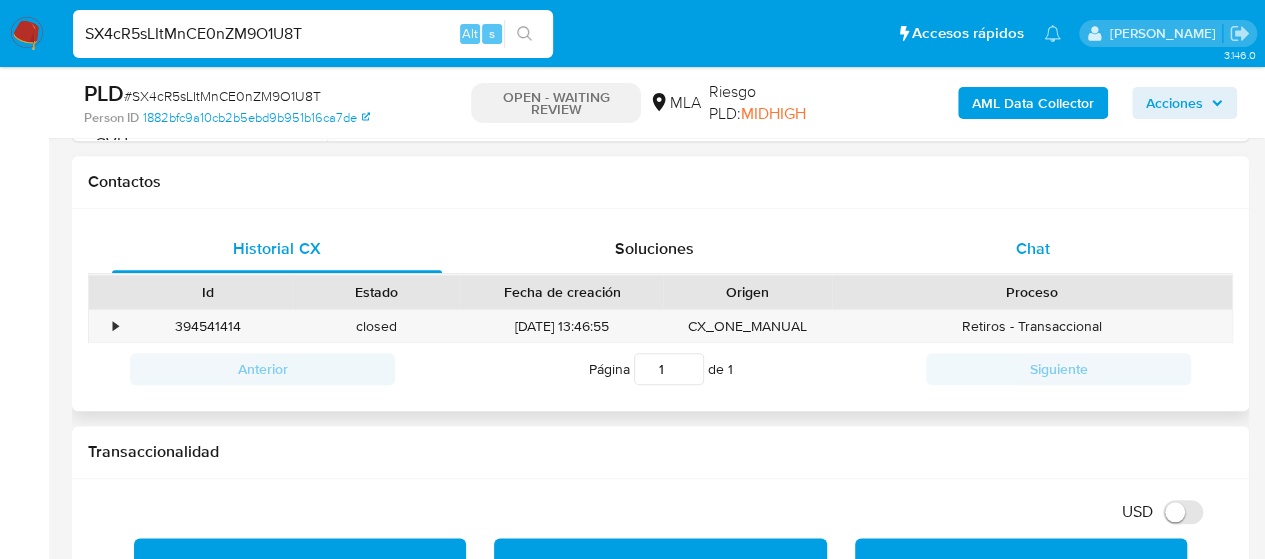 scroll, scrollTop: 900, scrollLeft: 0, axis: vertical 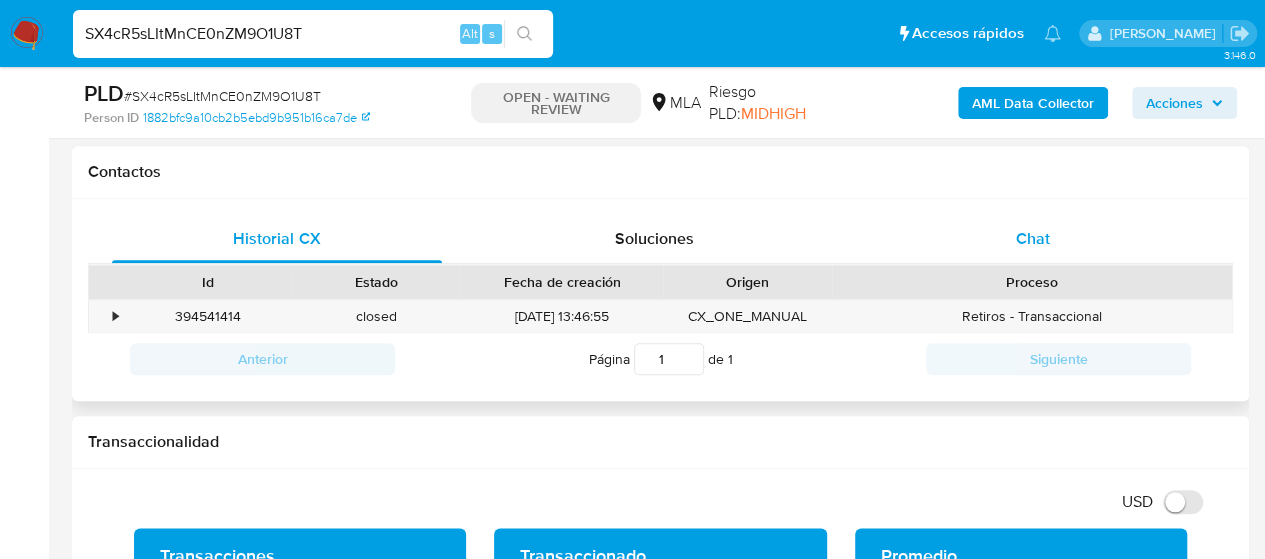 click on "Chat" at bounding box center [1033, 239] 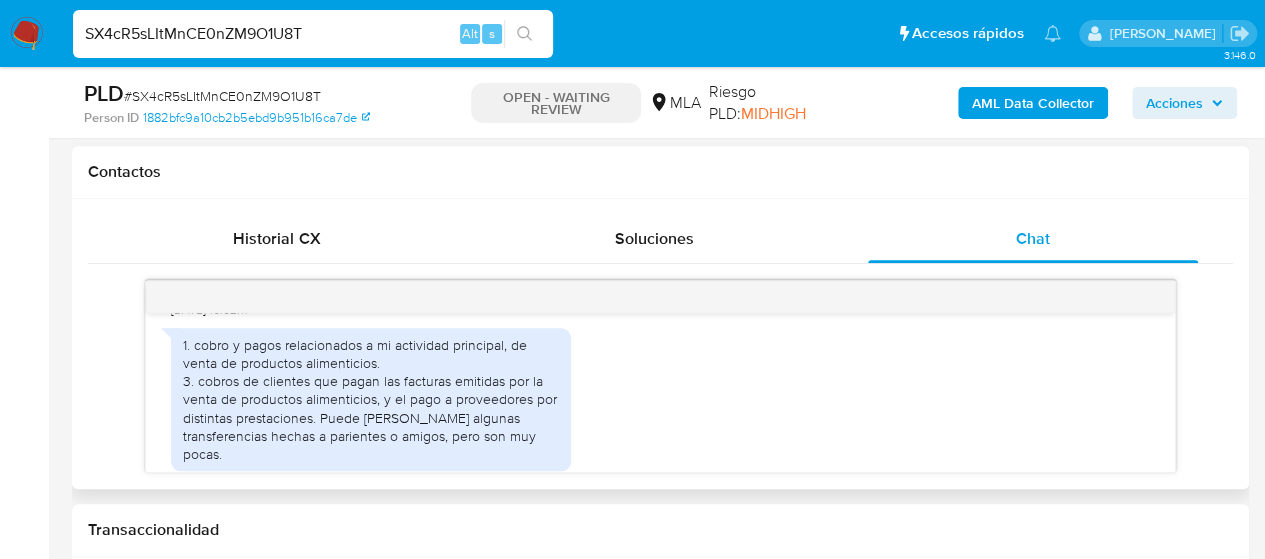 scroll, scrollTop: 1260, scrollLeft: 0, axis: vertical 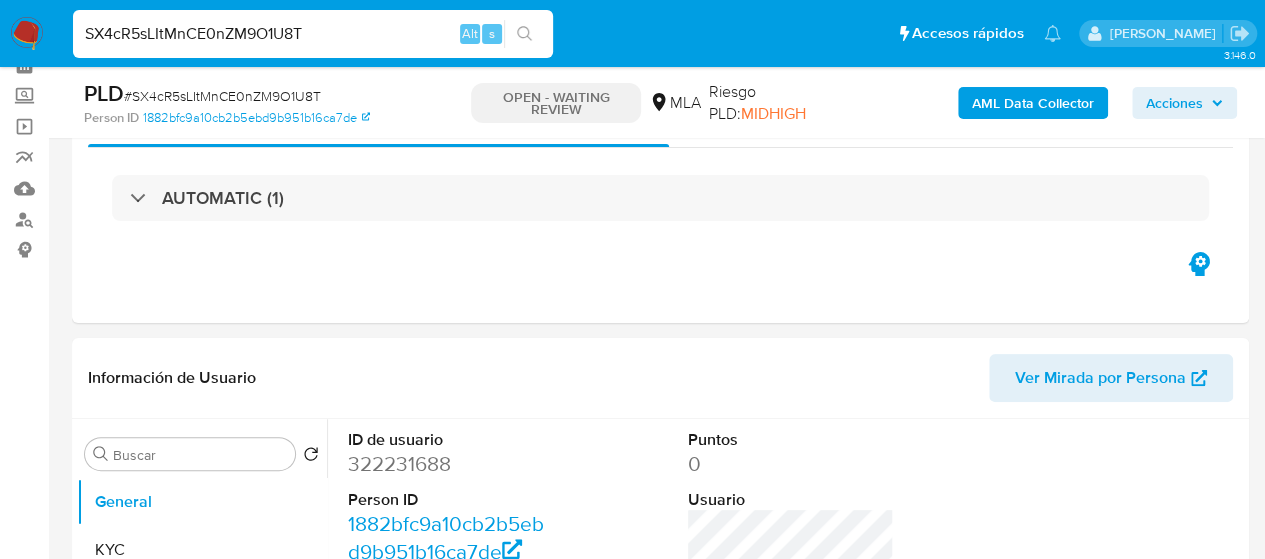 click on "SX4cR5sLItMnCE0nZM9O1U8T" at bounding box center [313, 34] 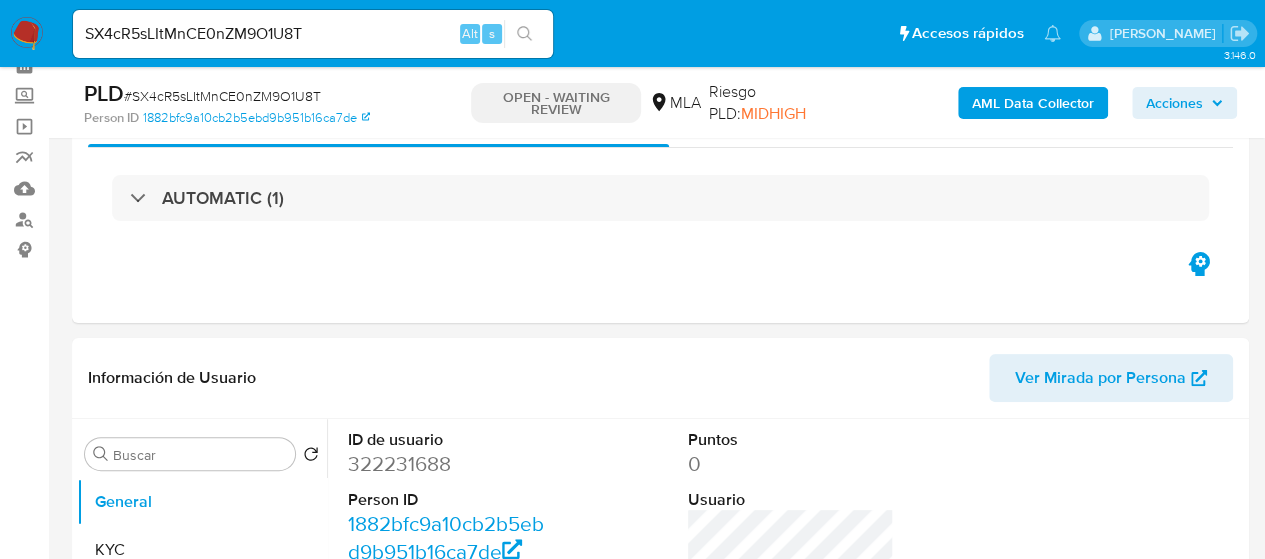drag, startPoint x: 192, startPoint y: 40, endPoint x: 158, endPoint y: 20, distance: 39.446167 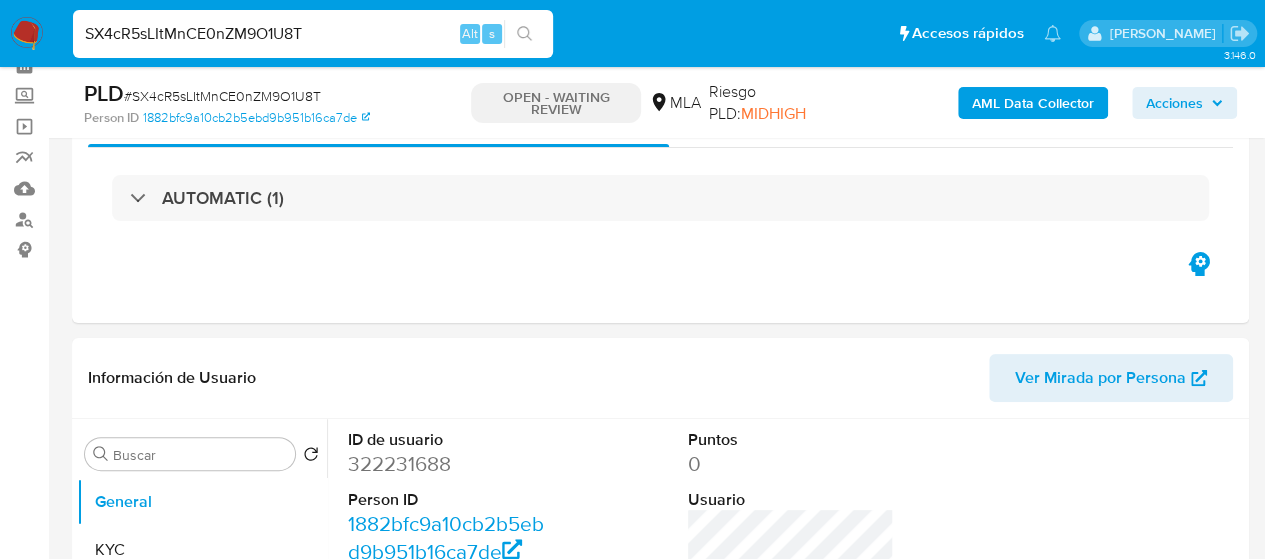 click on "SX4cR5sLItMnCE0nZM9O1U8T" at bounding box center [313, 34] 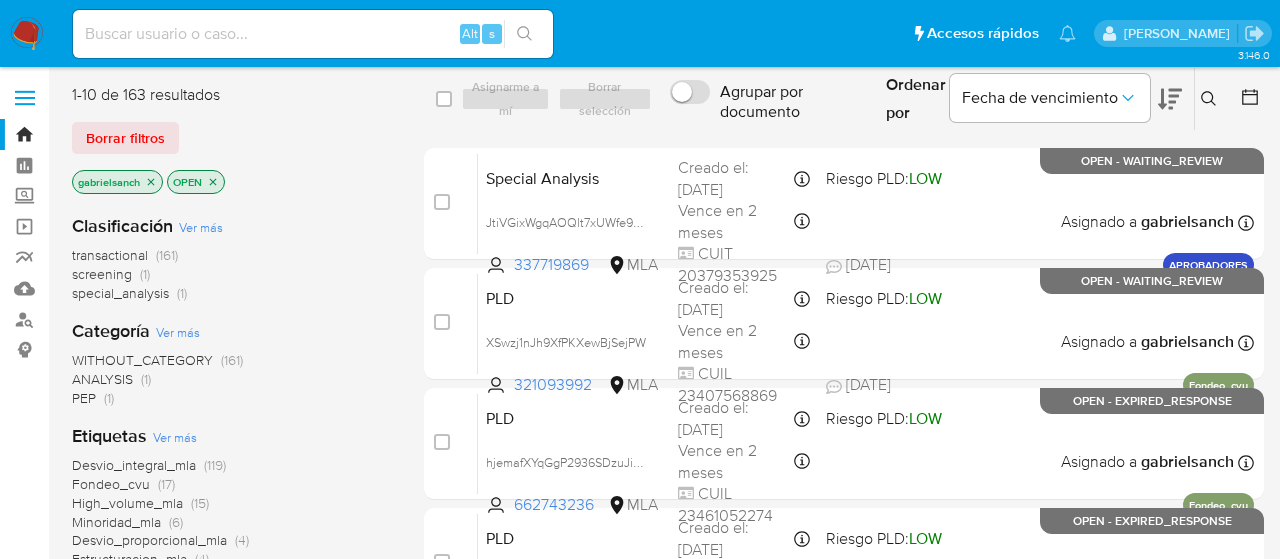 scroll, scrollTop: 0, scrollLeft: 0, axis: both 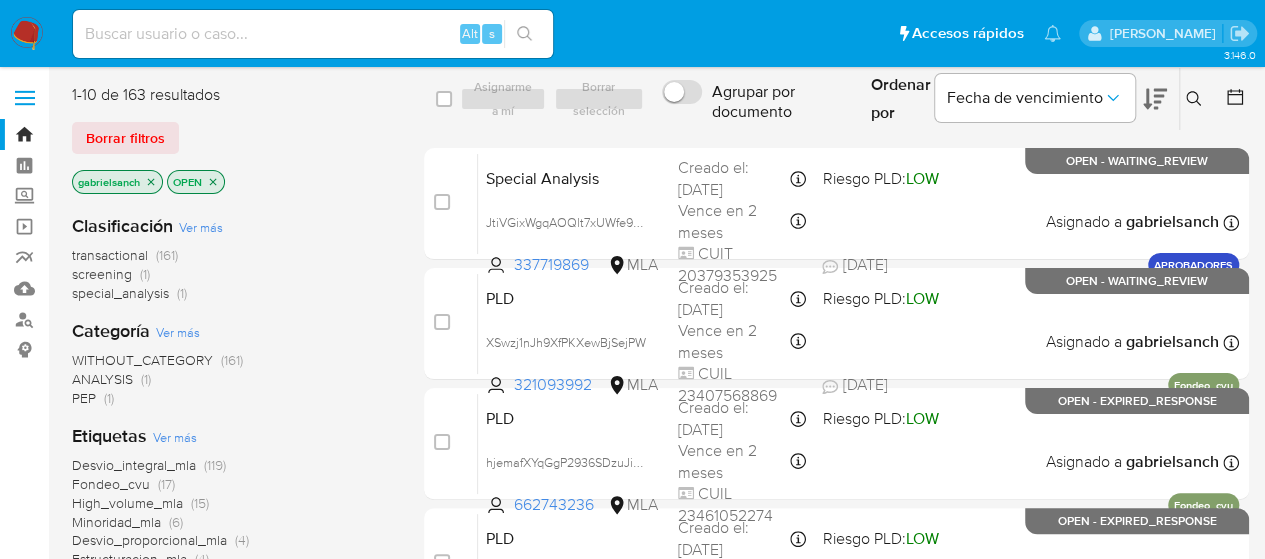 click 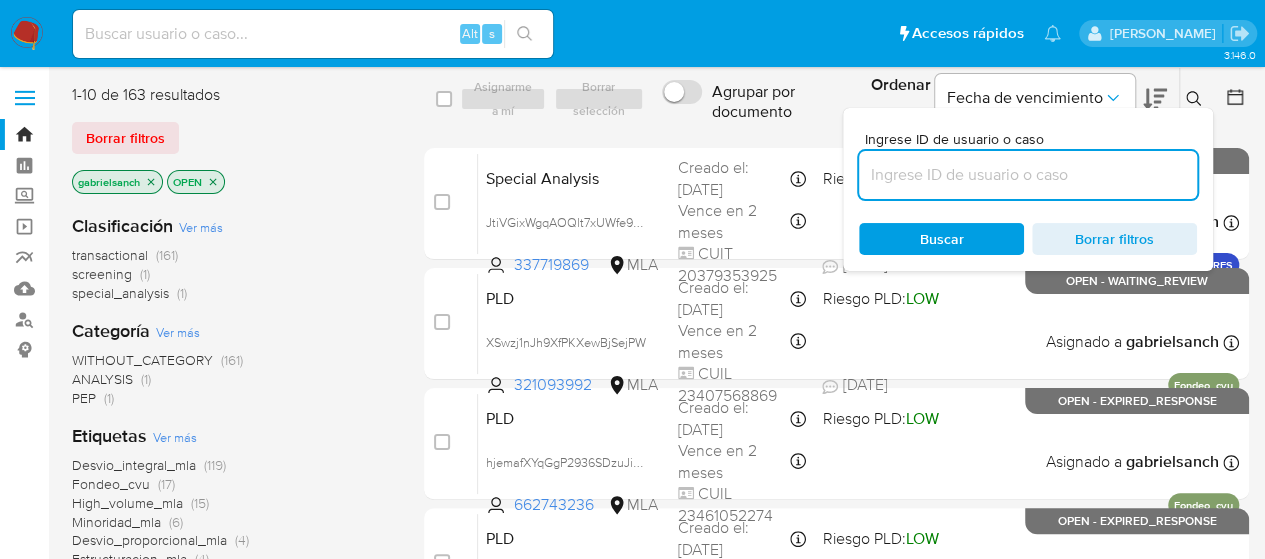 click at bounding box center [1028, 175] 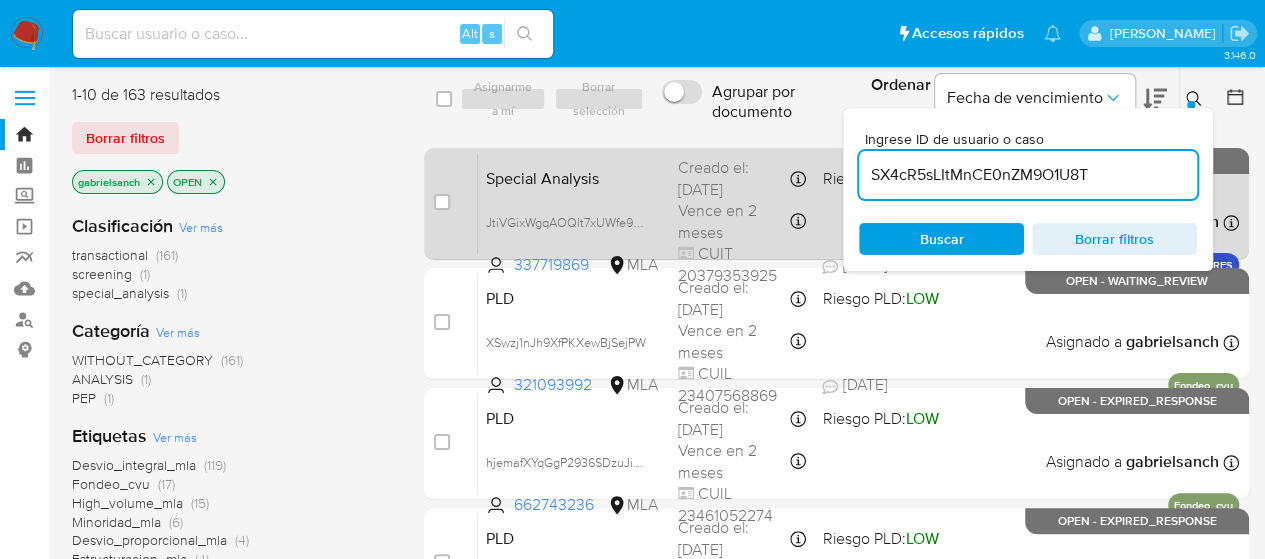 type on "SX4cR5sLItMnCE0nZM9O1U8T" 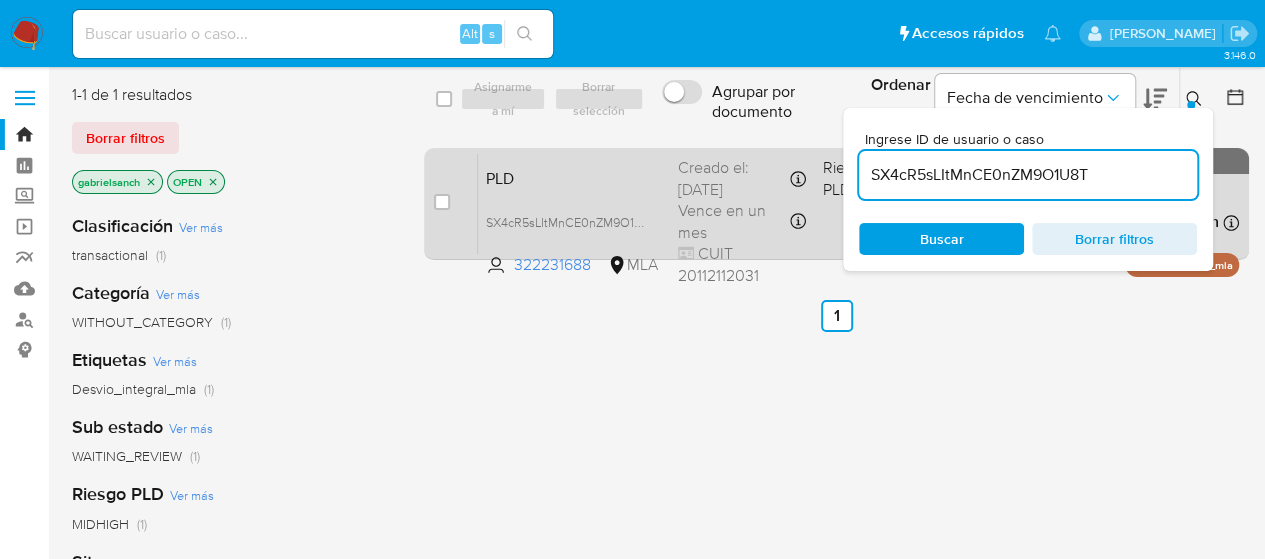 click on "case-item-checkbox   No es posible asignar el caso PLD SX4cR5sLItMnCE0nZM9O1U8T 322231688 MLA Riesgo PLD:  MIDHIGH Creado el: 12/06/2025   Creado el: 12/06/2025 03:05:55 Vence en un mes   Vence el 10/09/2025 03:05:56 CUIT   20112112031 Asignado a   gabrielsanch   Asignado el: 18/06/2025 14:22:47 Desvio_integral_mla OPEN - WAITING_REVIEW" at bounding box center (836, 204) 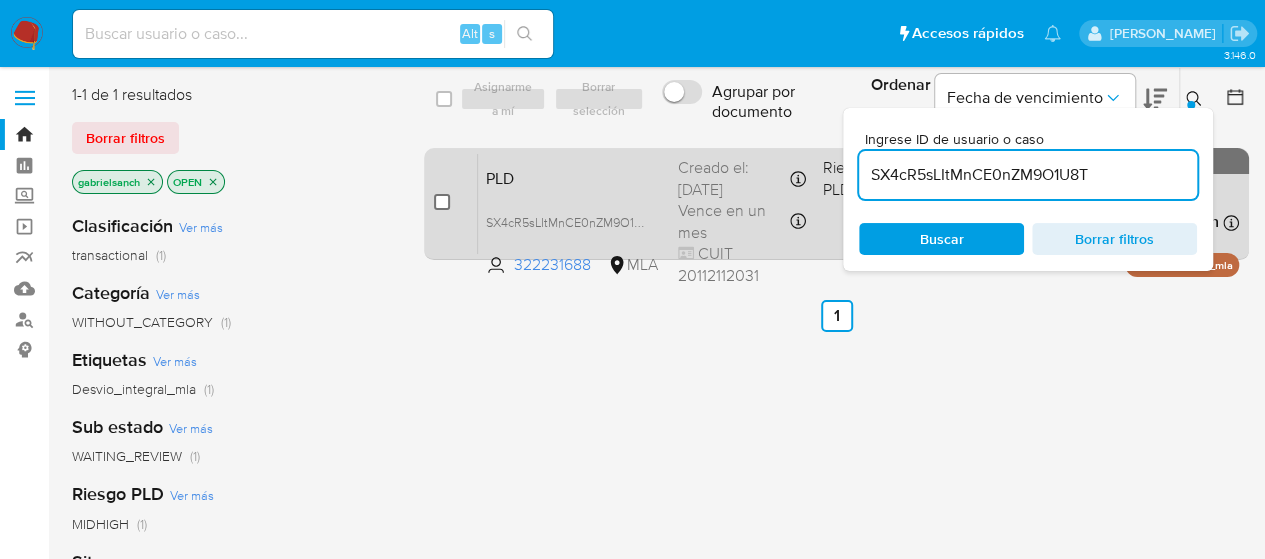 click at bounding box center [442, 202] 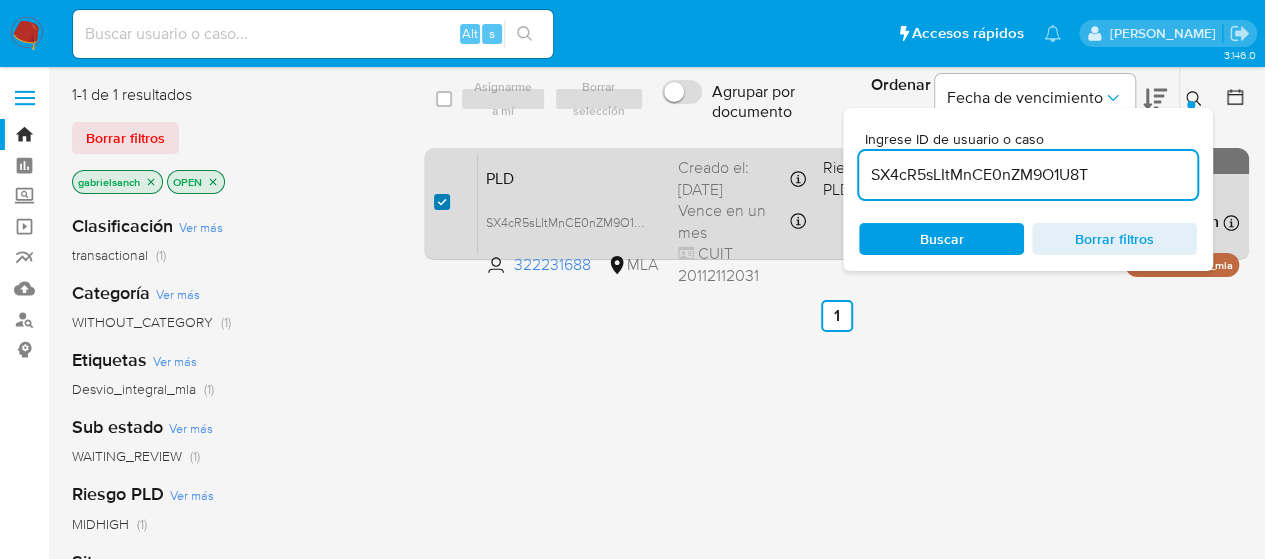 checkbox on "true" 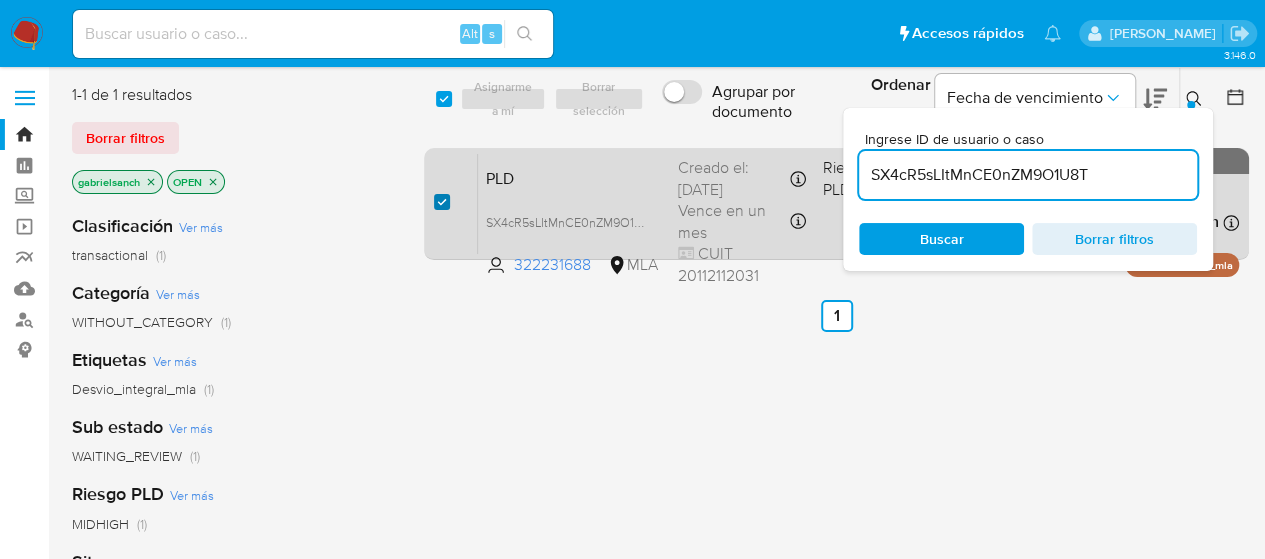 checkbox on "true" 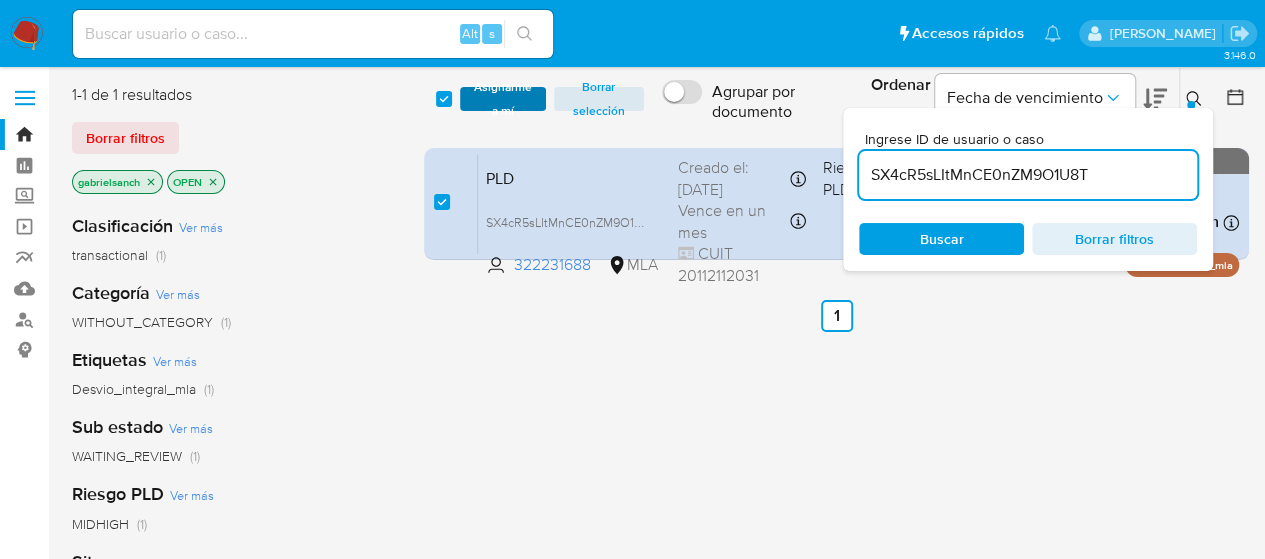 click on "Asignarme a mí" at bounding box center [503, 99] 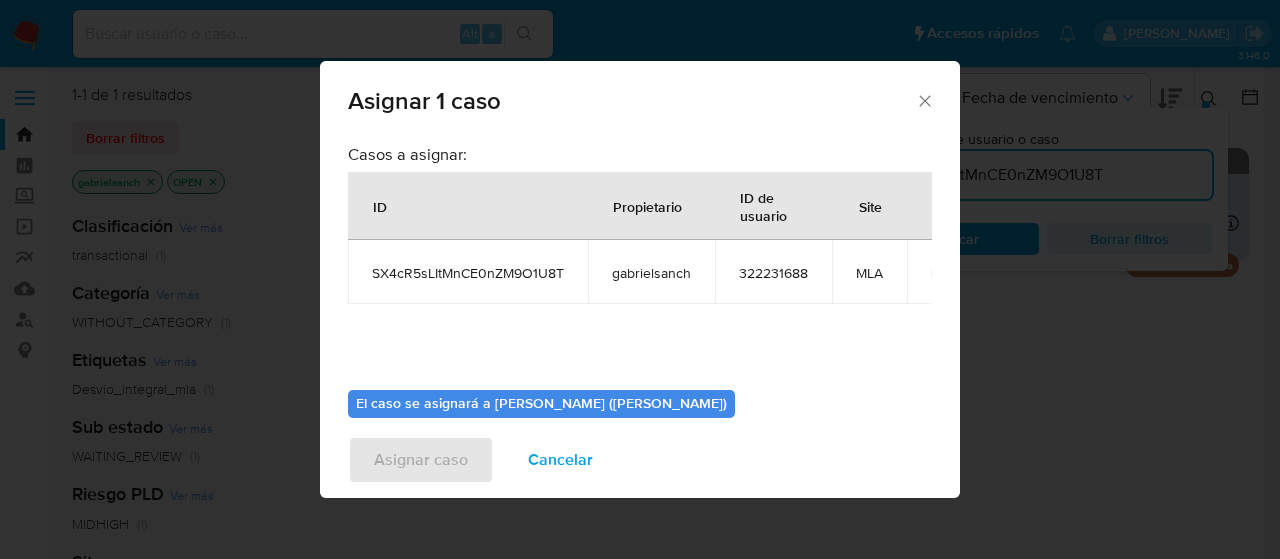scroll, scrollTop: 102, scrollLeft: 0, axis: vertical 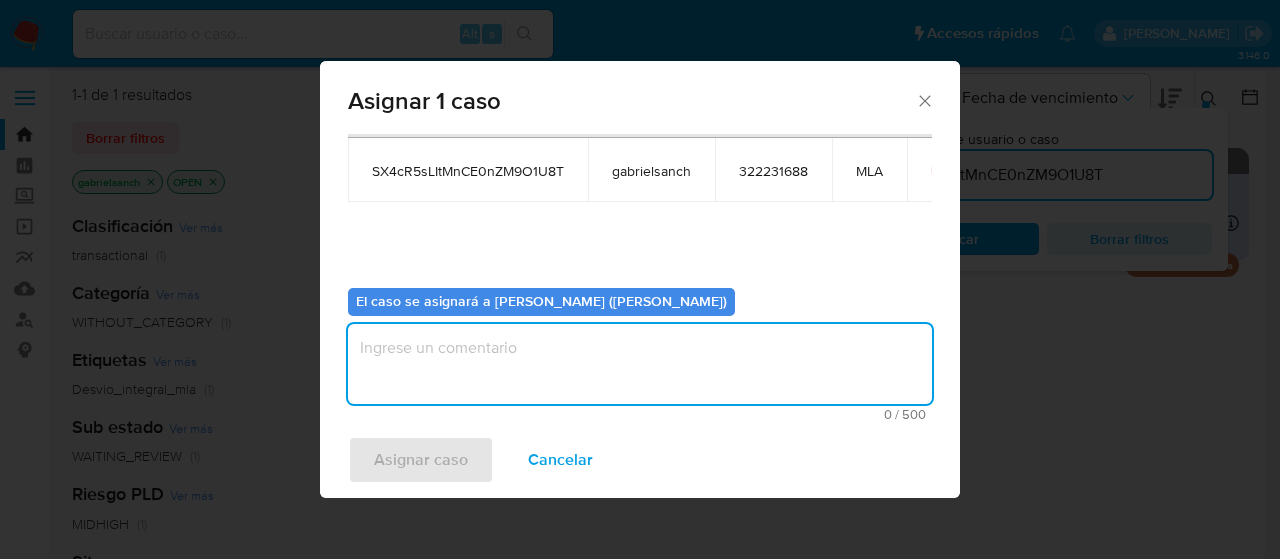 click at bounding box center (640, 364) 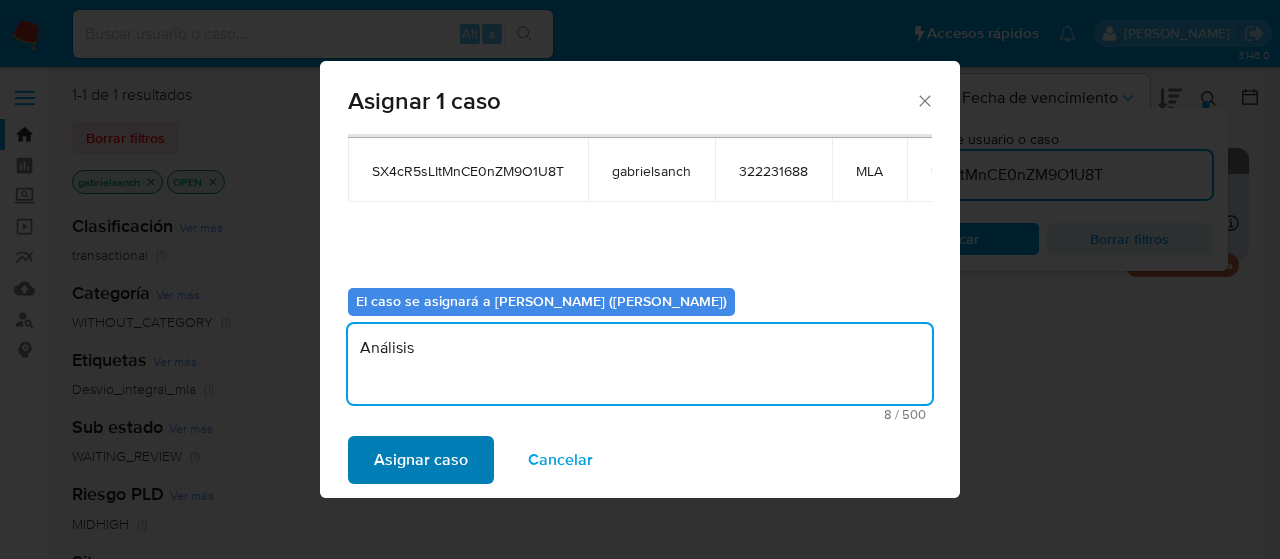 type on "Análisis" 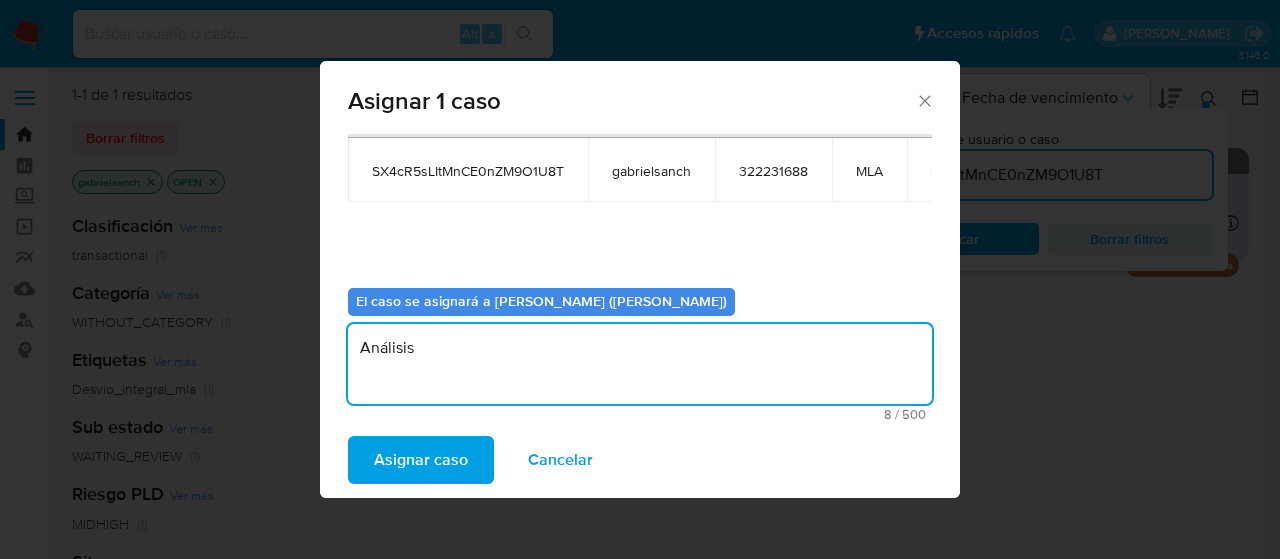 click on "Asignar caso" at bounding box center (421, 460) 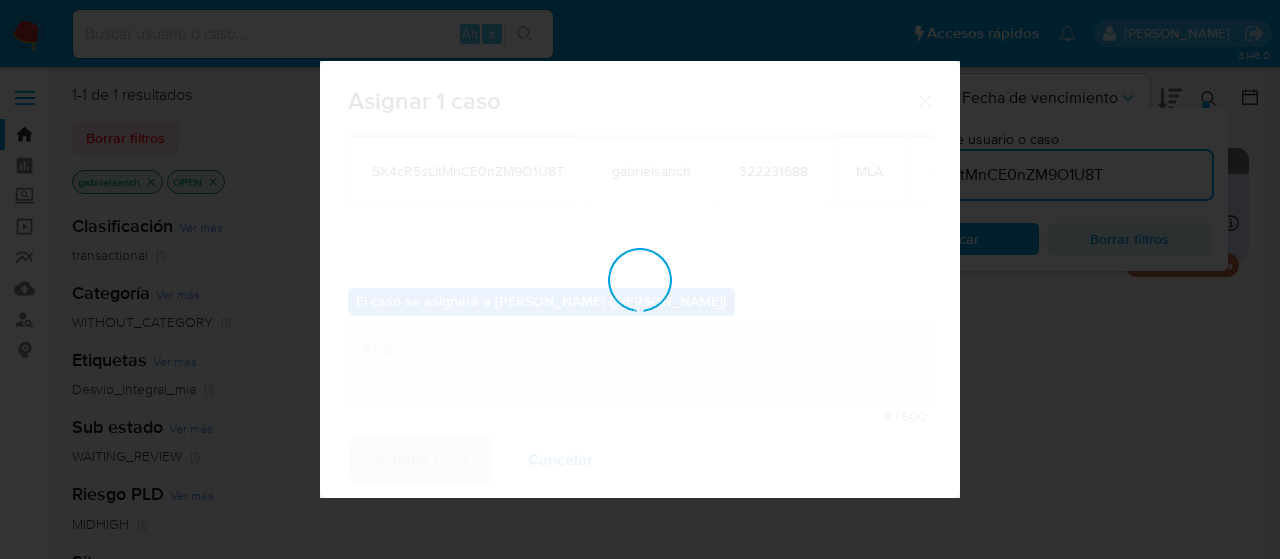 type 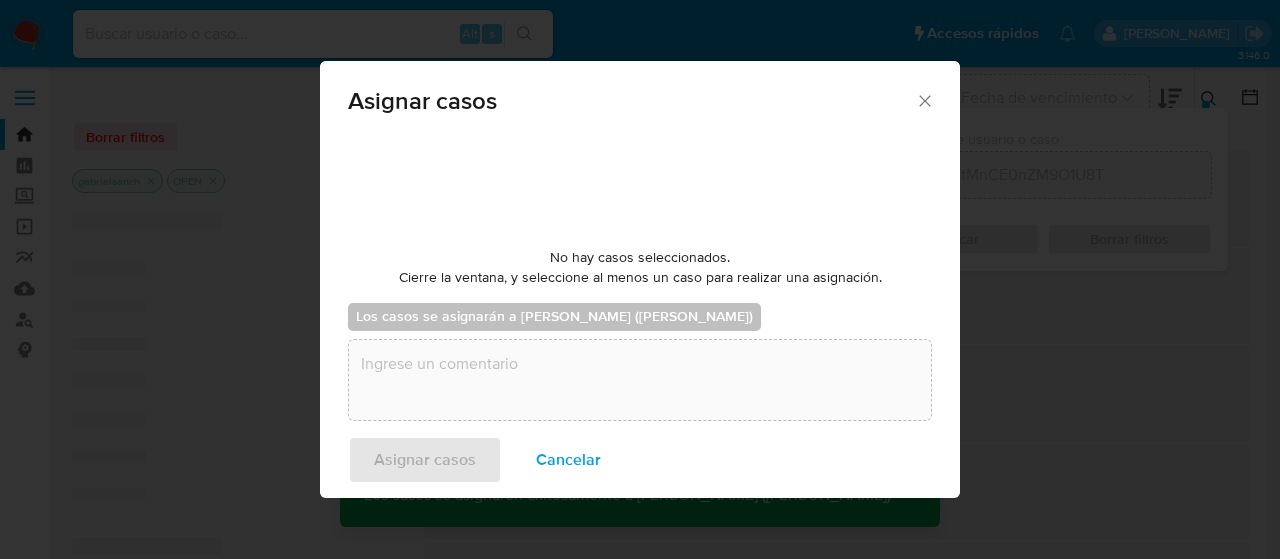 checkbox on "false" 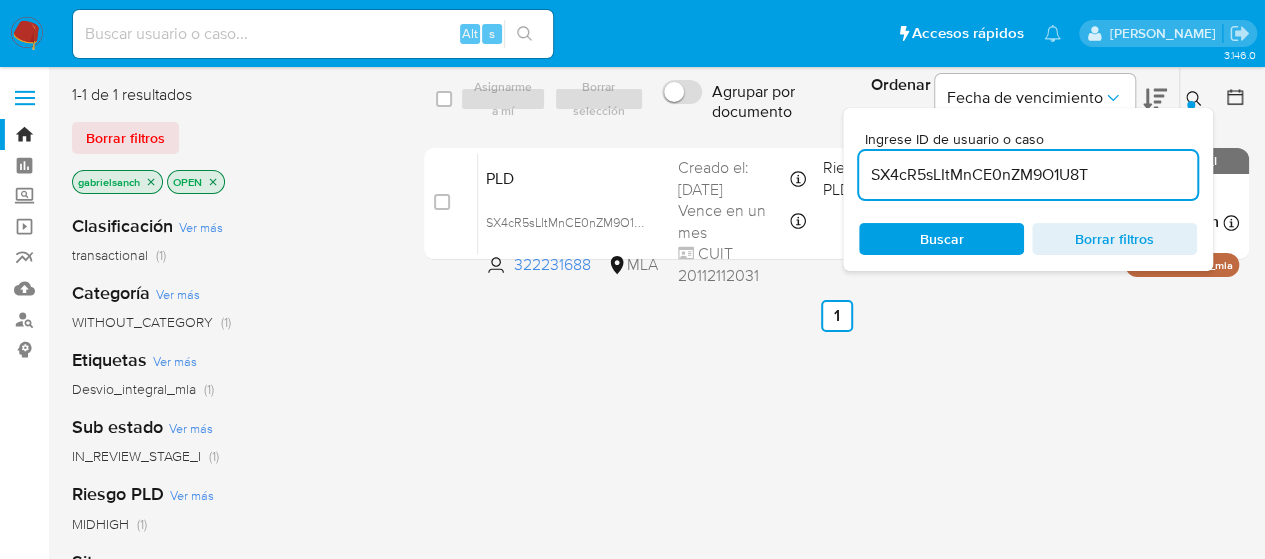 click on "SX4cR5sLItMnCE0nZM9O1U8T" at bounding box center (1028, 175) 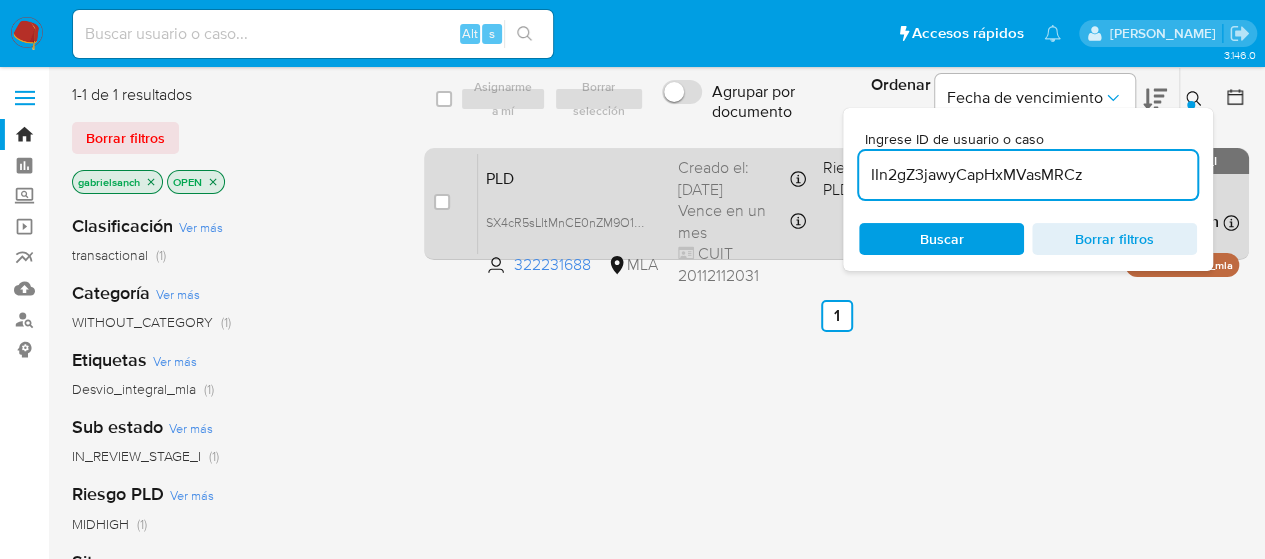 type on "IIn2gZ3jawyCapHxMVasMRCz" 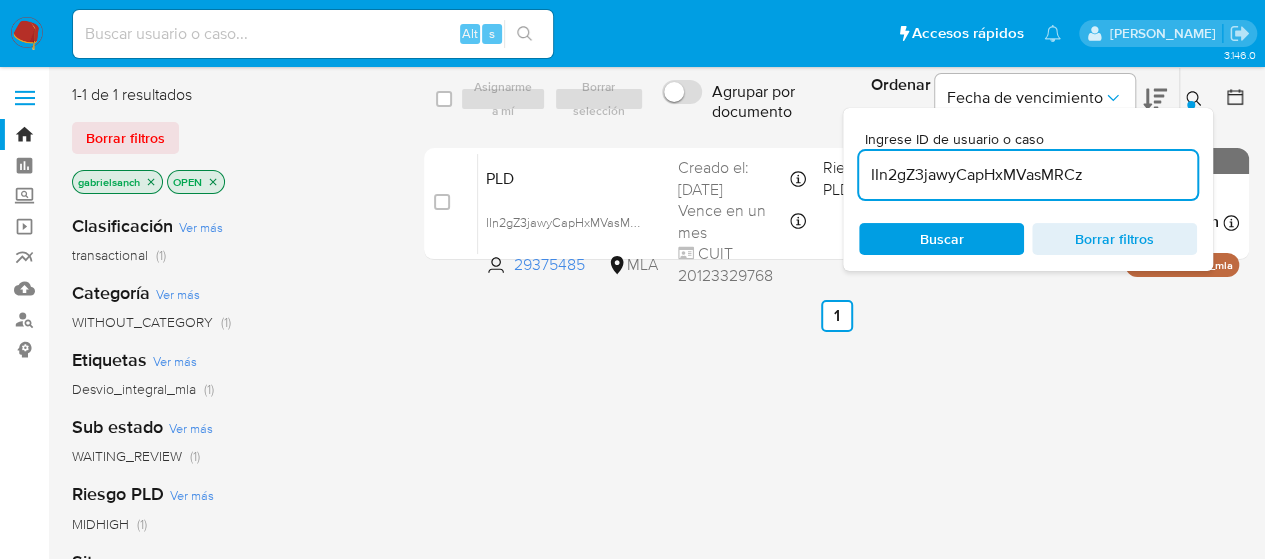 click at bounding box center [442, 202] 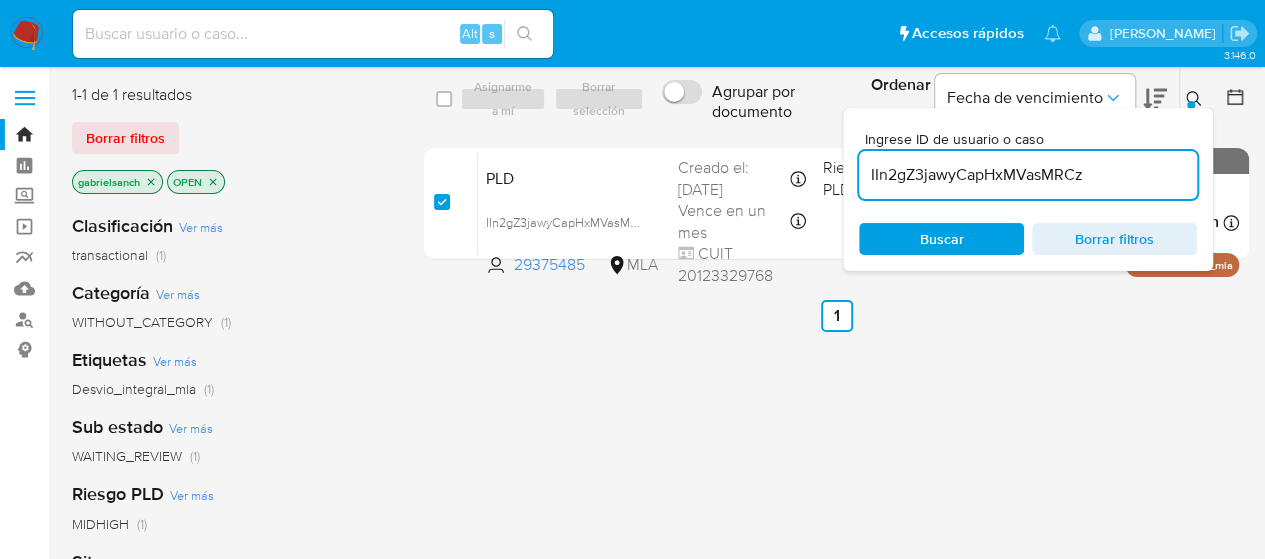 checkbox on "true" 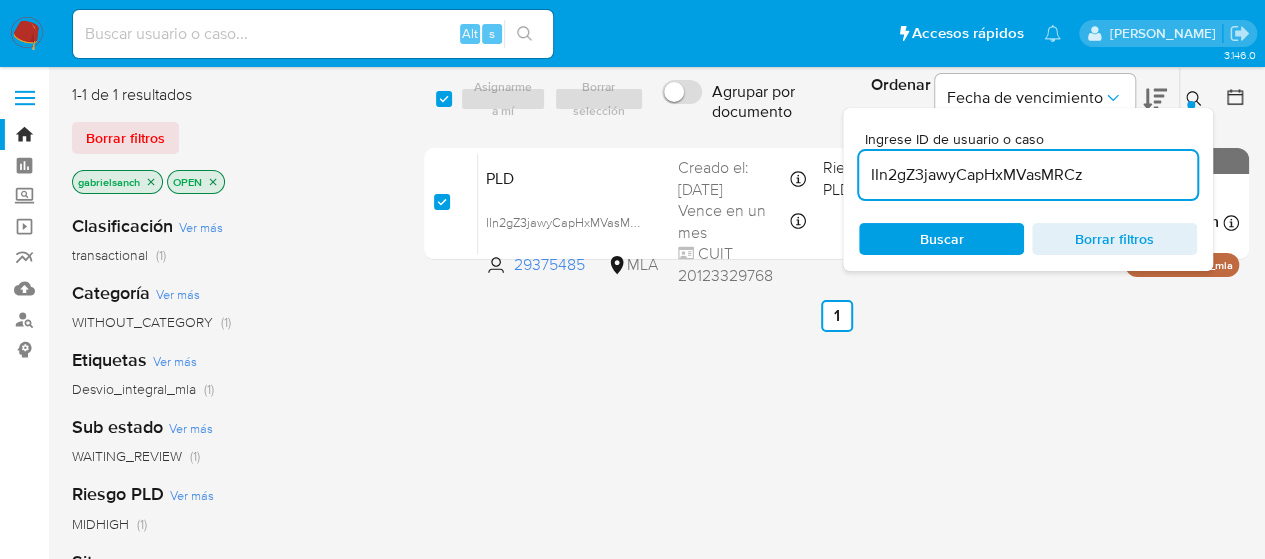 checkbox on "true" 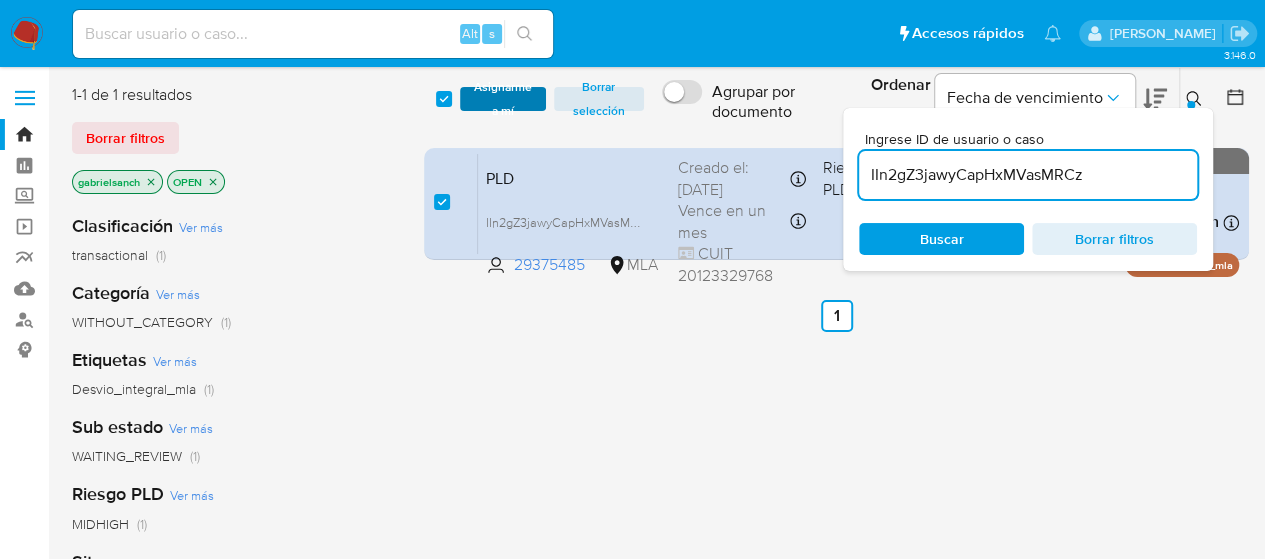 click on "Asignarme a mí" at bounding box center [503, 99] 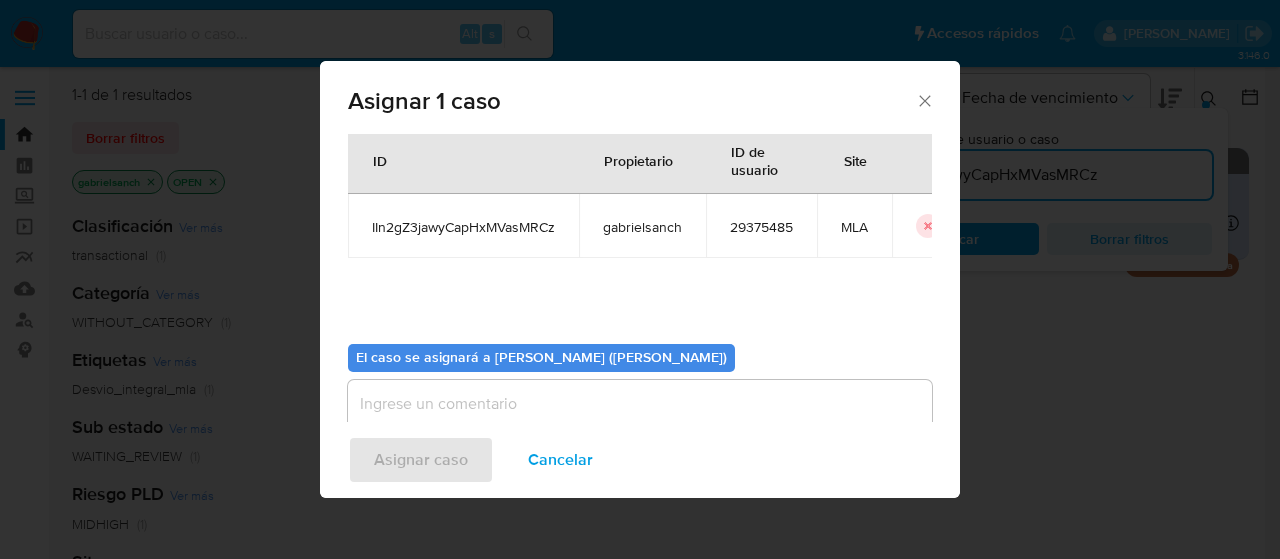 scroll, scrollTop: 102, scrollLeft: 0, axis: vertical 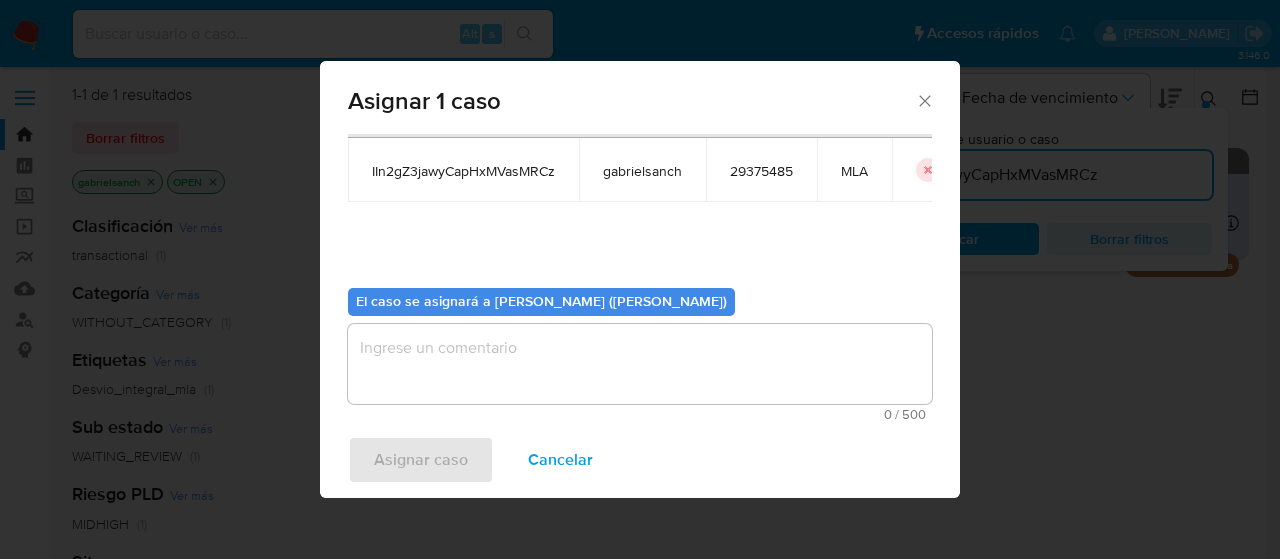 click at bounding box center [640, 364] 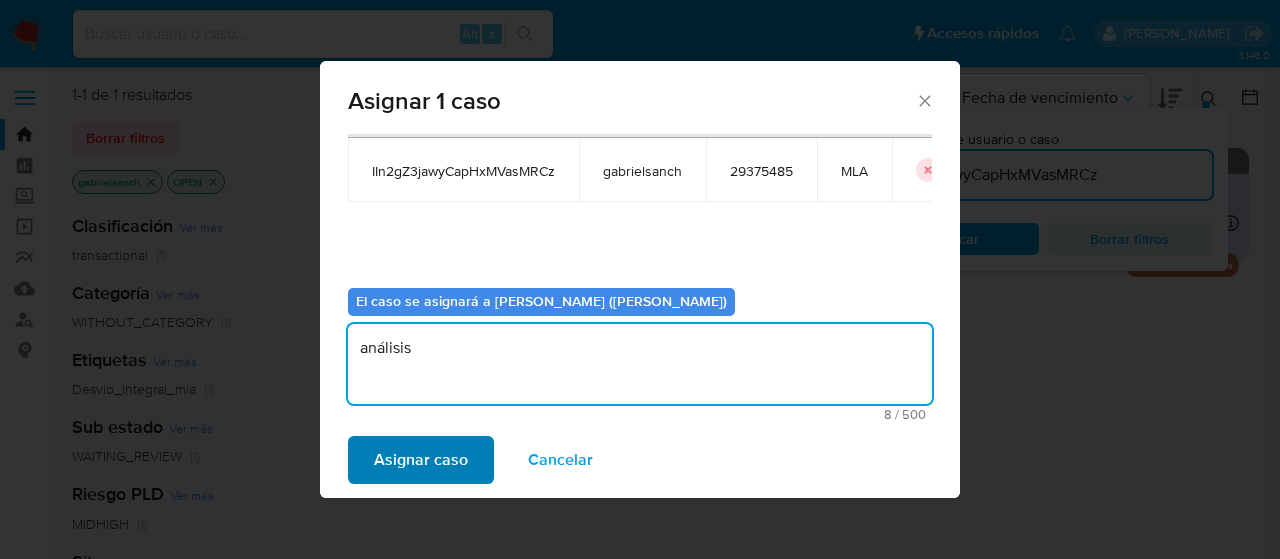 type on "análisis" 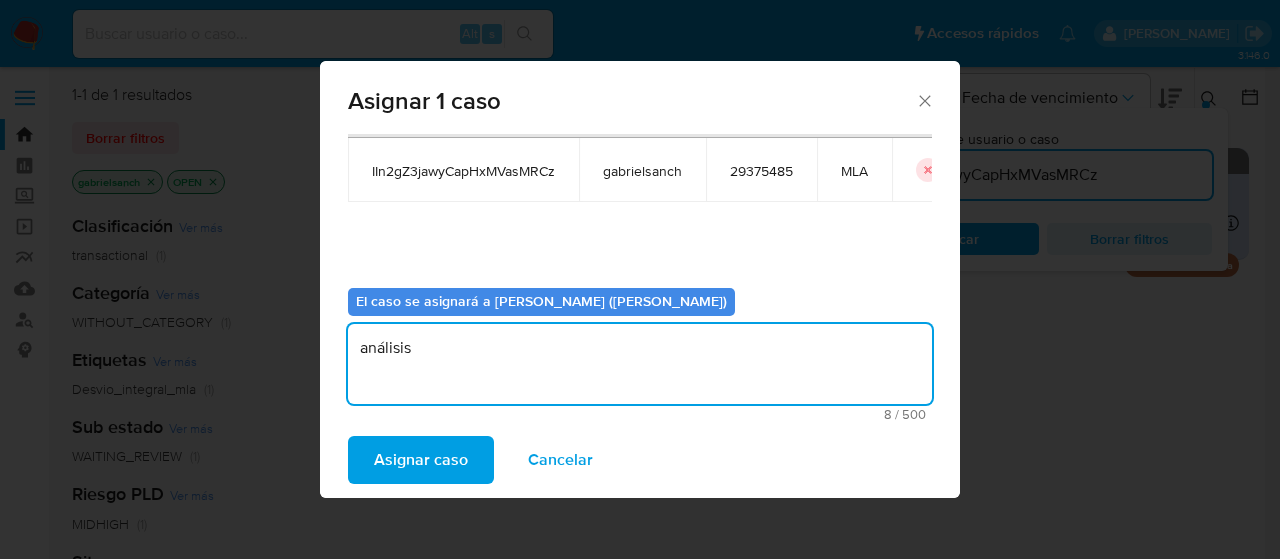 click on "Asignar caso" at bounding box center (421, 460) 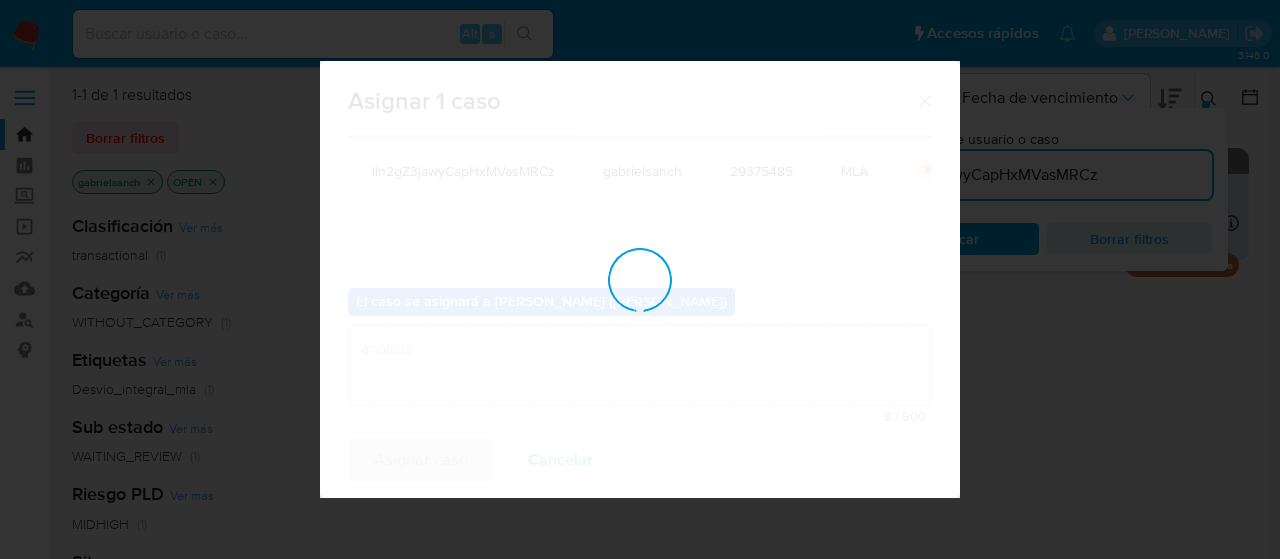 type 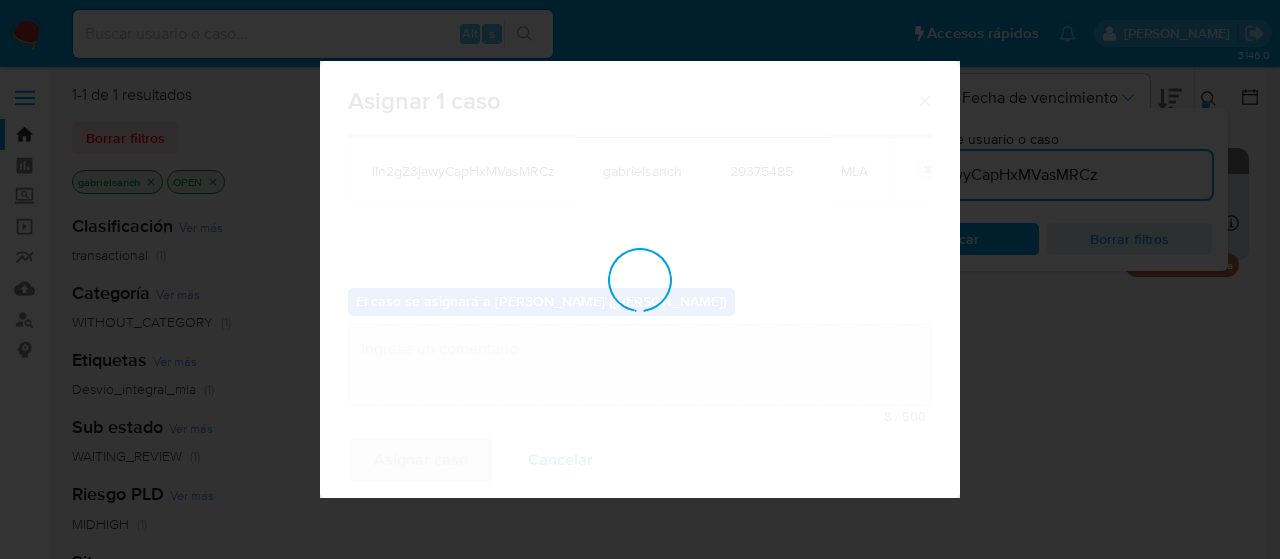 checkbox on "false" 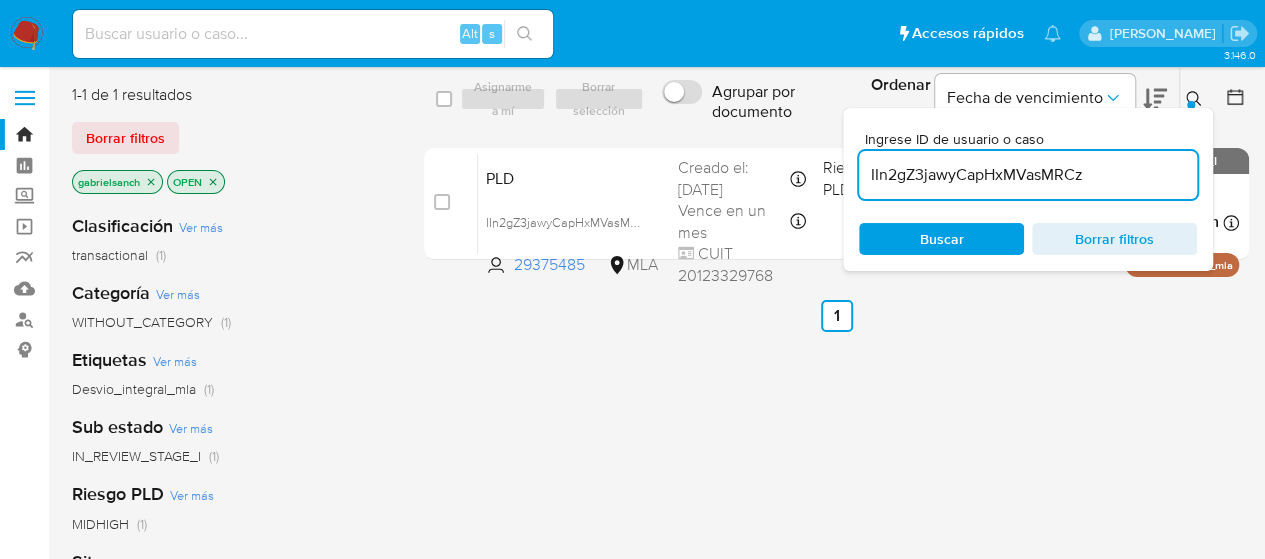 click on "IIn2gZ3jawyCapHxMVasMRCz" at bounding box center (1028, 175) 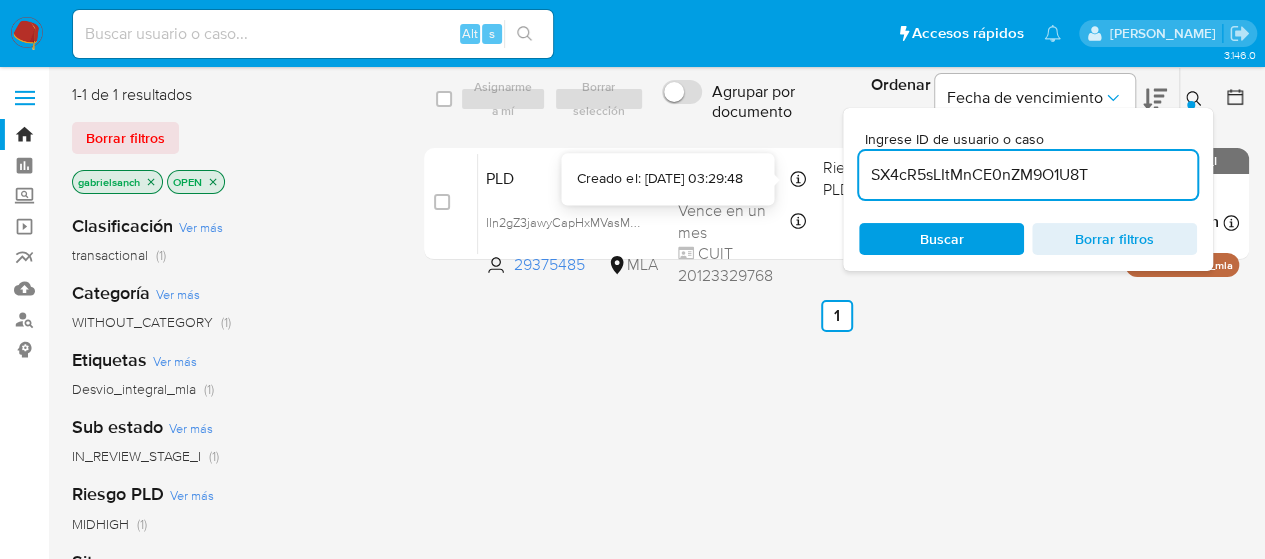 type on "SX4cR5sLItMnCE0nZM9O1U8T" 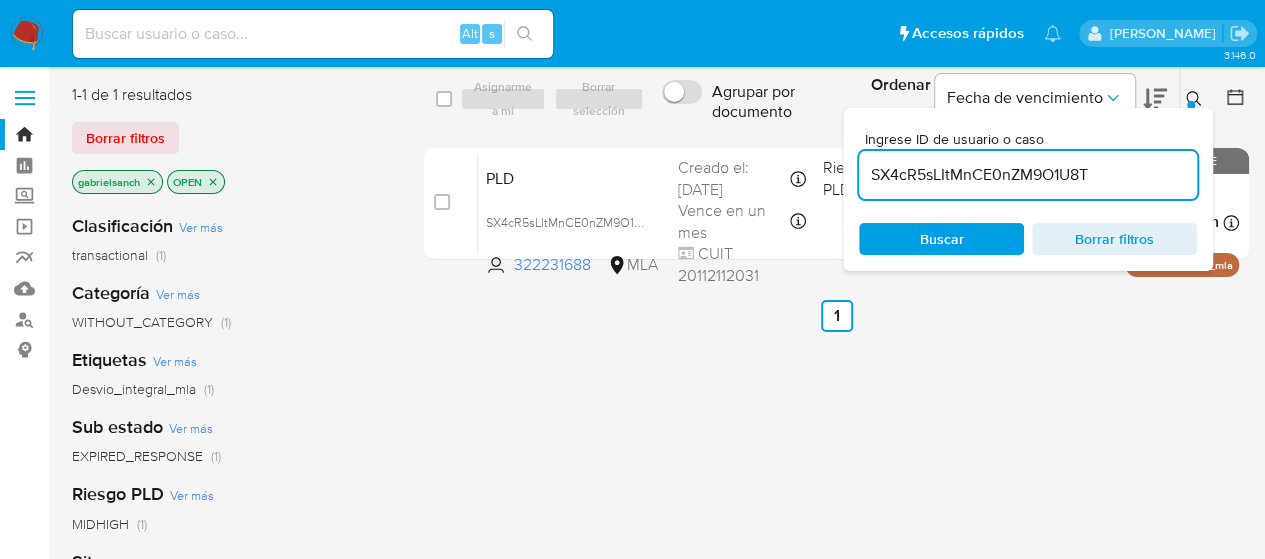 click at bounding box center [442, 202] 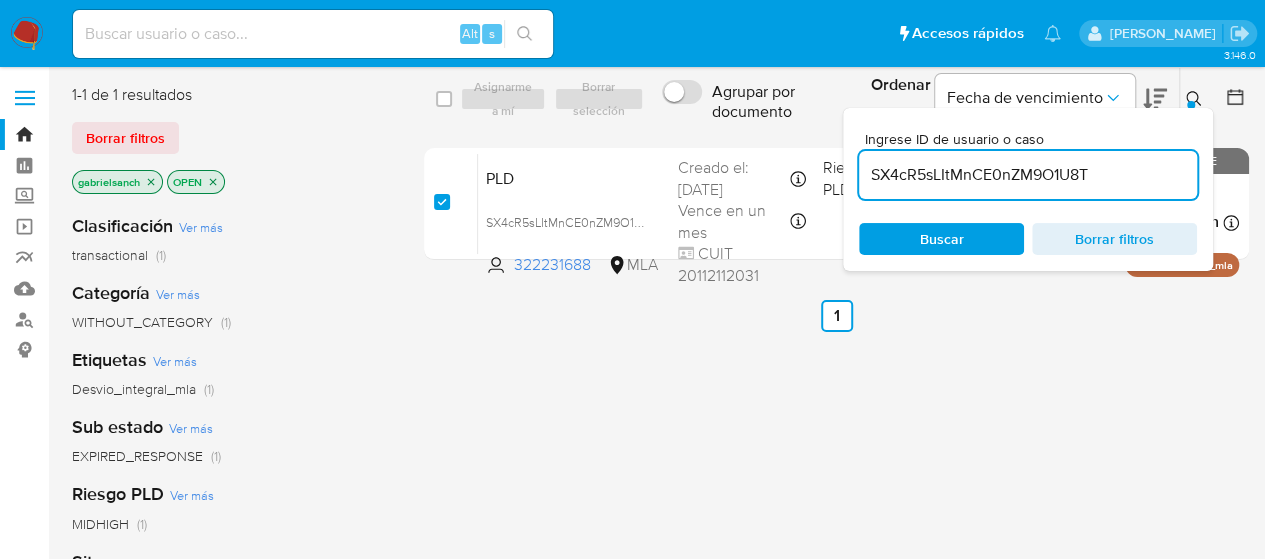 checkbox on "true" 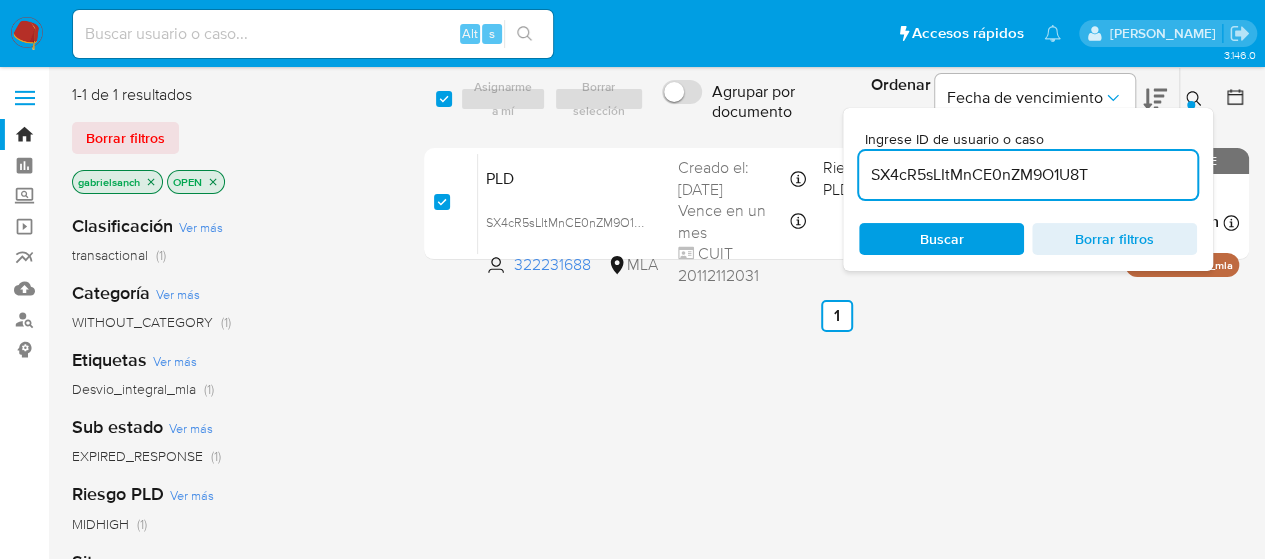 checkbox on "true" 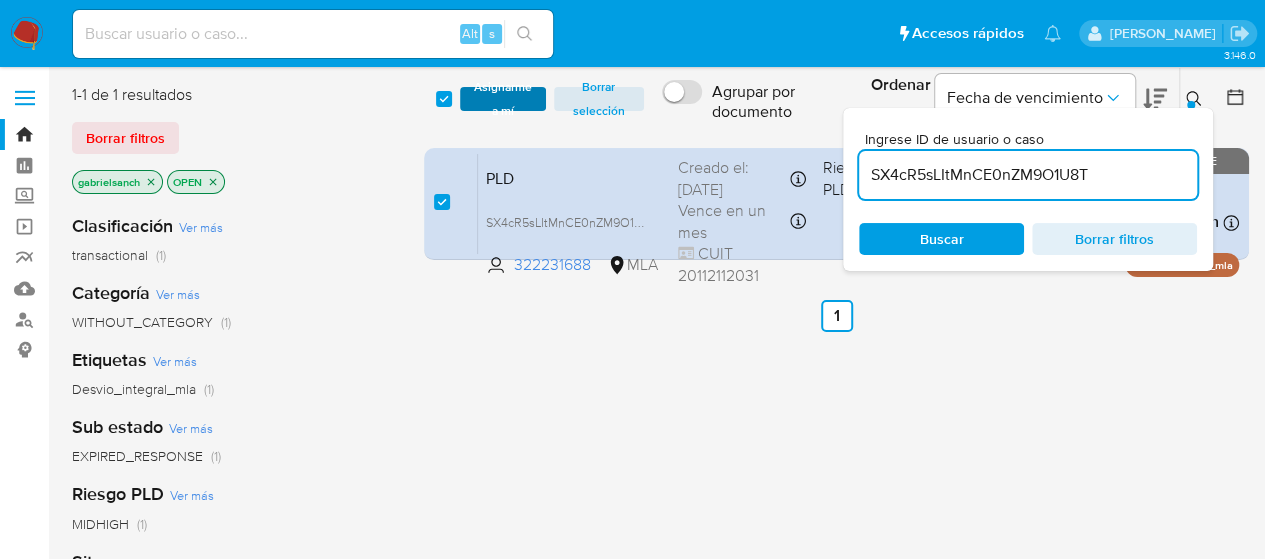click on "Asignarme a mí" at bounding box center [503, 99] 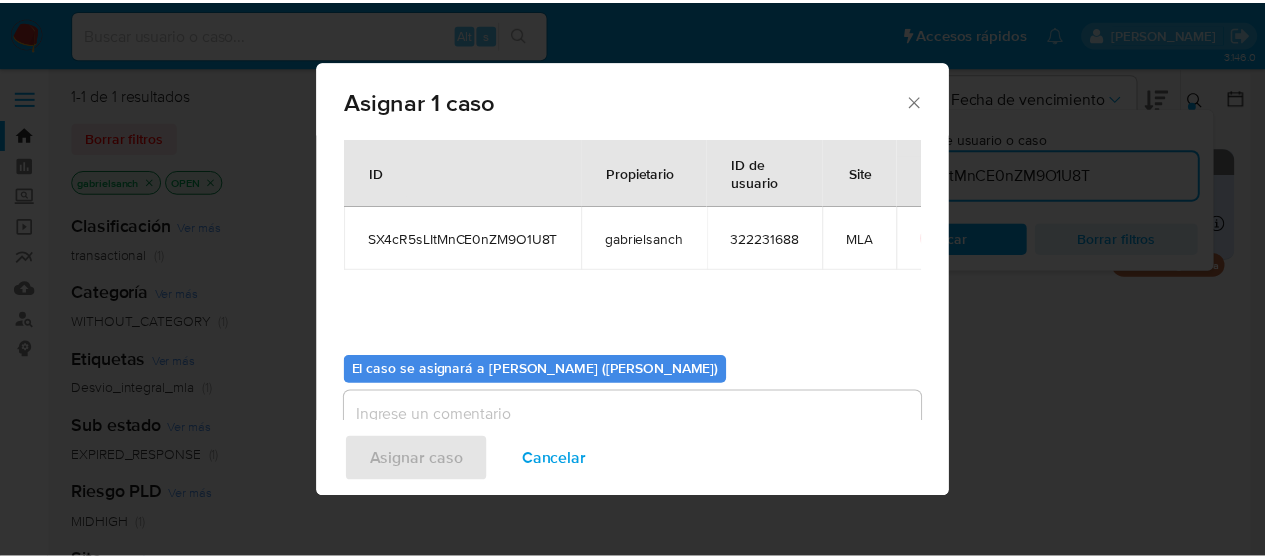 scroll, scrollTop: 102, scrollLeft: 0, axis: vertical 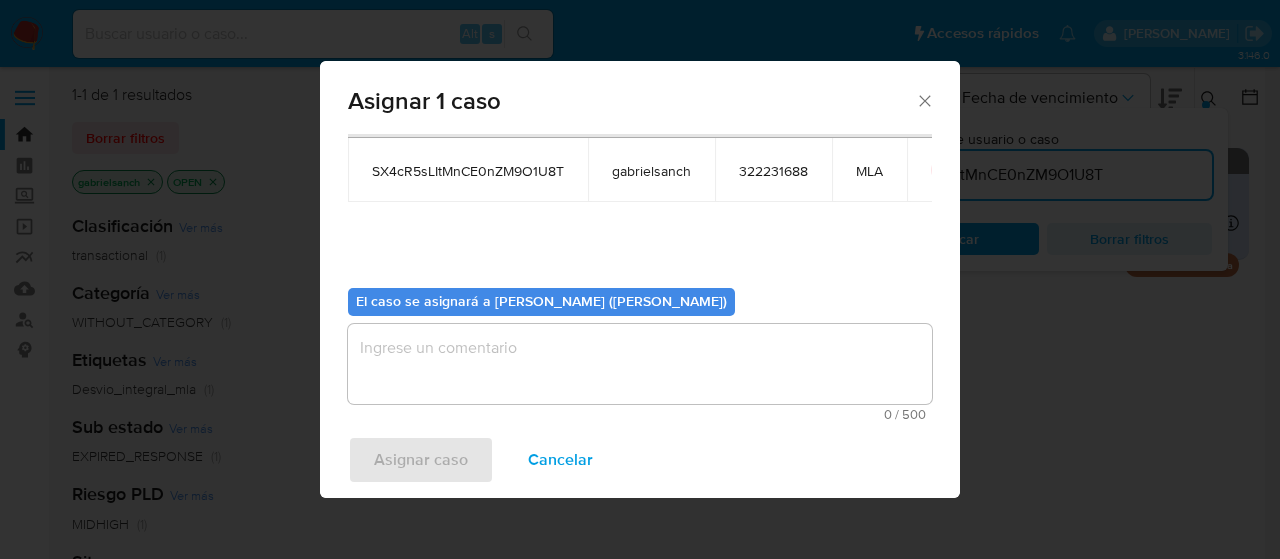 click at bounding box center (640, 364) 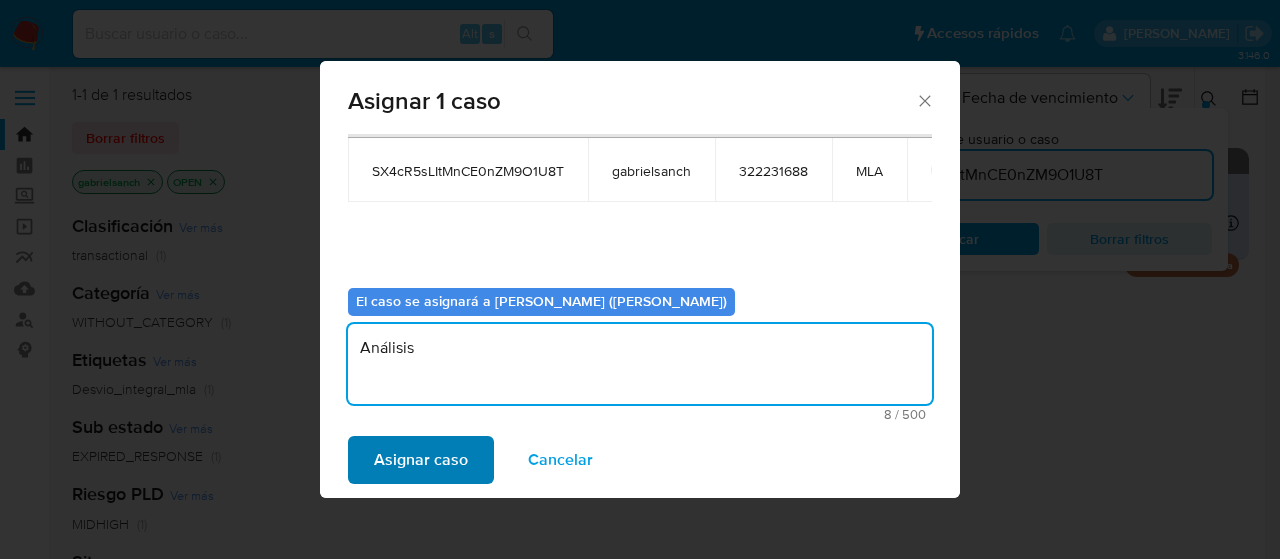 type on "Análisis" 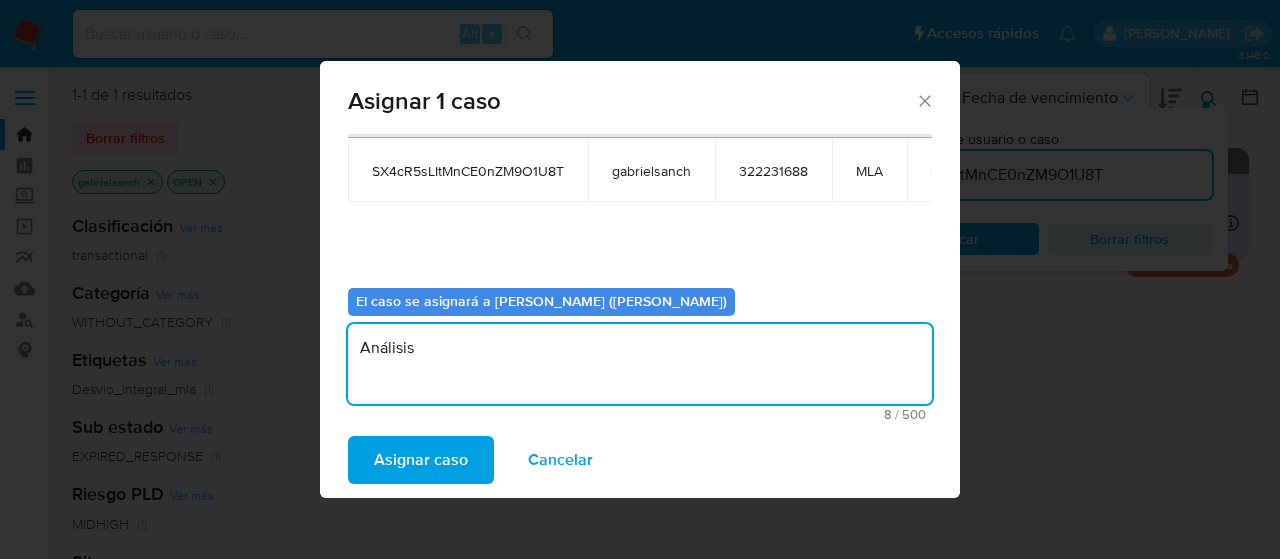 click on "Asignar caso" at bounding box center [421, 460] 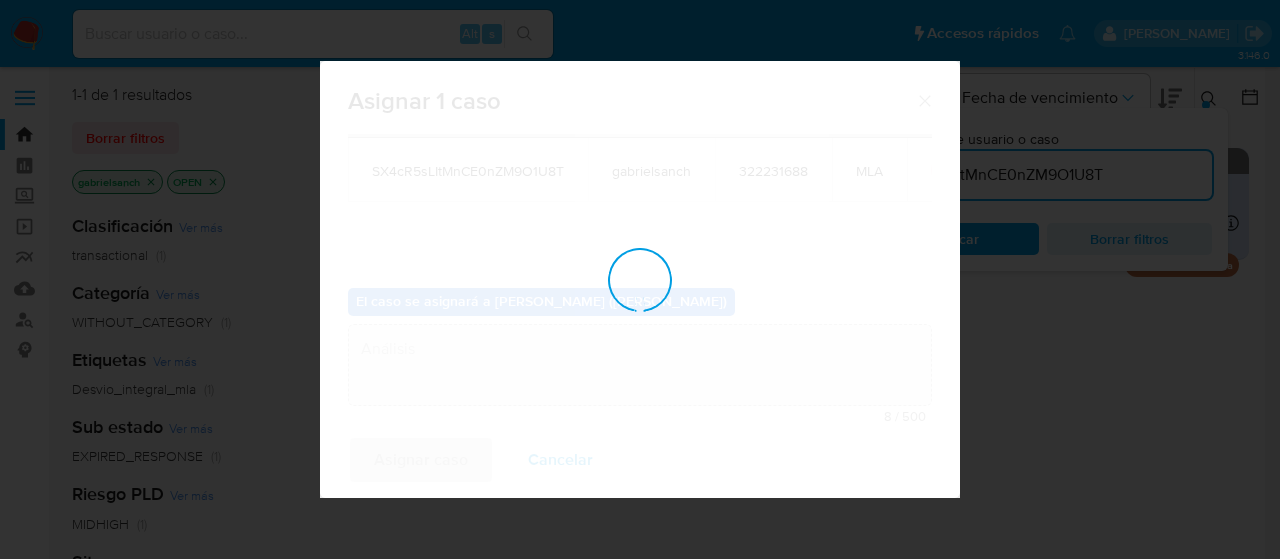 type 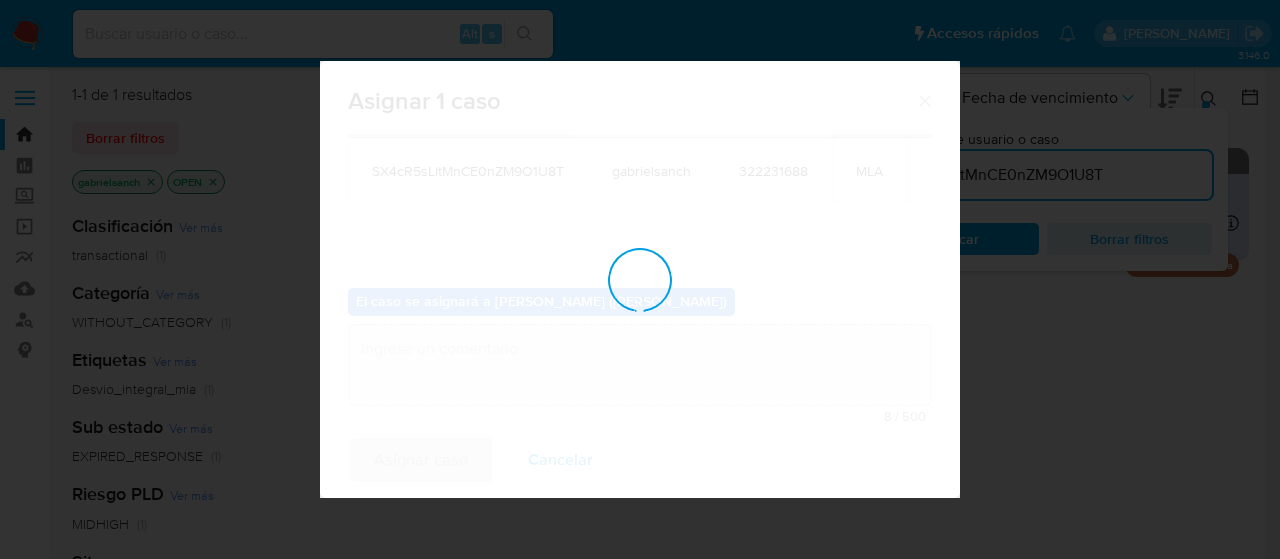checkbox on "false" 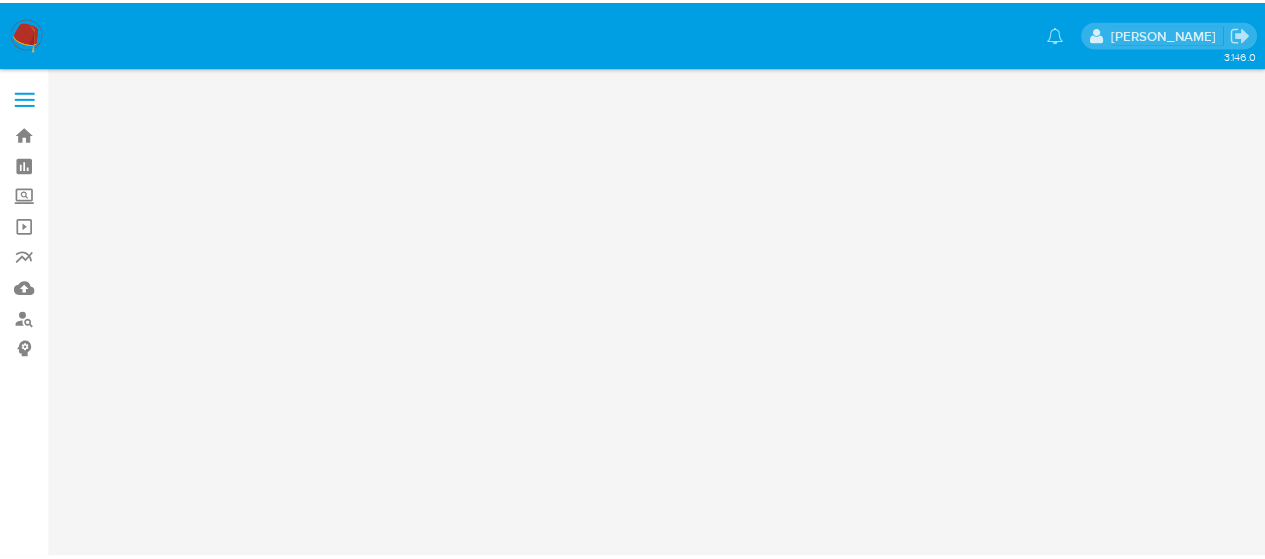 scroll, scrollTop: 0, scrollLeft: 0, axis: both 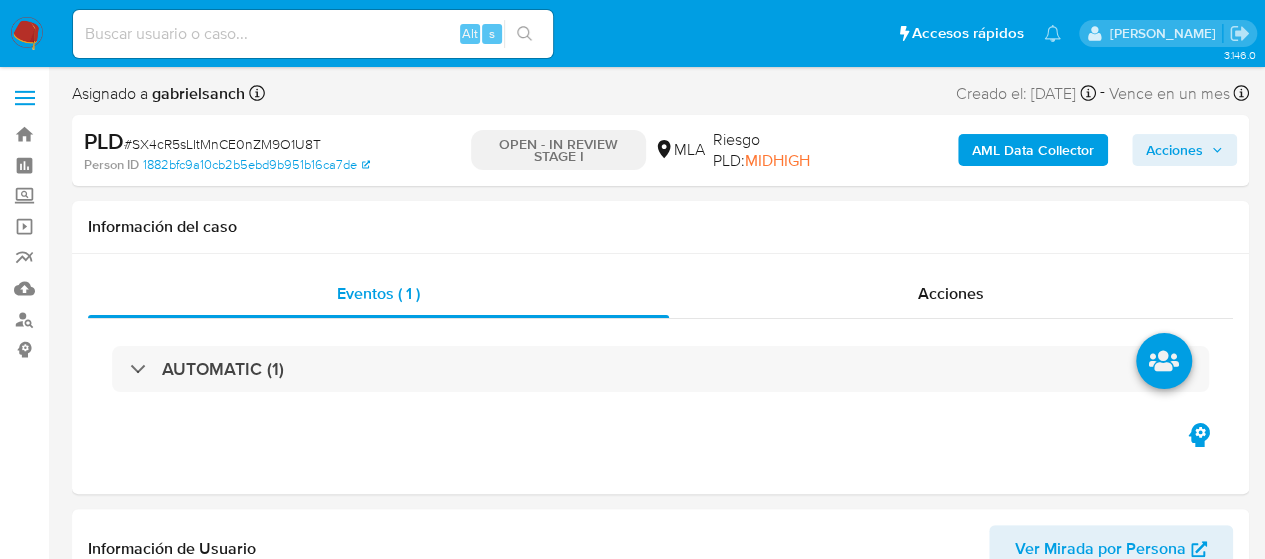 click on "Acciones" at bounding box center (1184, 150) 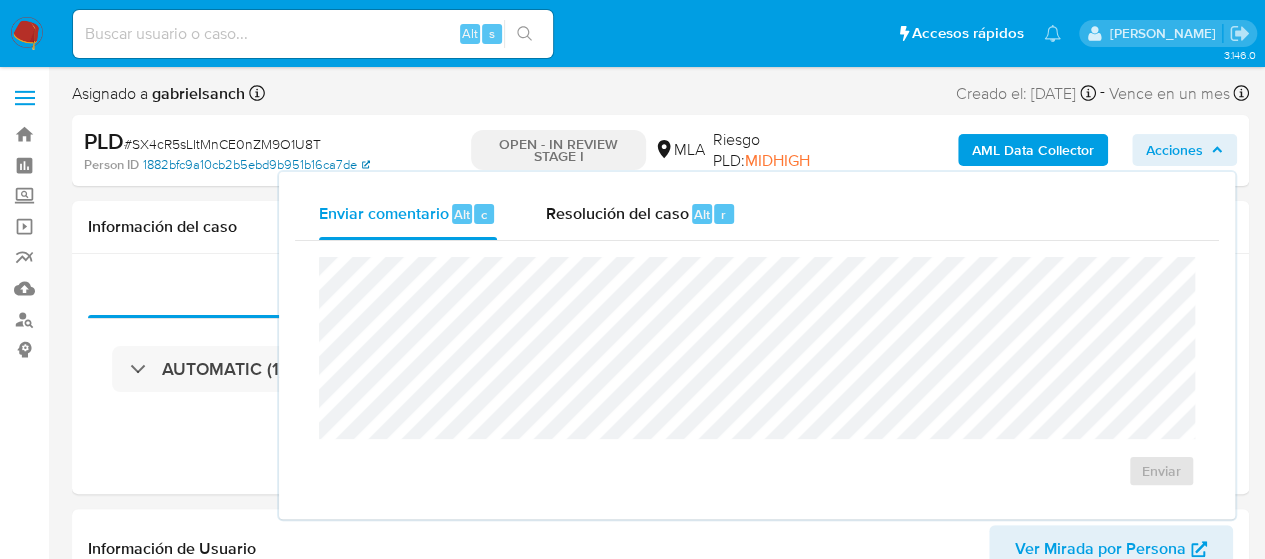 select on "10" 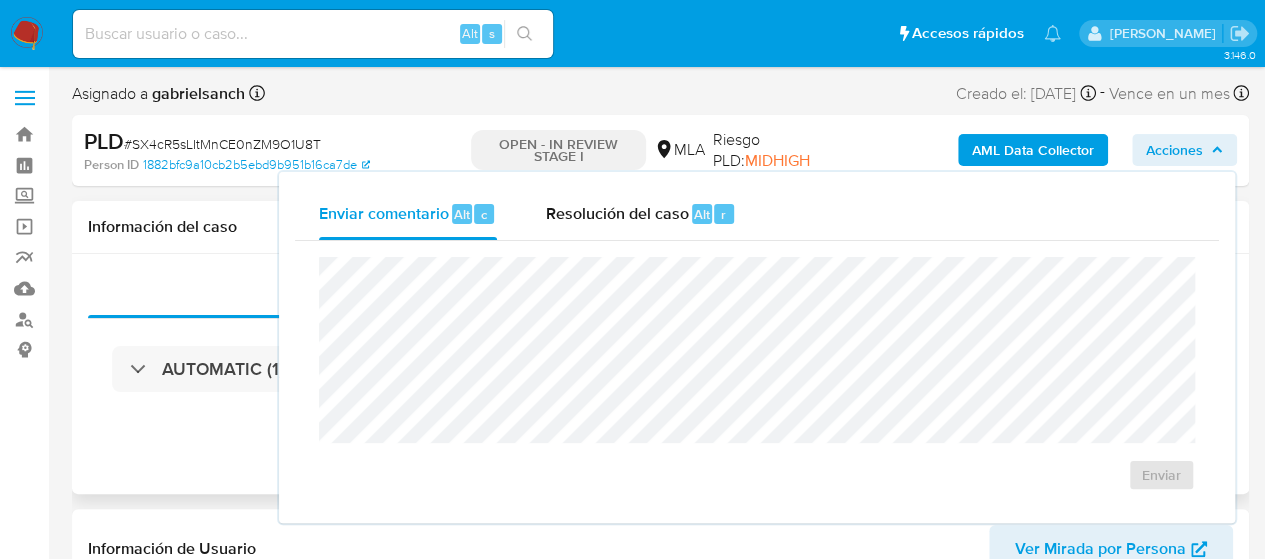 click on "Información del caso" at bounding box center [660, 227] 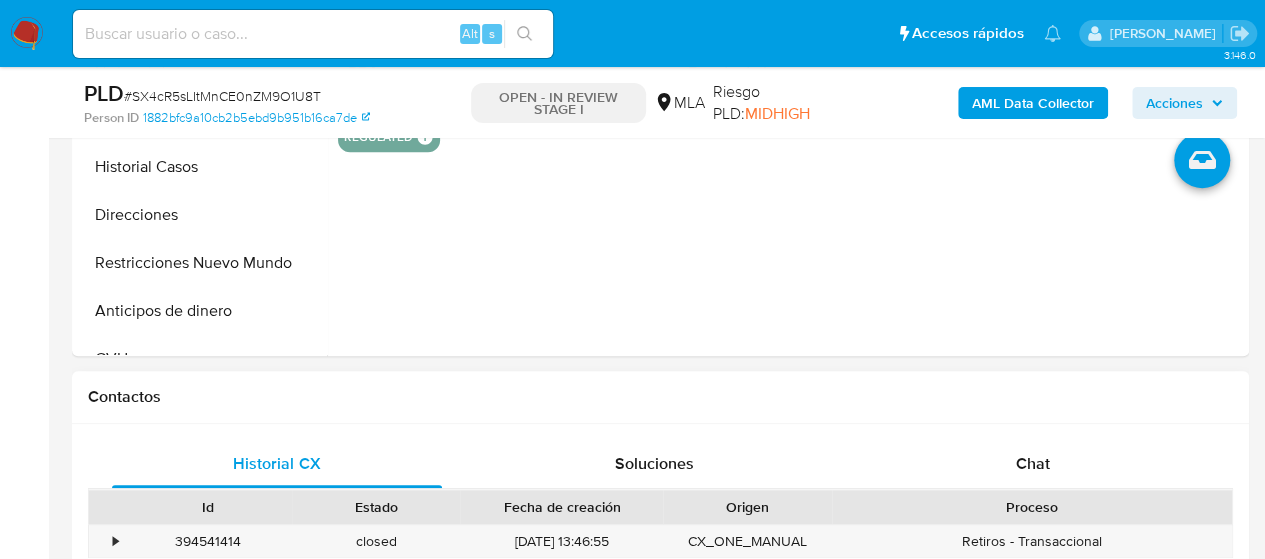scroll, scrollTop: 800, scrollLeft: 0, axis: vertical 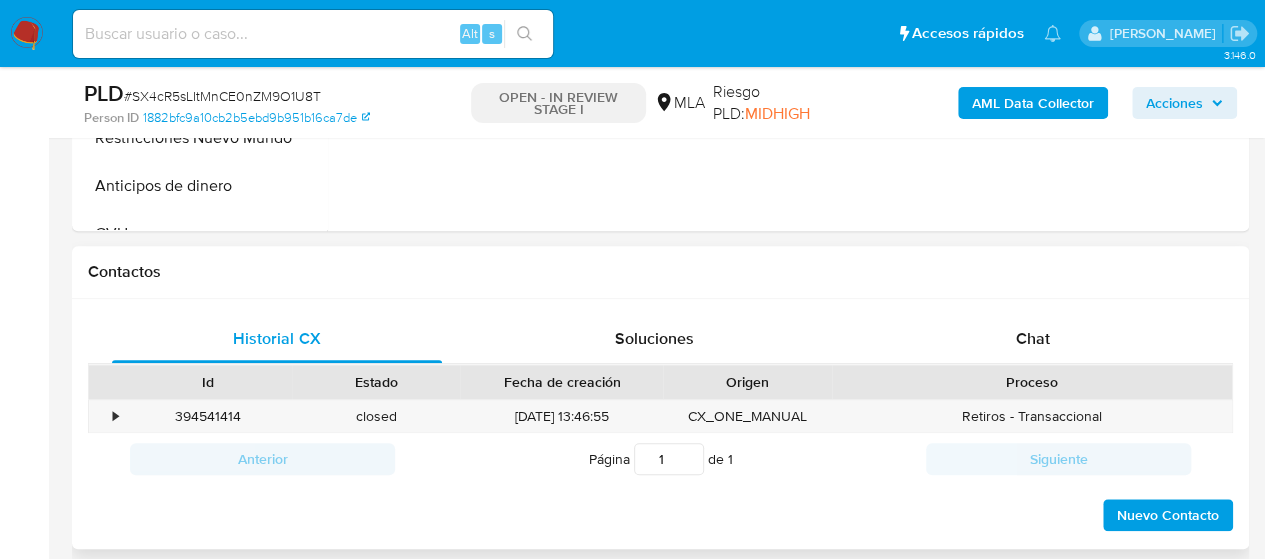click on "Proceso" at bounding box center [1032, 382] 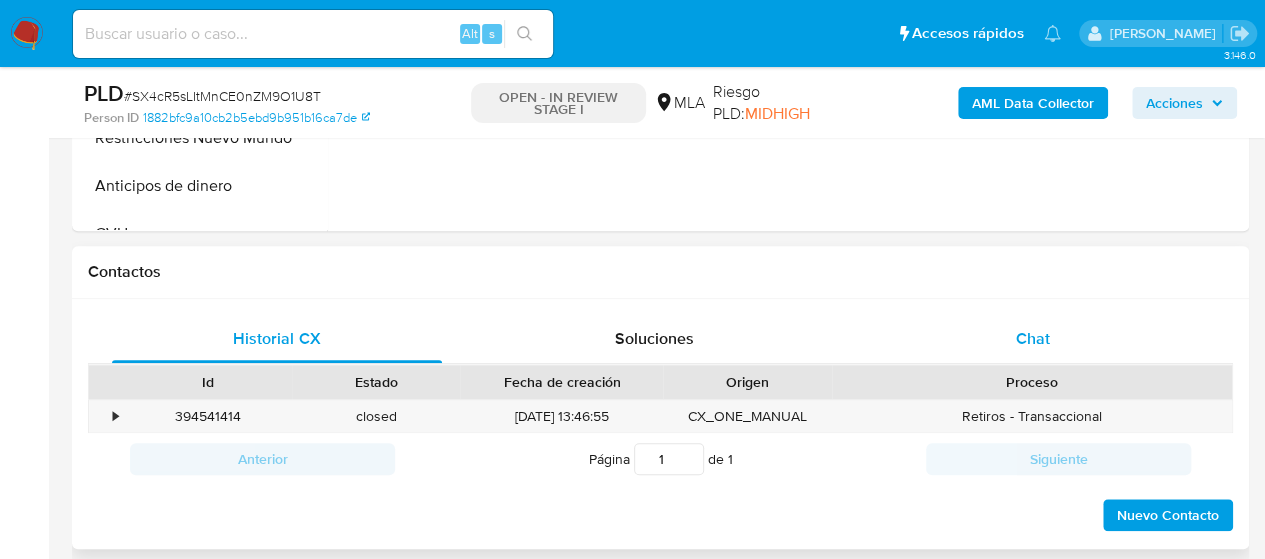 click on "Chat" at bounding box center [1033, 339] 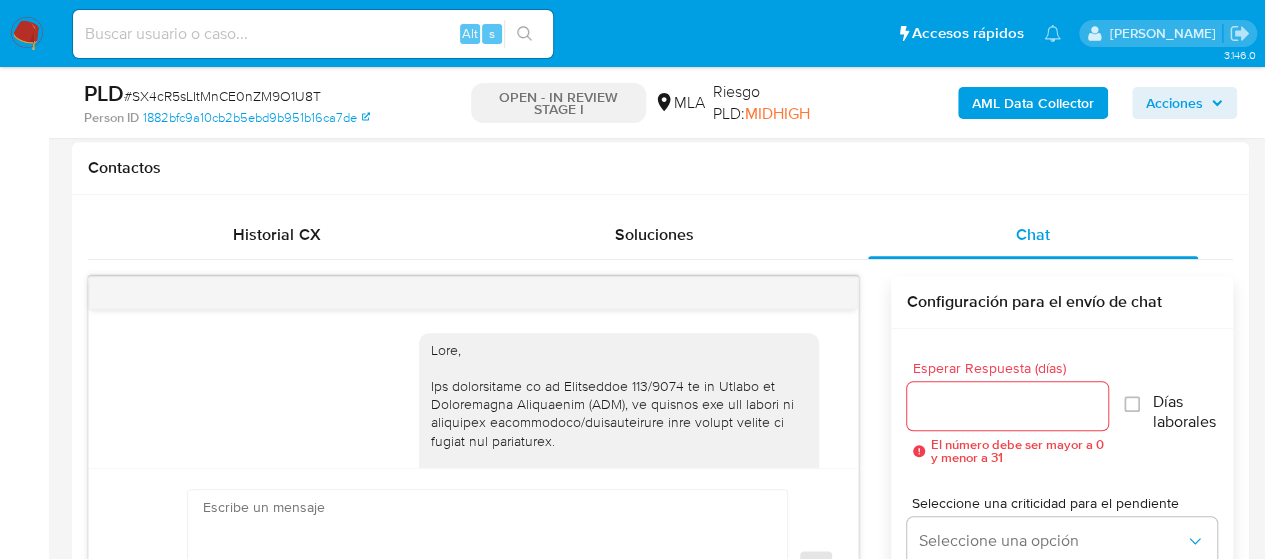 scroll, scrollTop: 994, scrollLeft: 0, axis: vertical 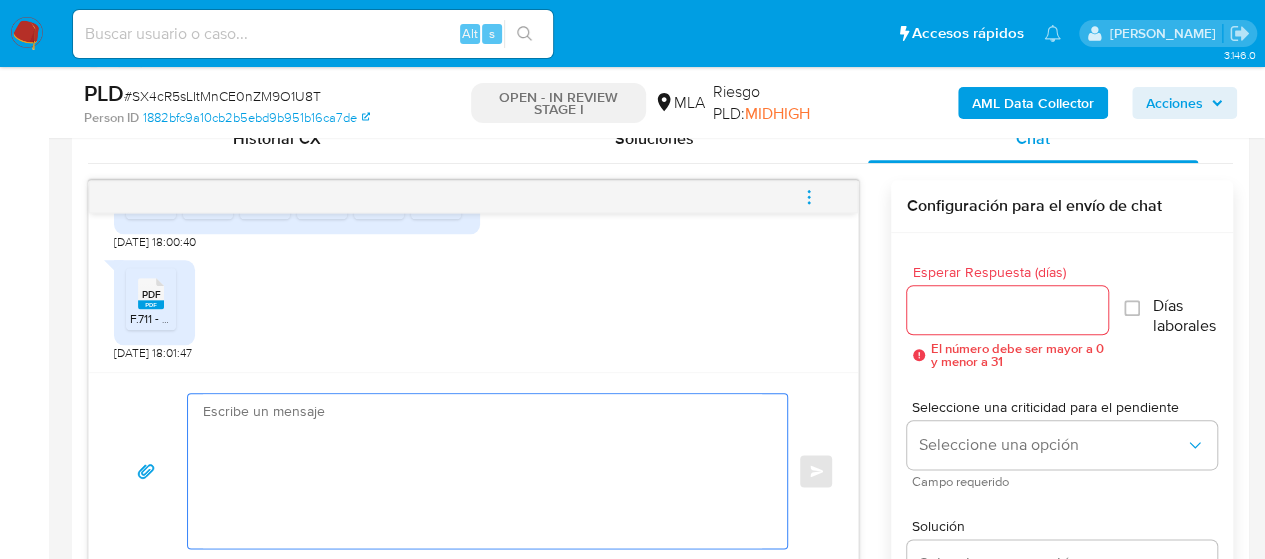 click at bounding box center [482, 471] 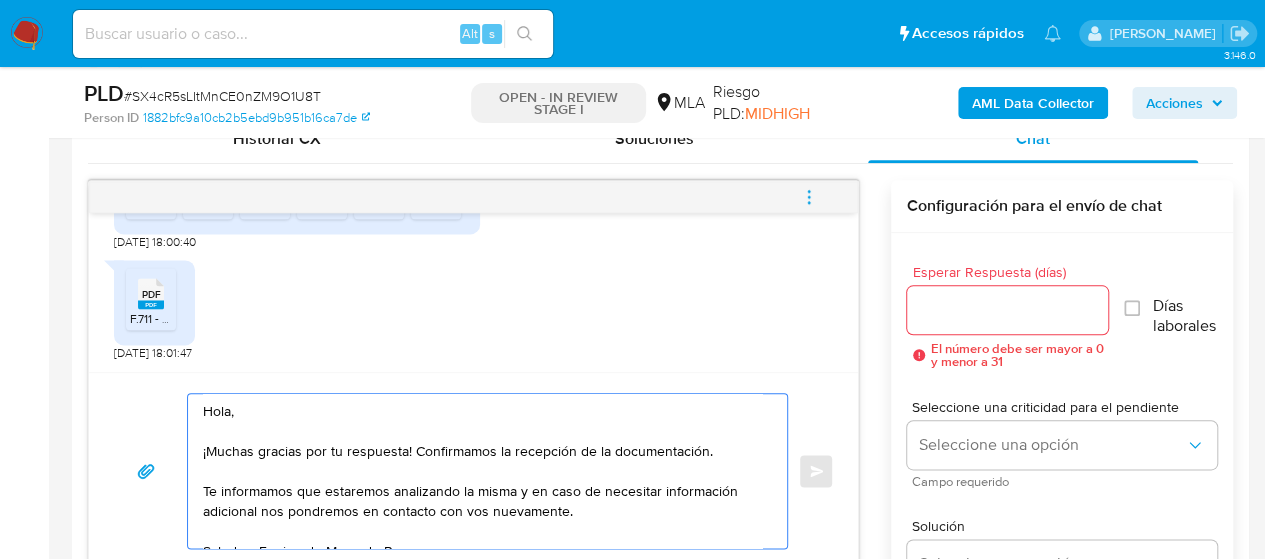scroll, scrollTop: 1019, scrollLeft: 0, axis: vertical 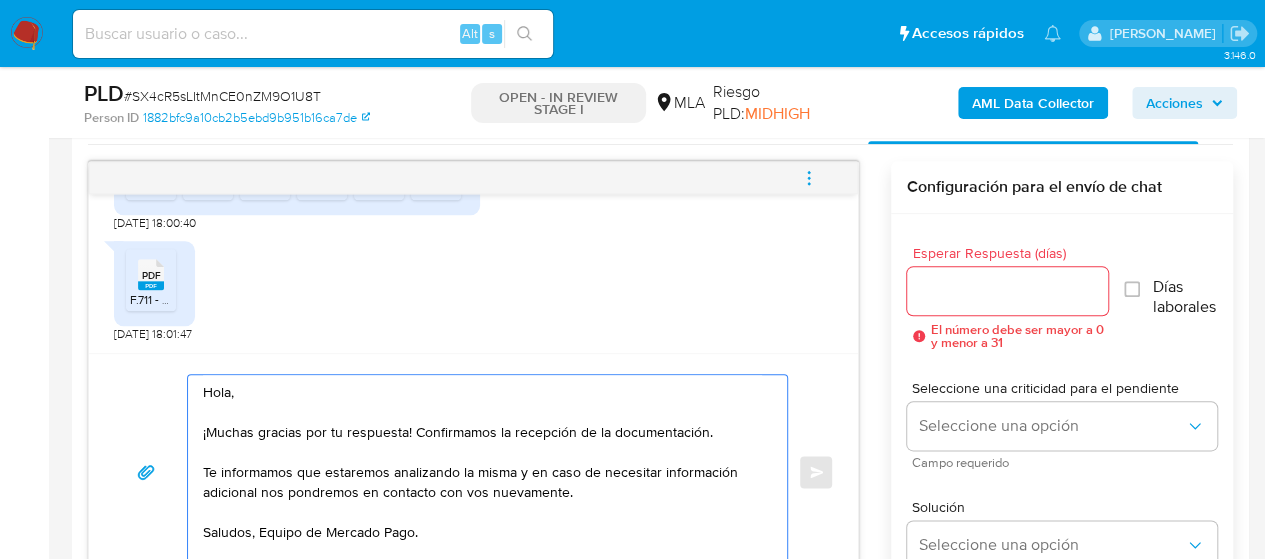 type on "Hola,
¡Muchas gracias por tu respuesta! Confirmamos la recepción de la documentación.
Te informamos que estaremos analizando la misma y en caso de necesitar información adicional nos pondremos en contacto con vos nuevamente.
Saludos, Equipo de Mercado Pago." 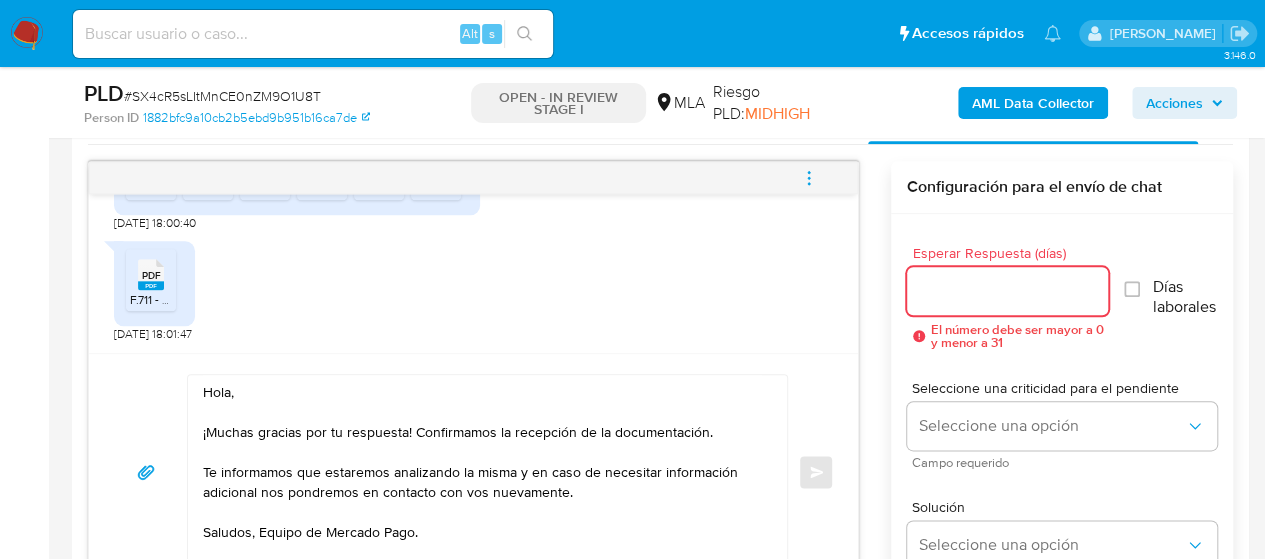 click on "Esperar Respuesta (días)" at bounding box center [1008, 291] 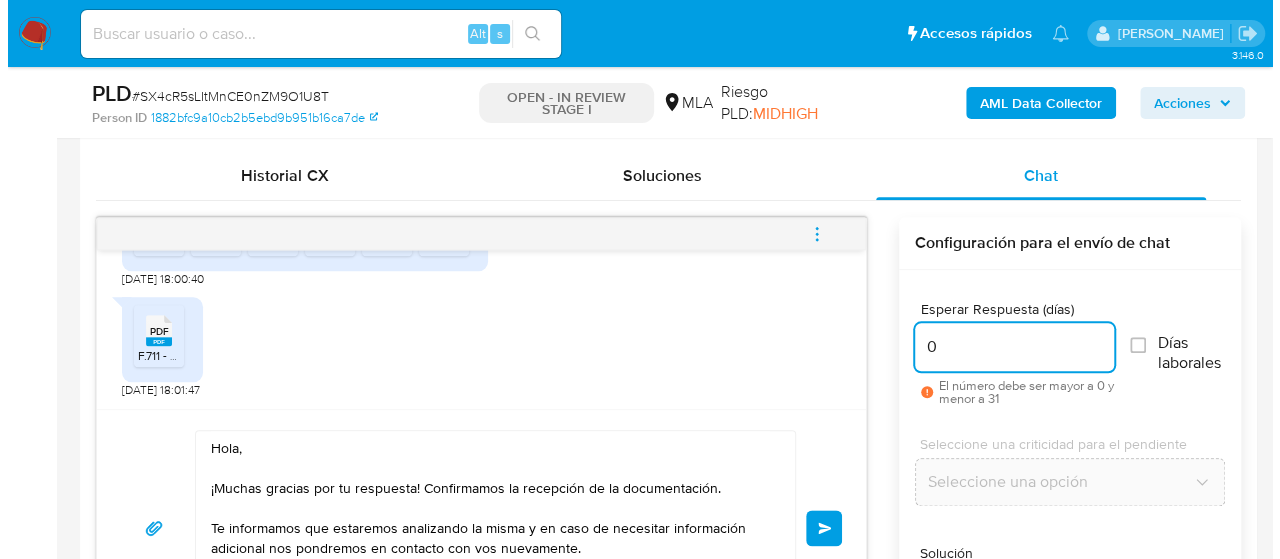 scroll, scrollTop: 990, scrollLeft: 0, axis: vertical 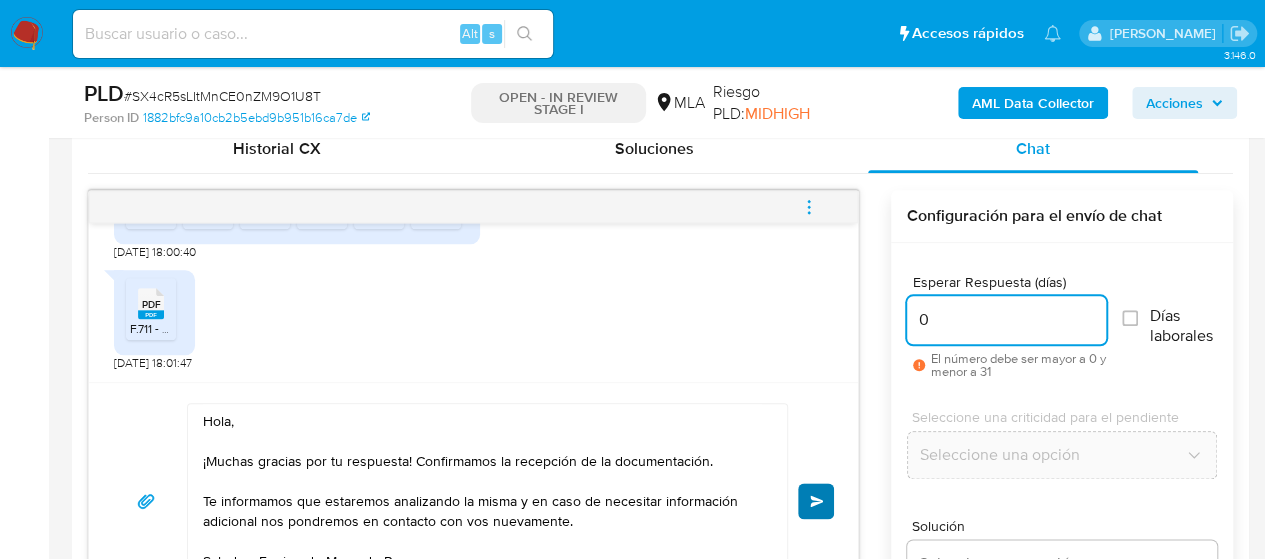 type on "0" 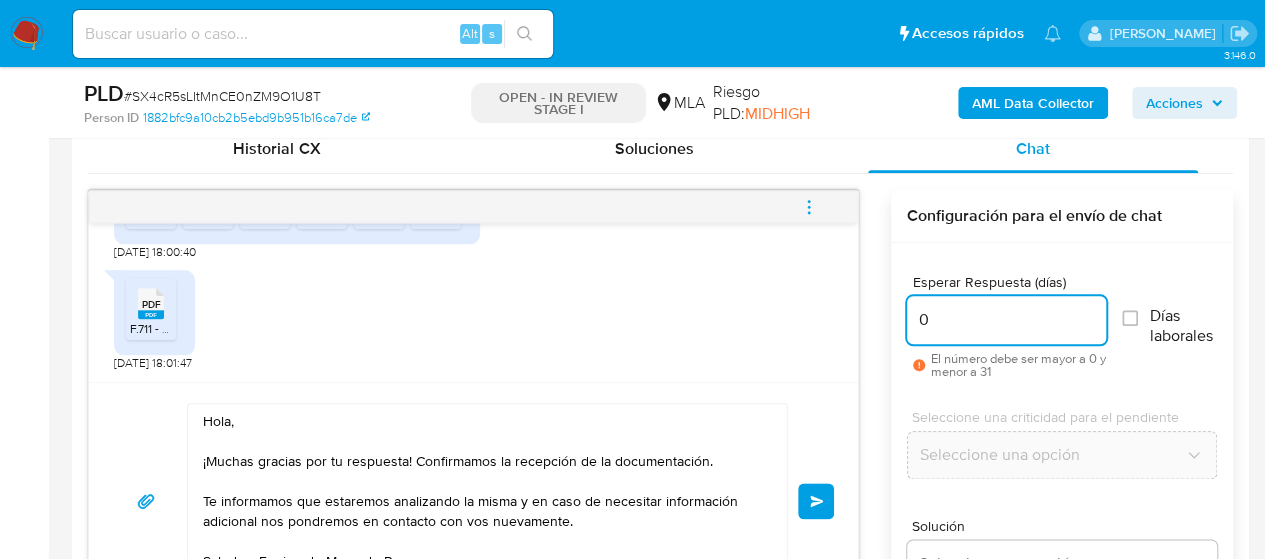 click on "Enviar" at bounding box center [816, 501] 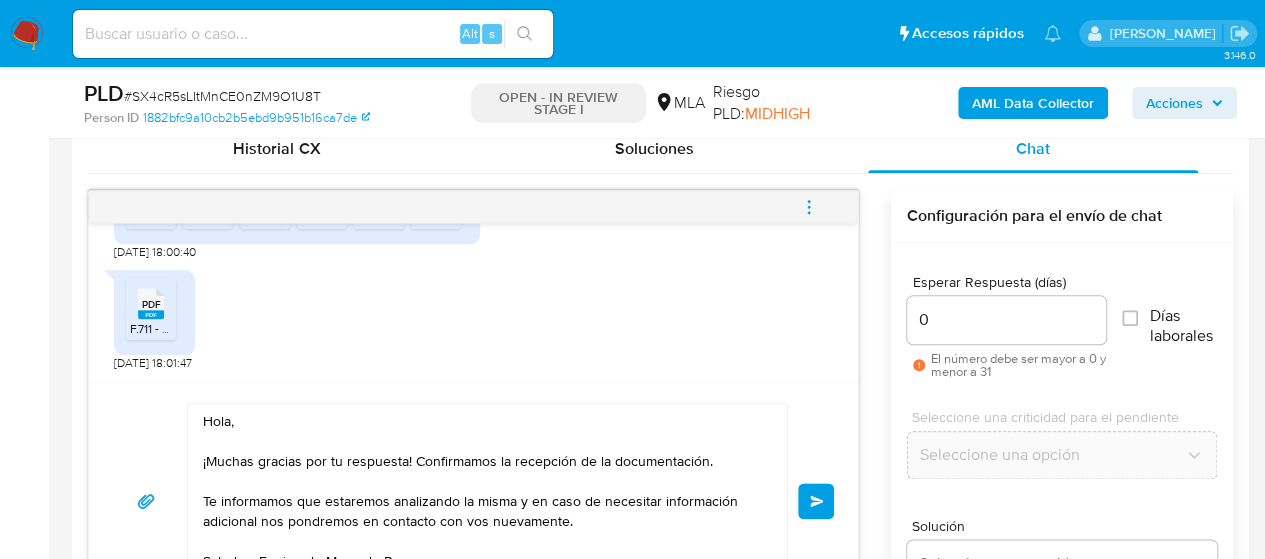 click at bounding box center [809, 207] 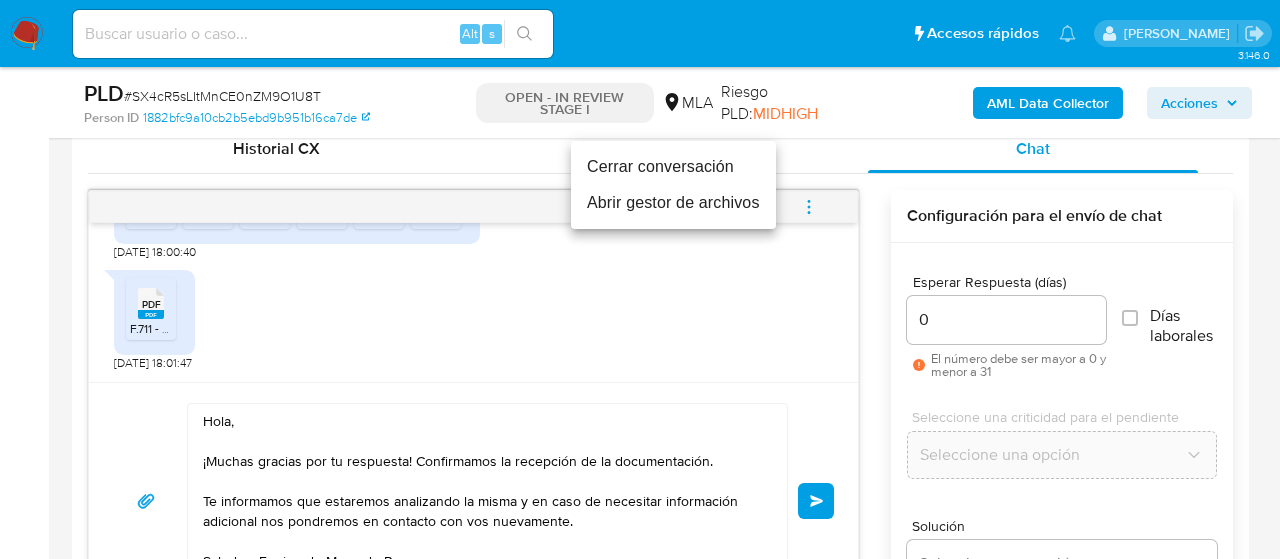type 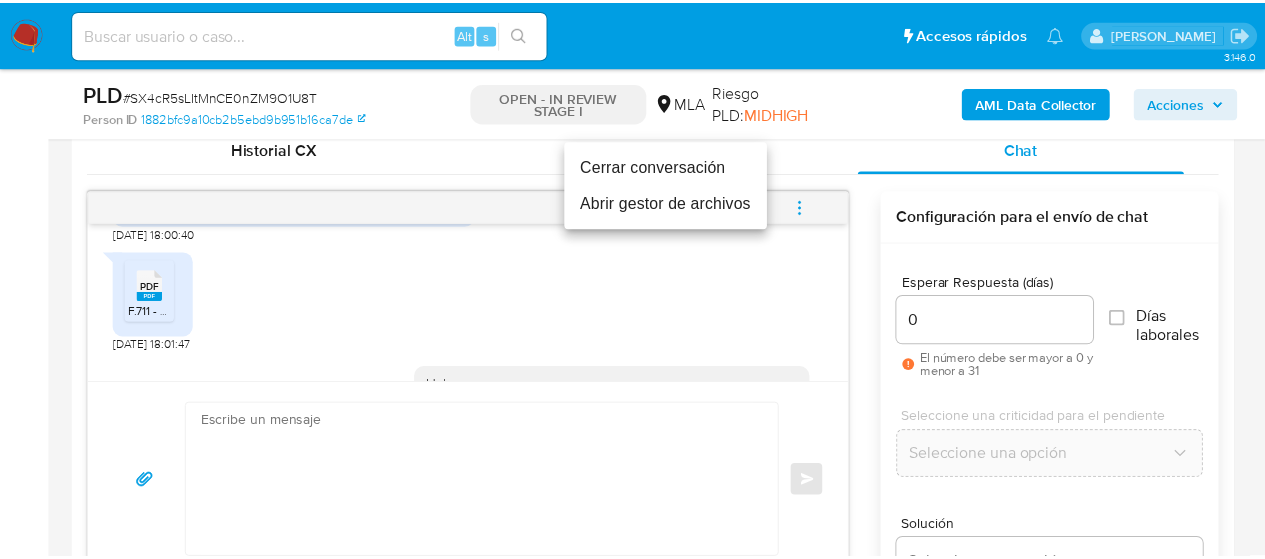 scroll, scrollTop: 2000, scrollLeft: 0, axis: vertical 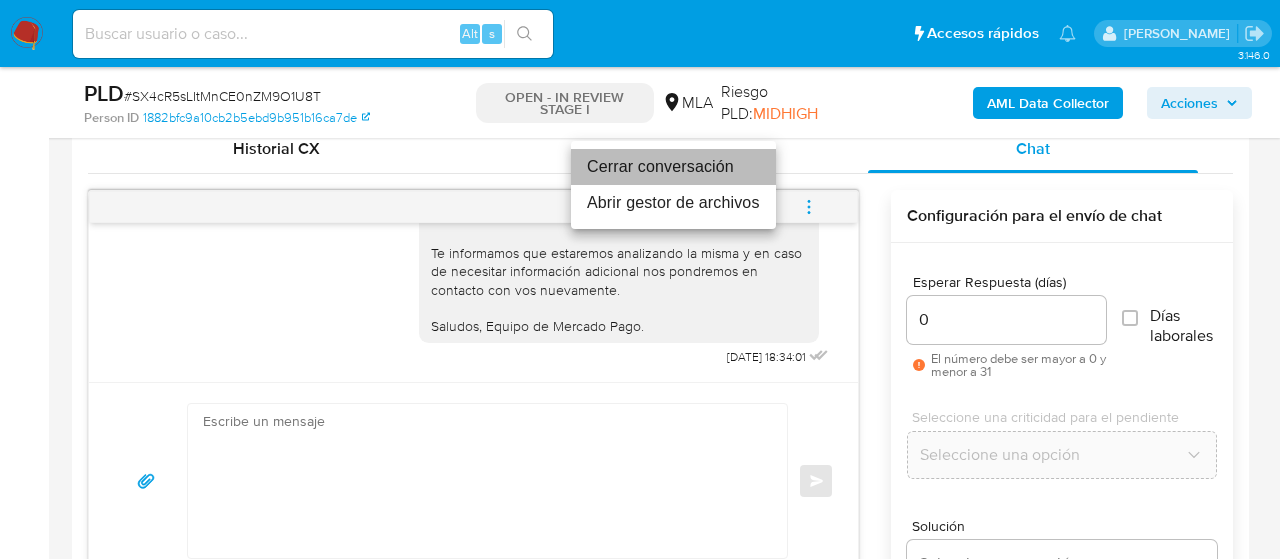 click on "Cerrar conversación" at bounding box center (673, 167) 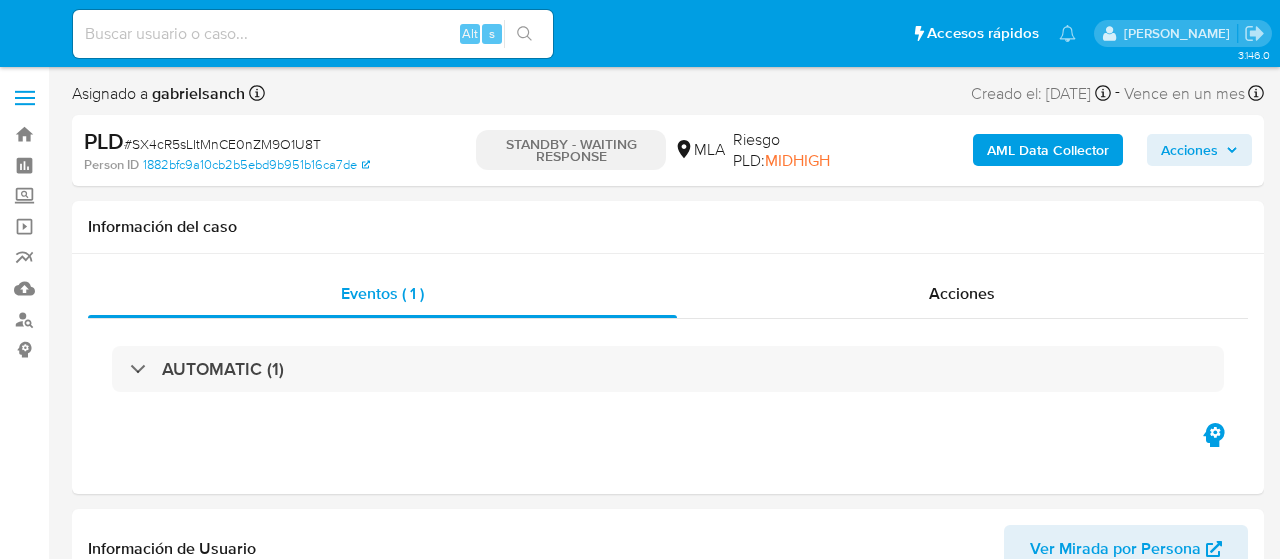 select on "10" 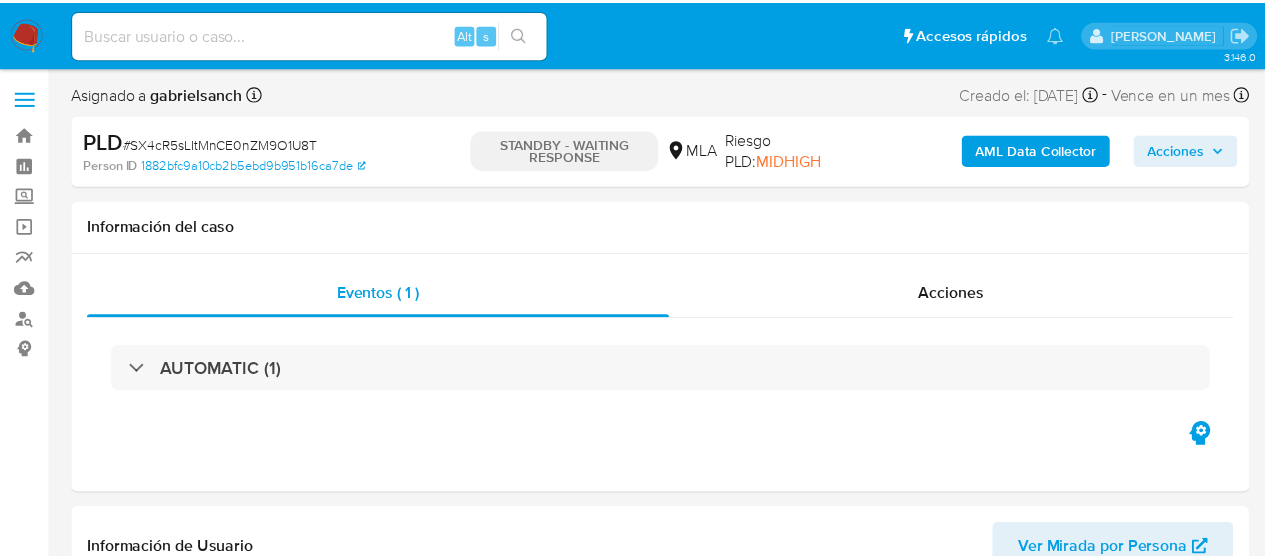 scroll, scrollTop: 0, scrollLeft: 0, axis: both 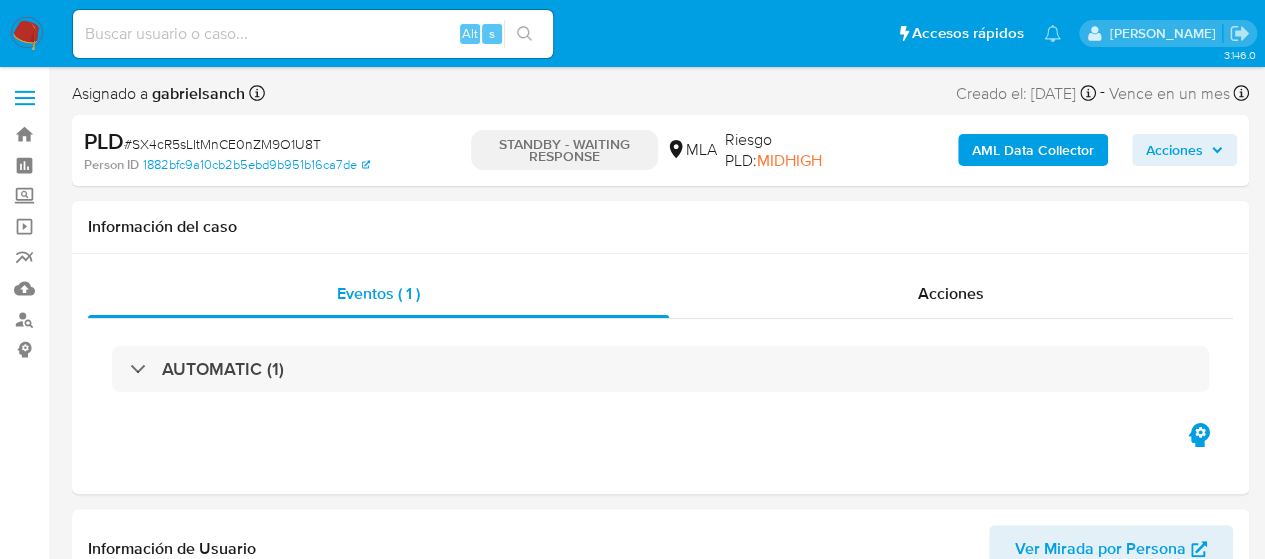 click on "Alt s" at bounding box center [313, 34] 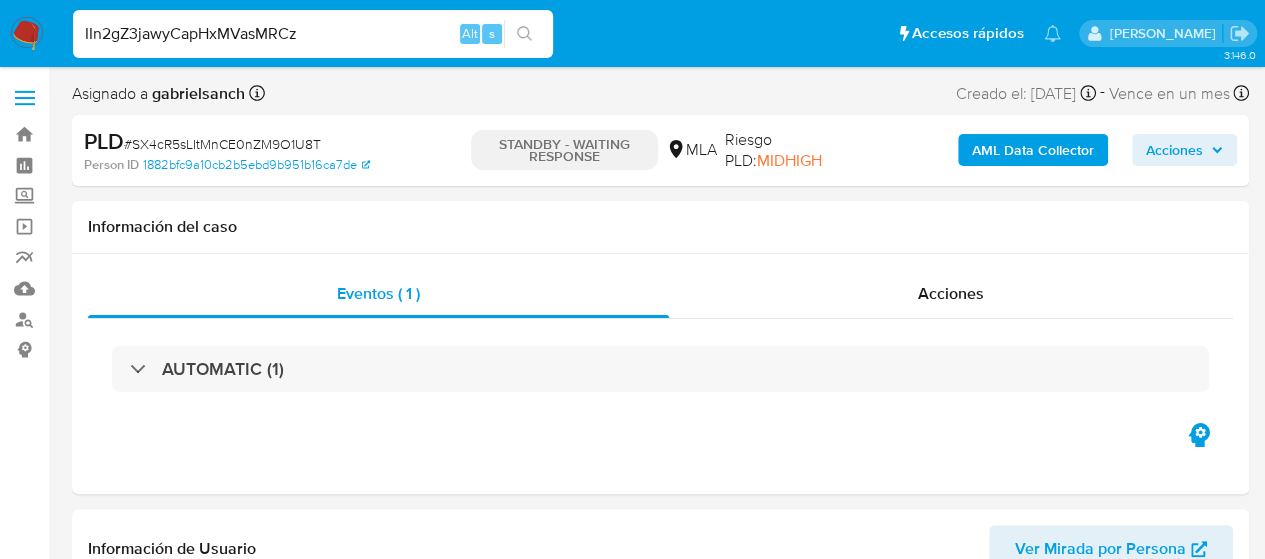 type on "IIn2gZ3jawyCapHxMVasMRCz" 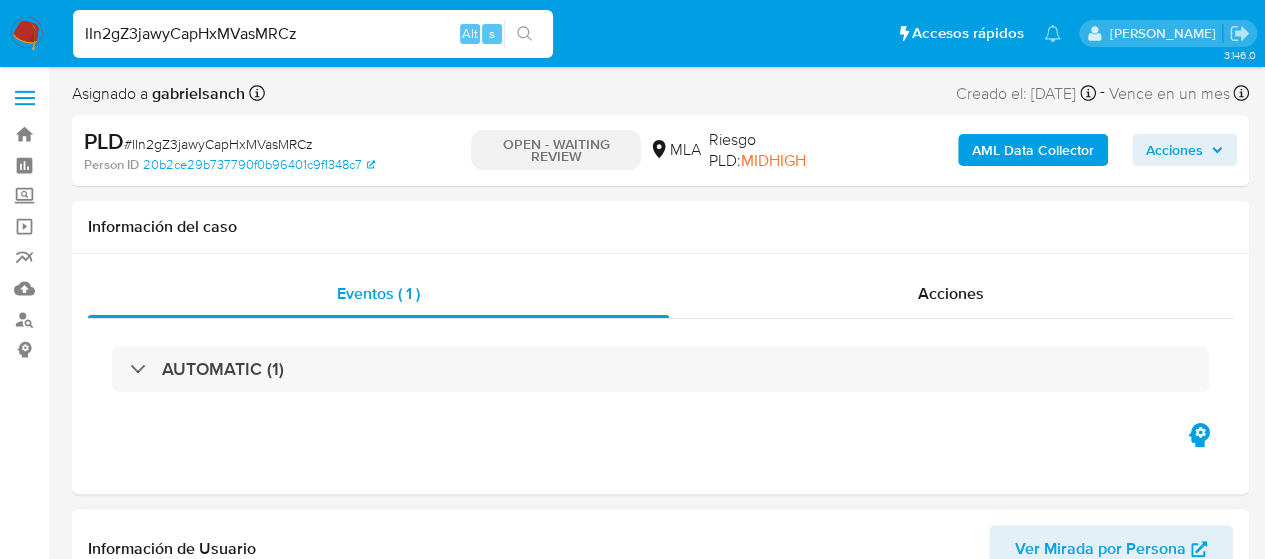 select on "10" 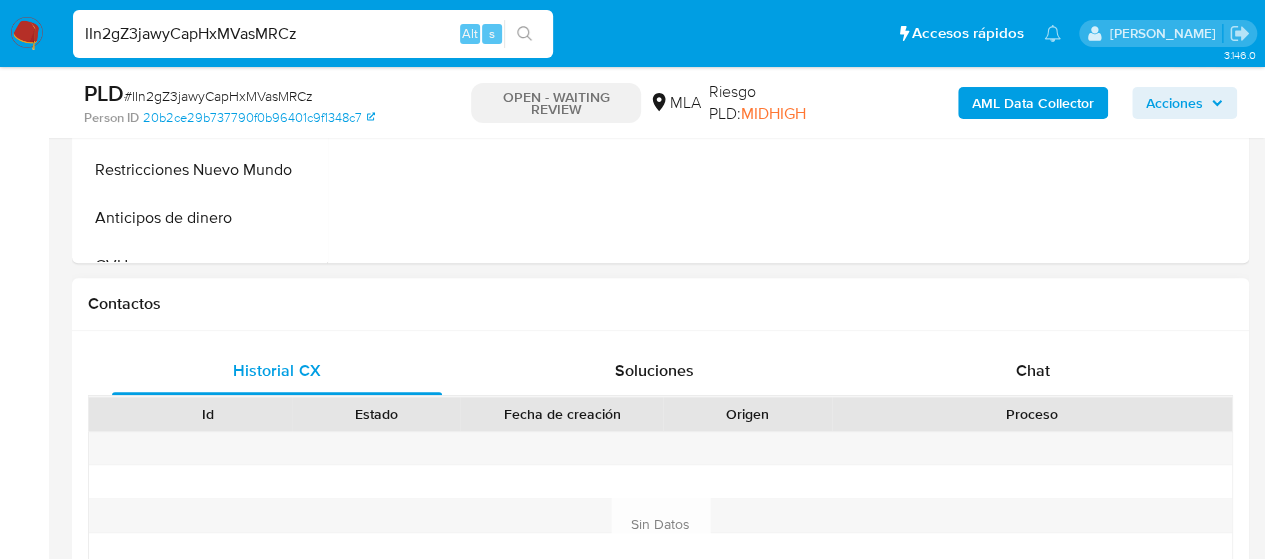 scroll, scrollTop: 800, scrollLeft: 0, axis: vertical 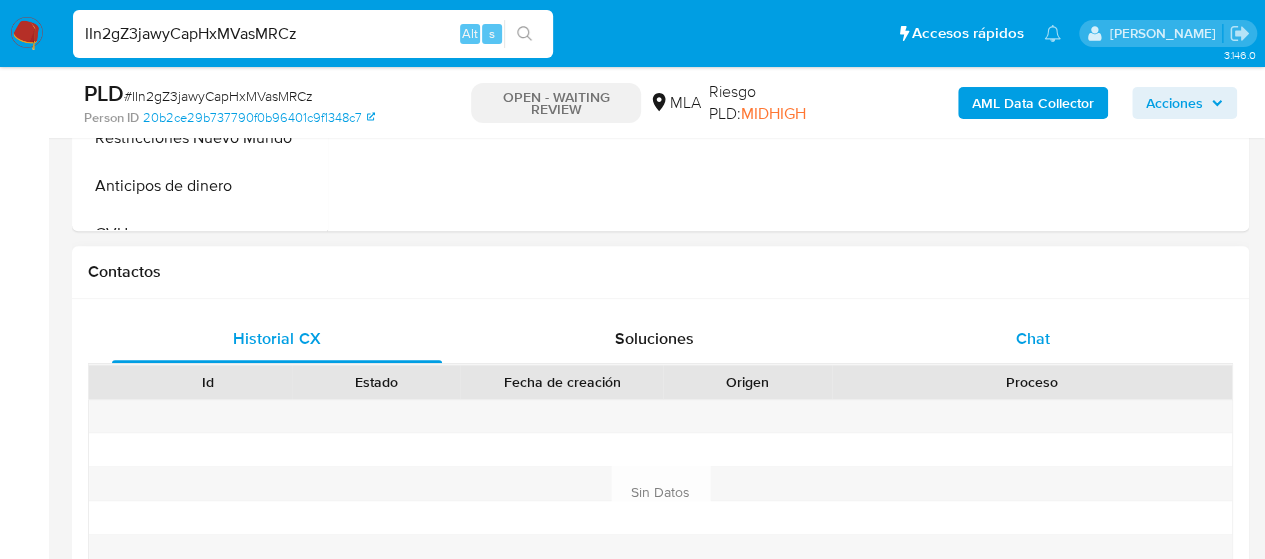 click on "Chat" at bounding box center (1033, 338) 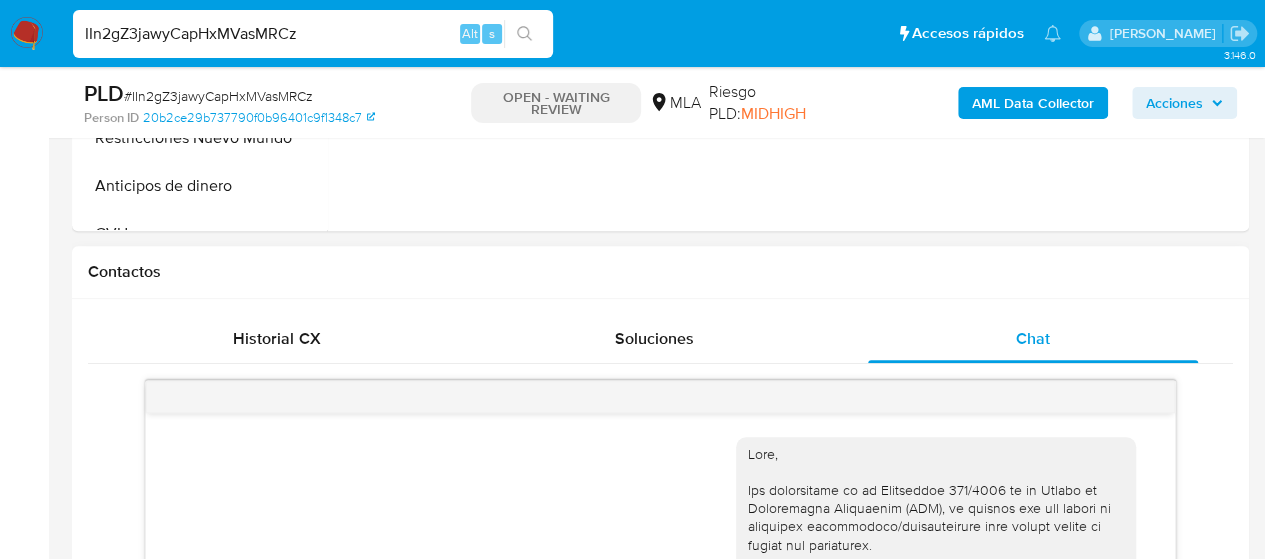 scroll, scrollTop: 1422, scrollLeft: 0, axis: vertical 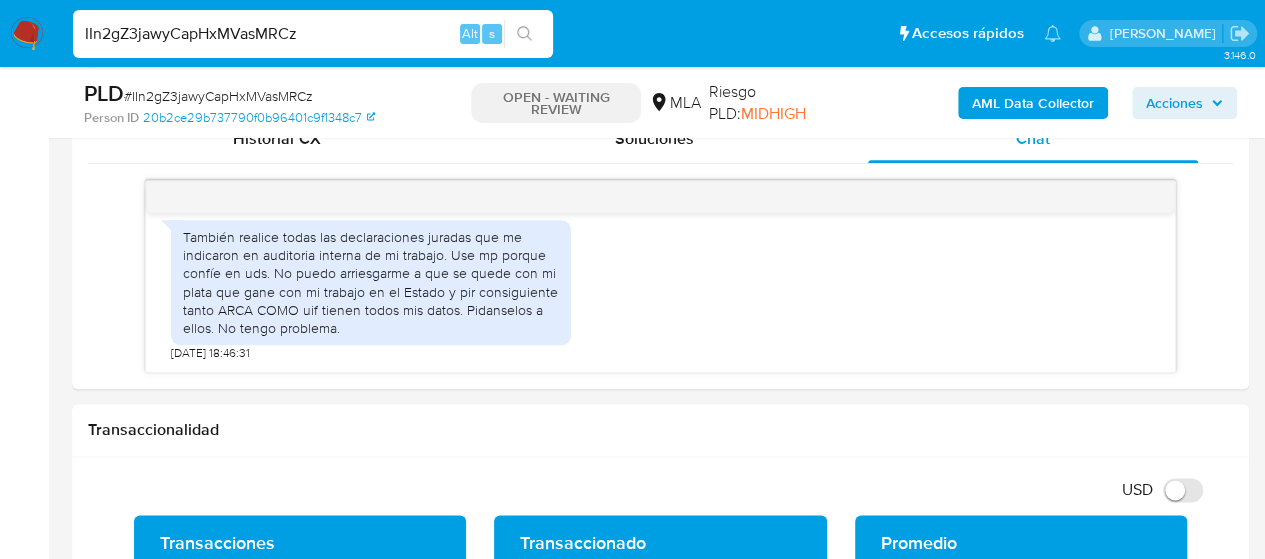 click on "IIn2gZ3jawyCapHxMVasMRCz" at bounding box center (313, 34) 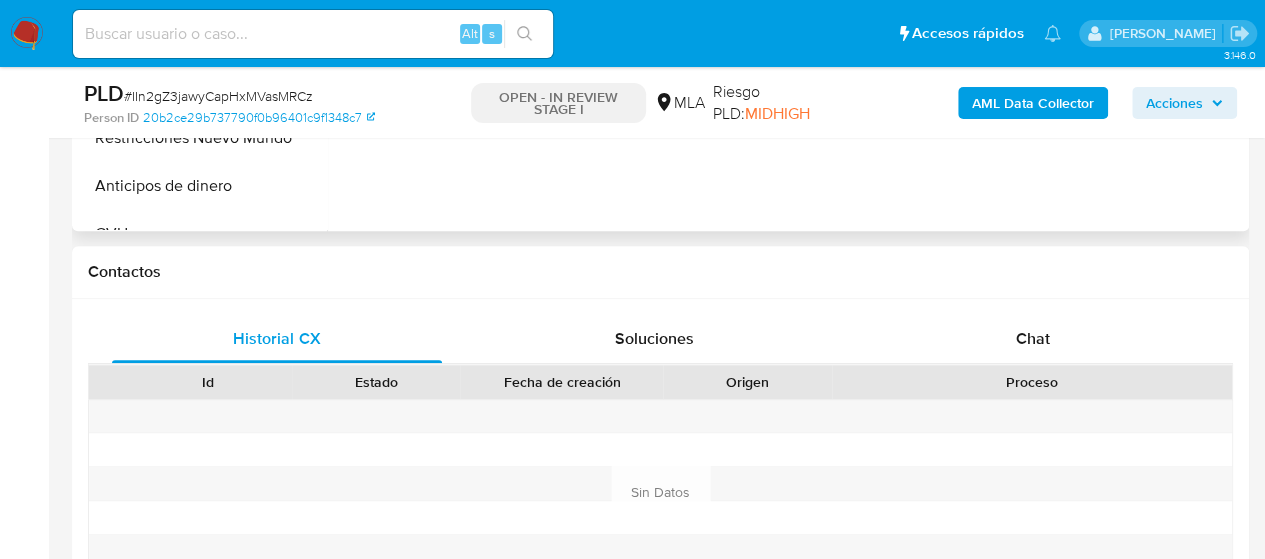 scroll, scrollTop: 900, scrollLeft: 0, axis: vertical 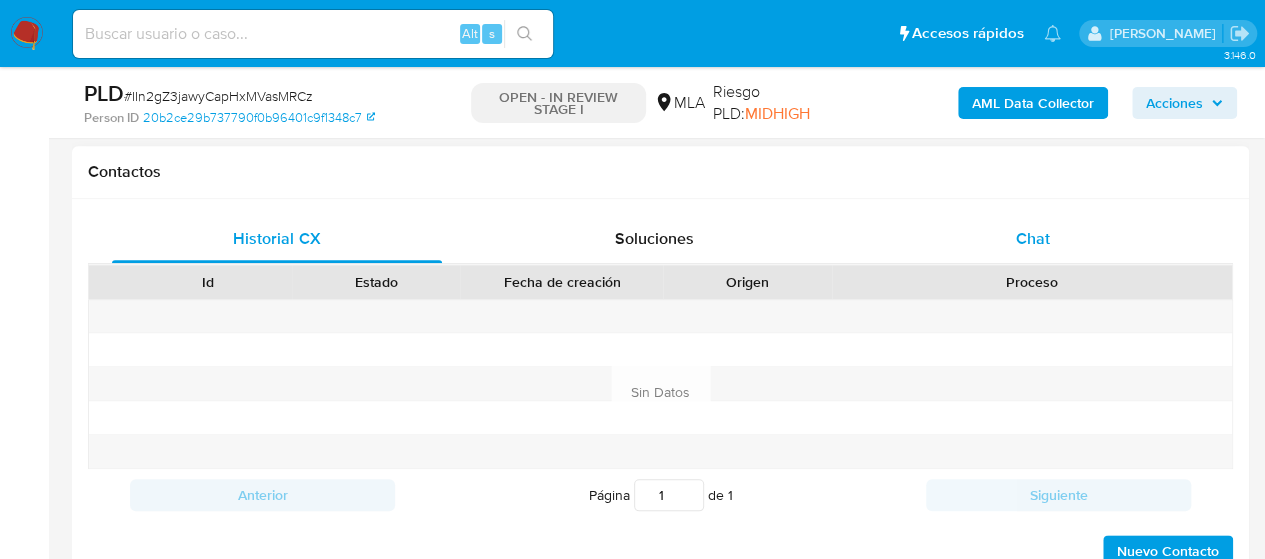 click on "Chat" at bounding box center (1033, 239) 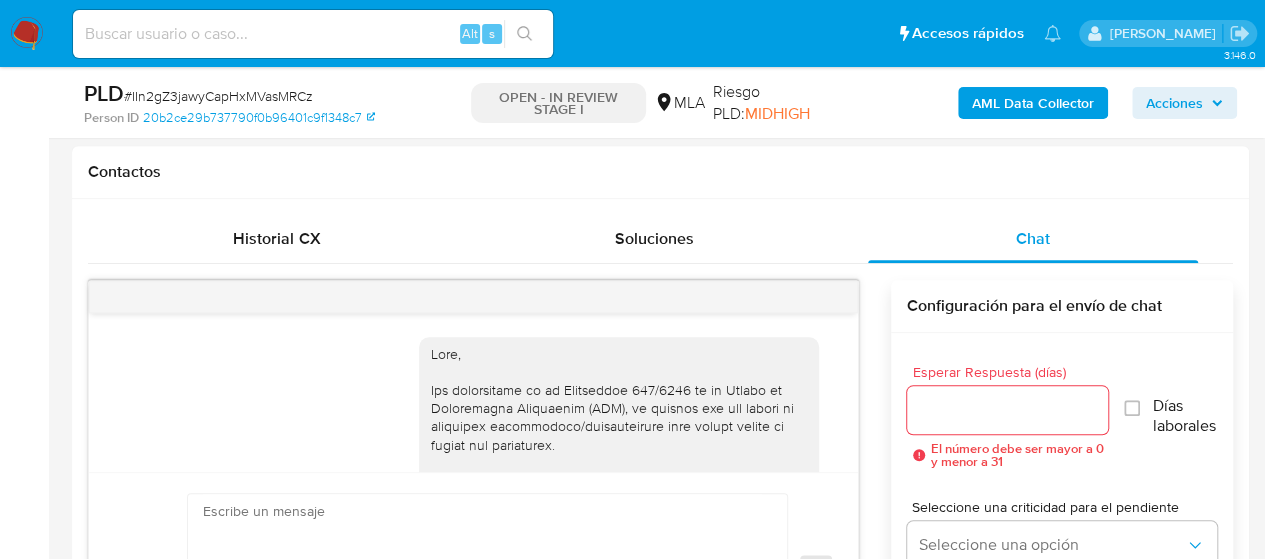 scroll, scrollTop: 1422, scrollLeft: 0, axis: vertical 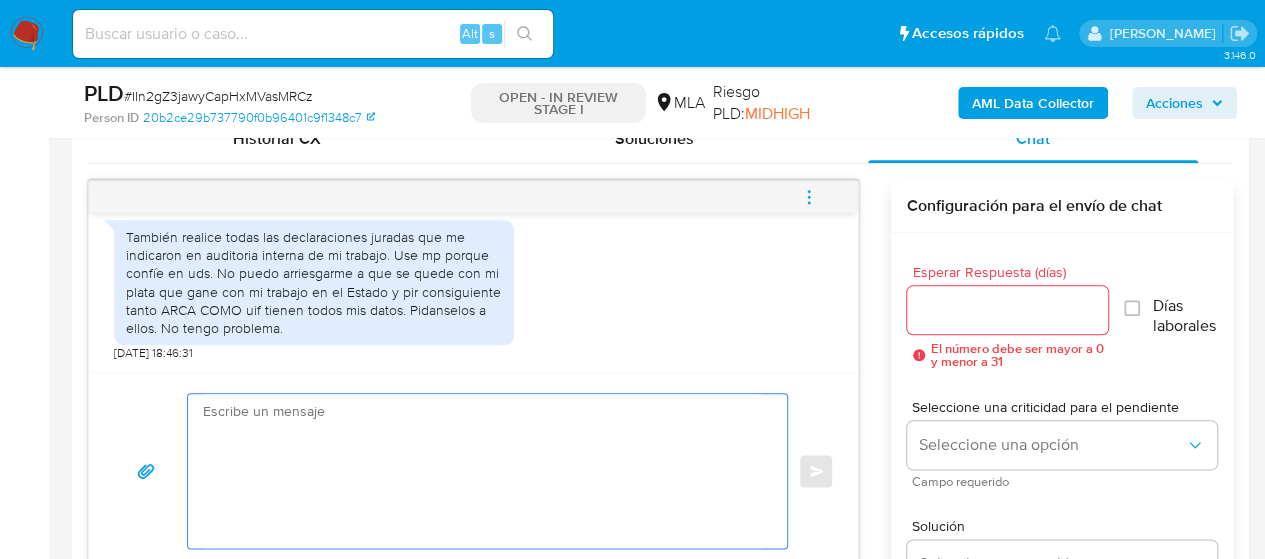 click at bounding box center [482, 471] 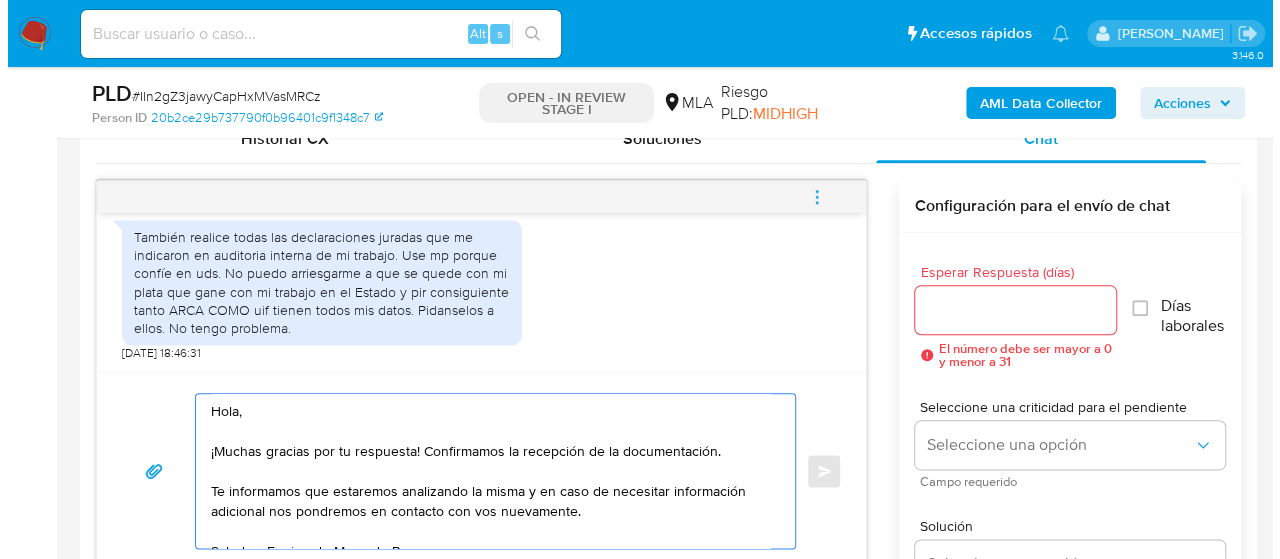 scroll, scrollTop: 1019, scrollLeft: 0, axis: vertical 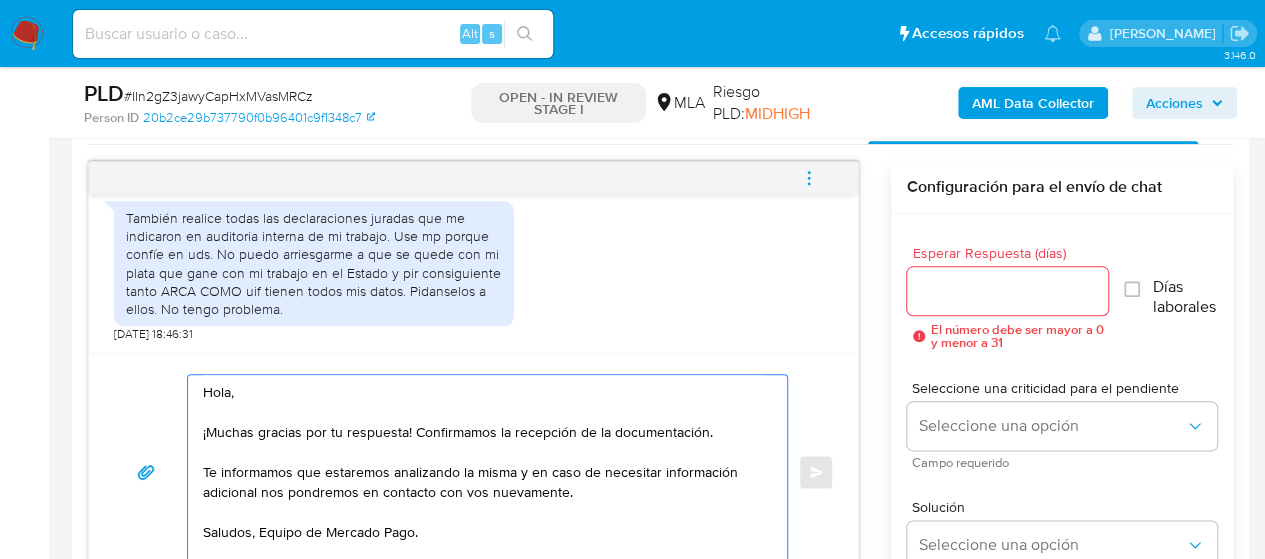 type on "Hola,
¡Muchas gracias por tu respuesta! Confirmamos la recepción de la documentación.
Te informamos que estaremos analizando la misma y en caso de necesitar información adicional nos pondremos en contacto con vos nuevamente.
Saludos, Equipo de Mercado Pago." 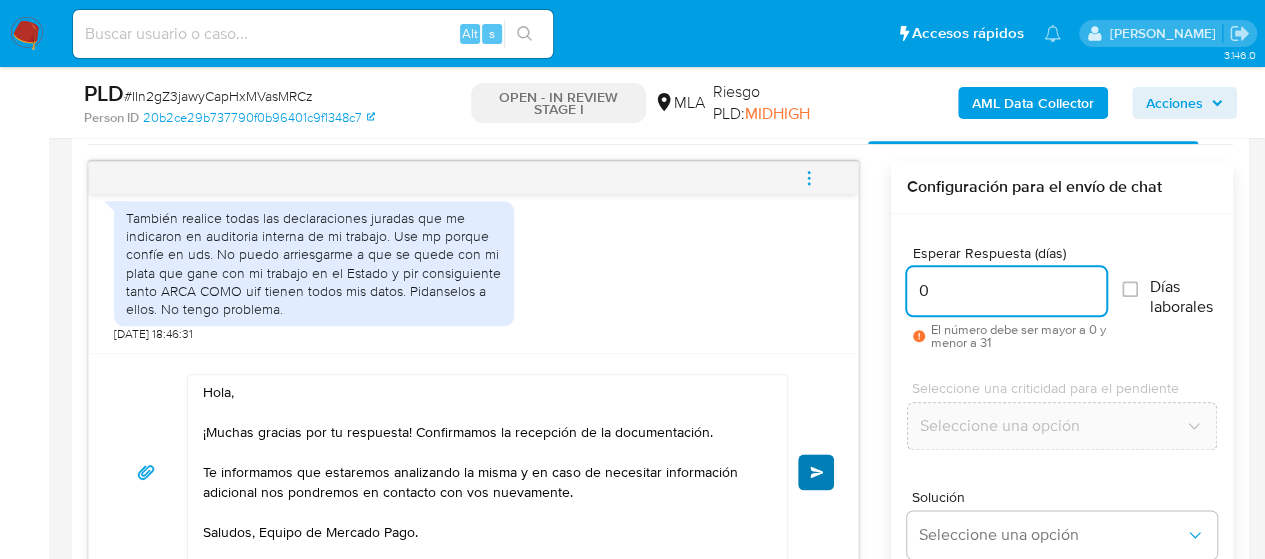 type on "0" 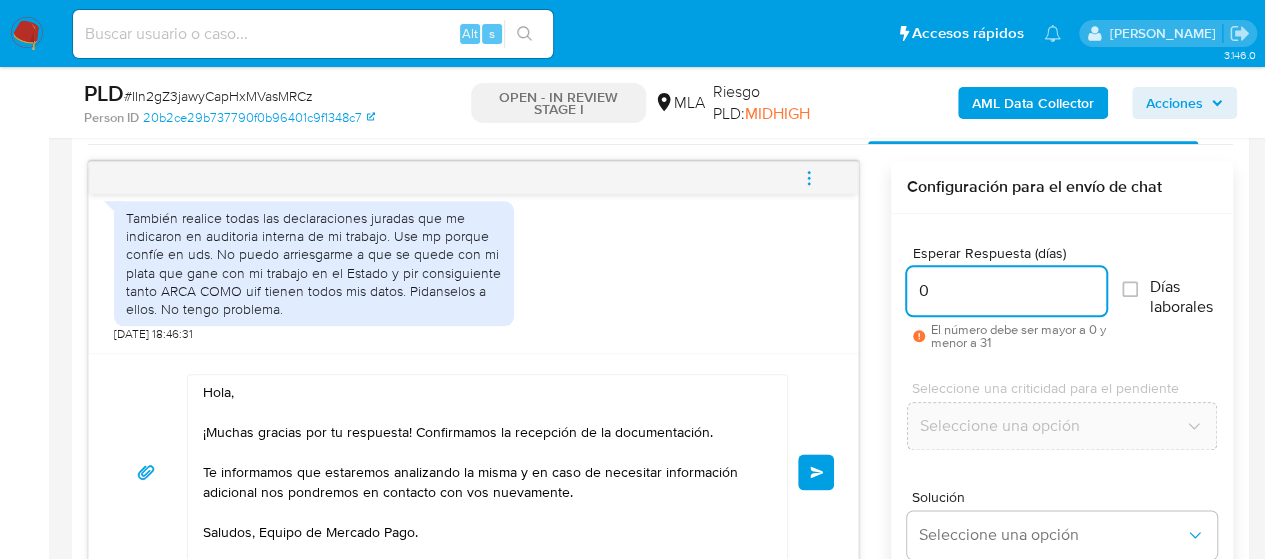 click on "Enviar" at bounding box center [816, 472] 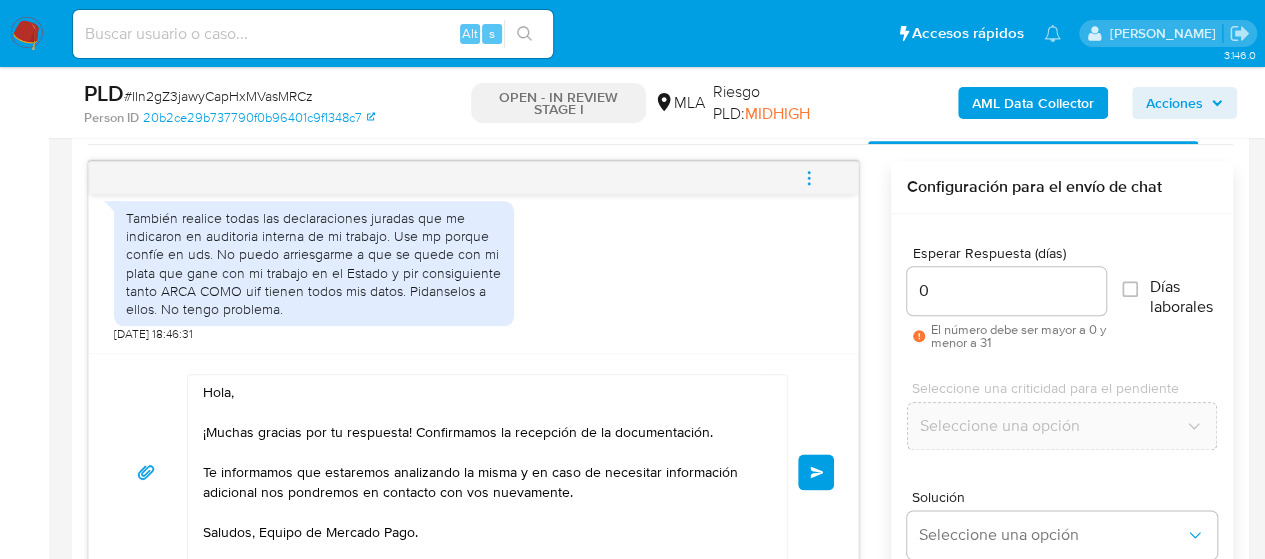 click 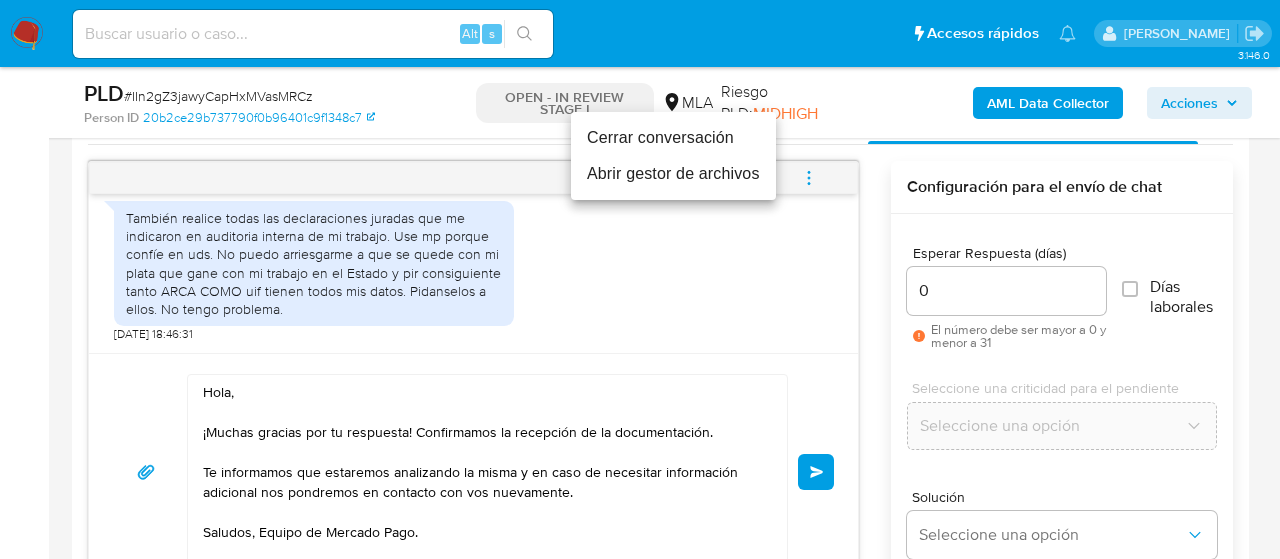 type 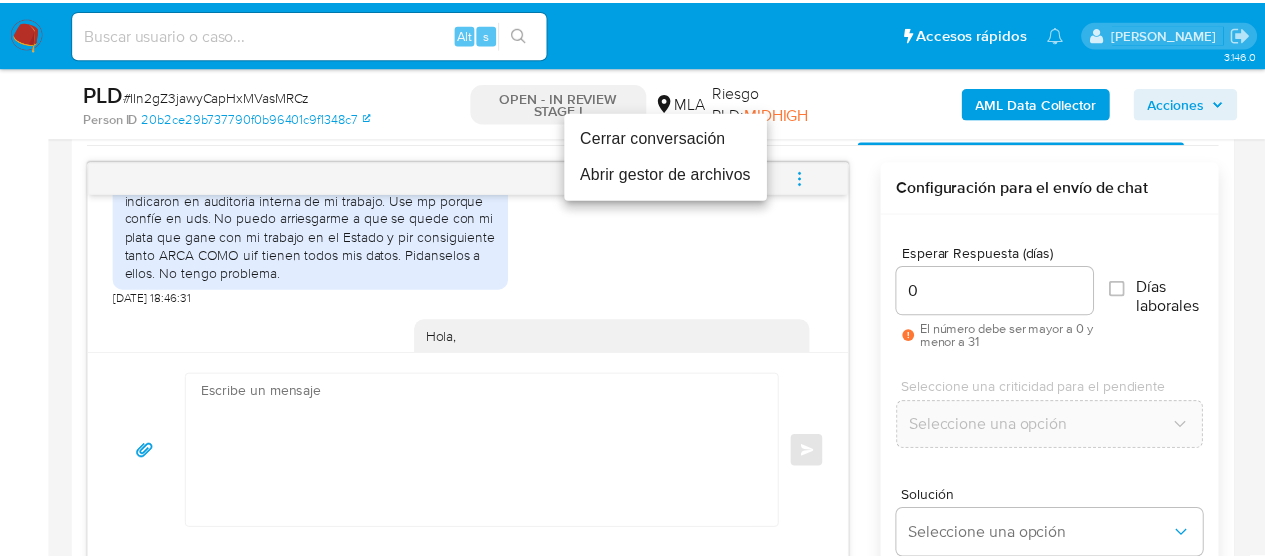 scroll, scrollTop: 1662, scrollLeft: 0, axis: vertical 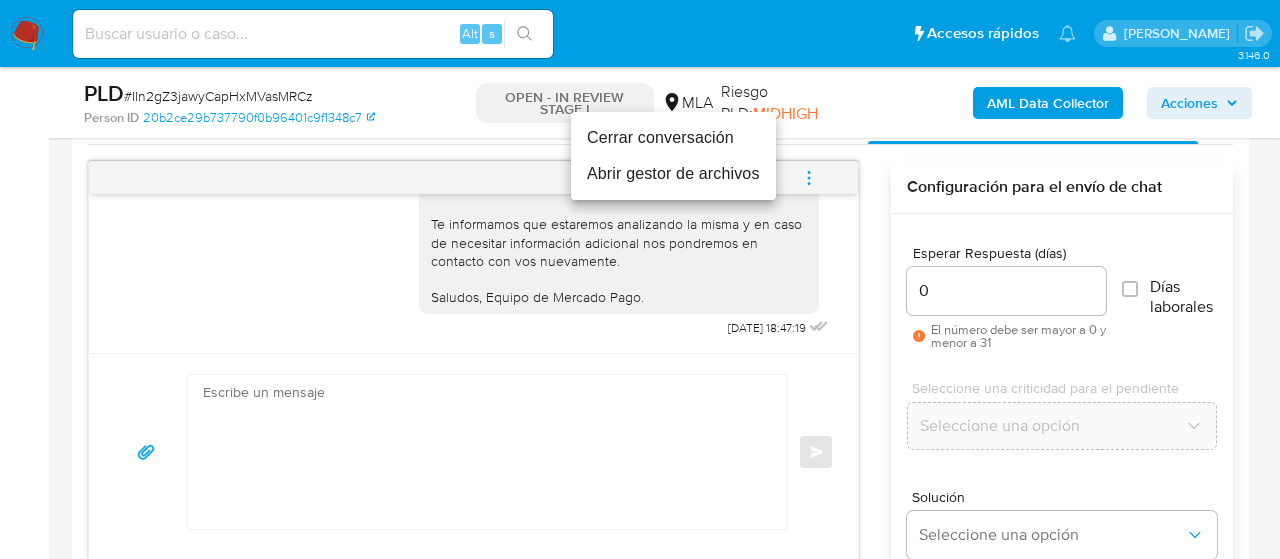 click on "Cerrar conversación" at bounding box center (673, 138) 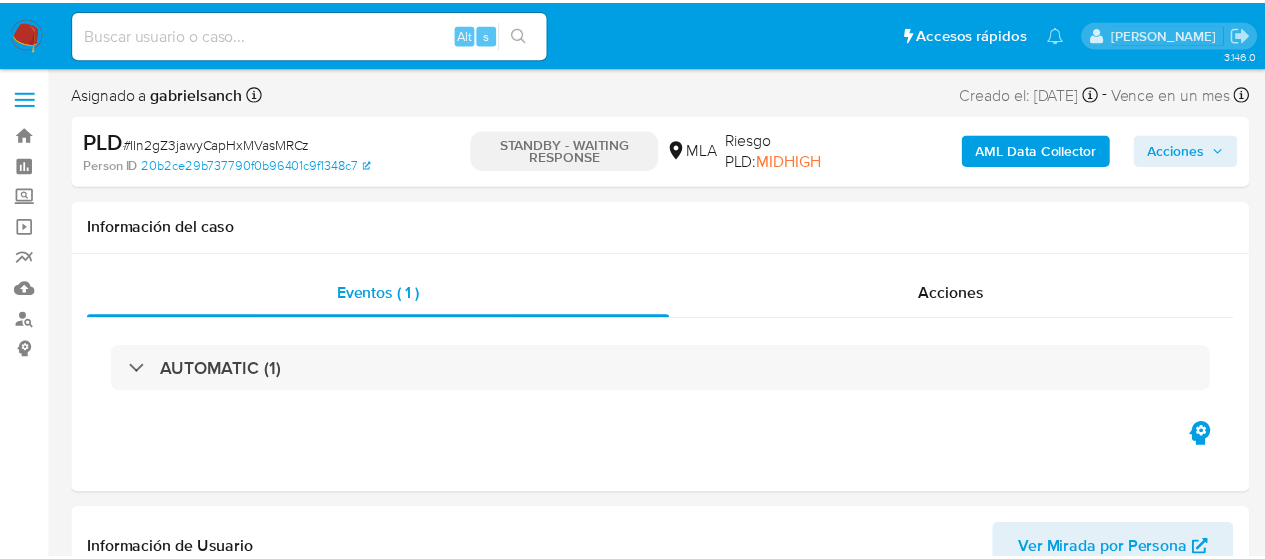 scroll, scrollTop: 0, scrollLeft: 0, axis: both 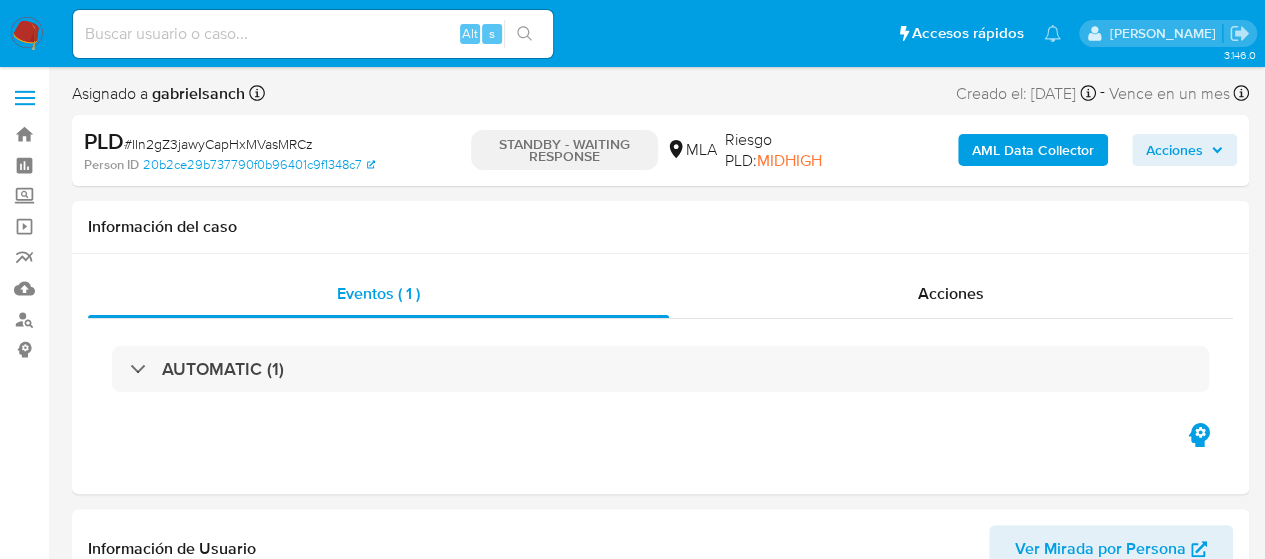 click at bounding box center [313, 34] 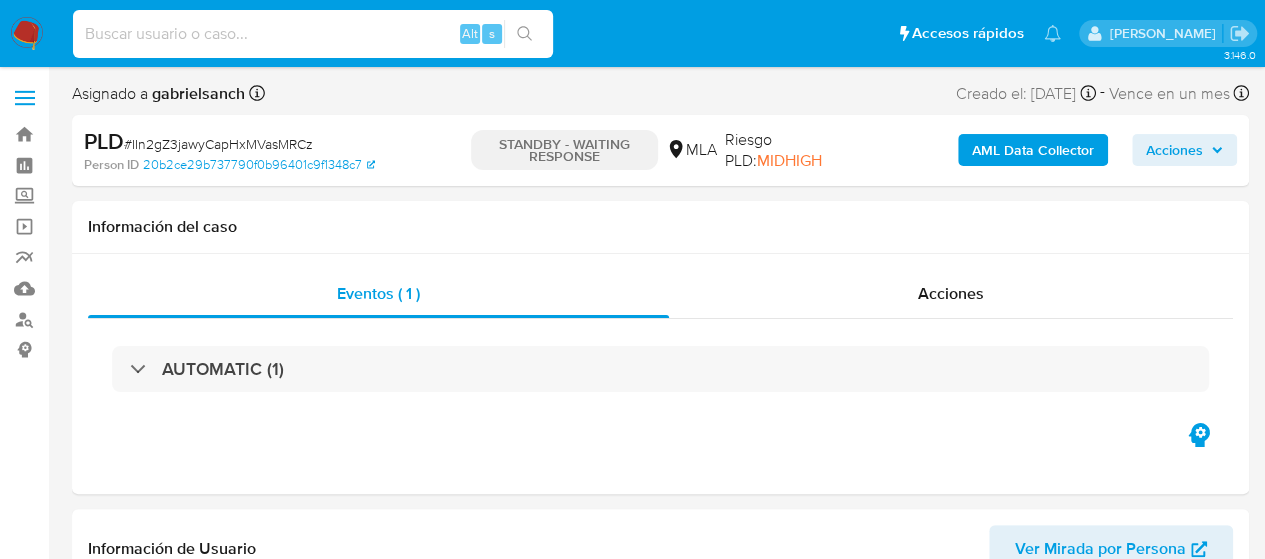 paste on "SX4cR5sLItMnCE0nZM9O1U8T" 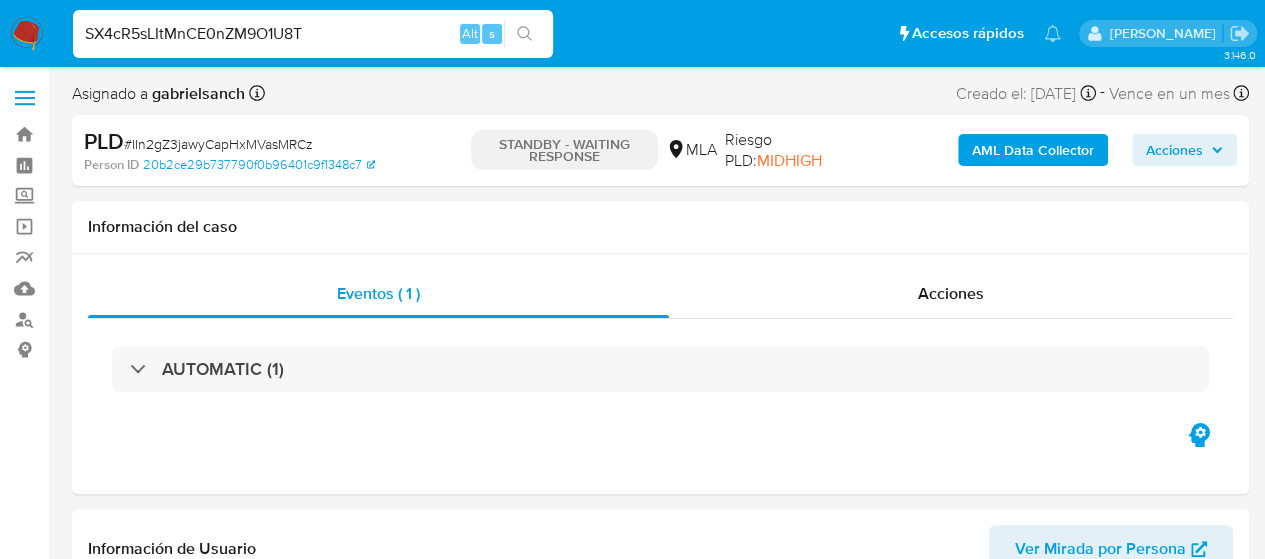 type on "SX4cR5sLItMnCE0nZM9O1U8T" 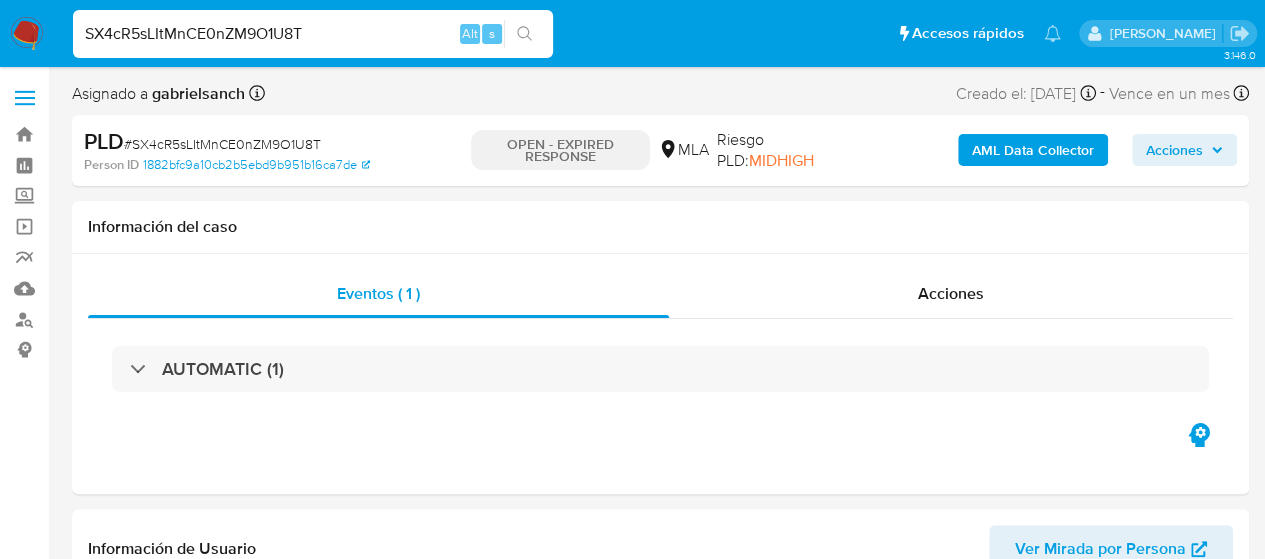 select on "10" 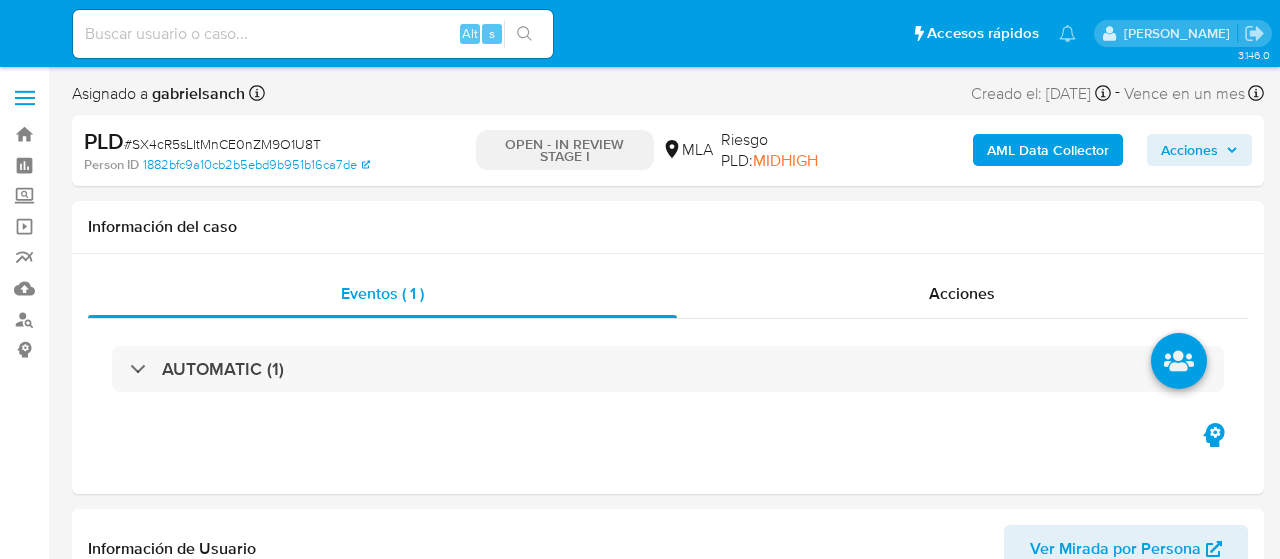 select on "10" 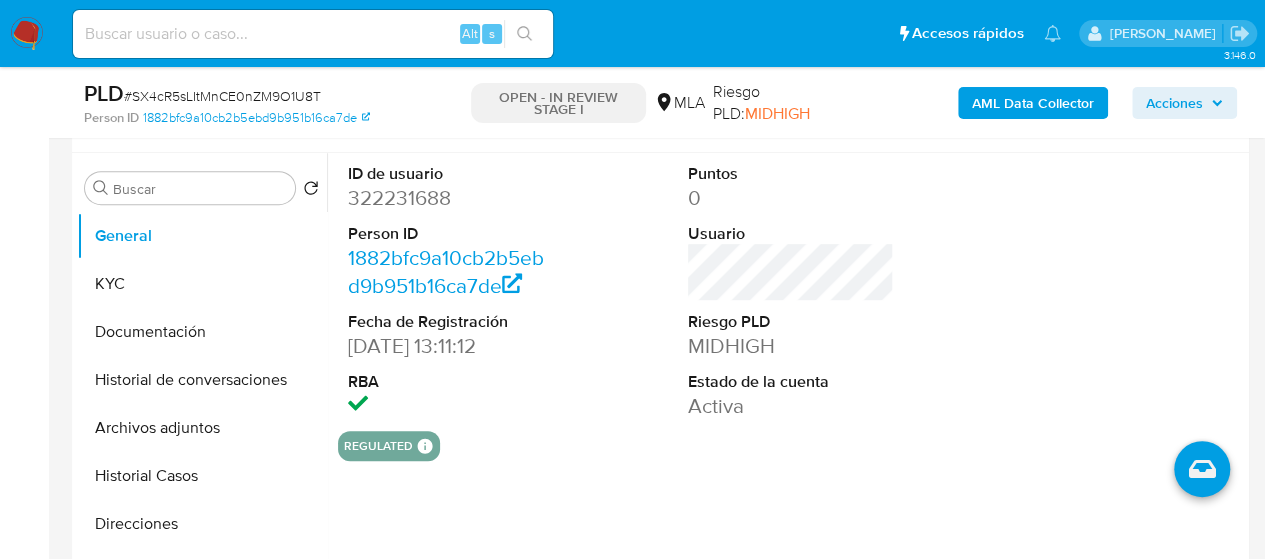 scroll, scrollTop: 500, scrollLeft: 0, axis: vertical 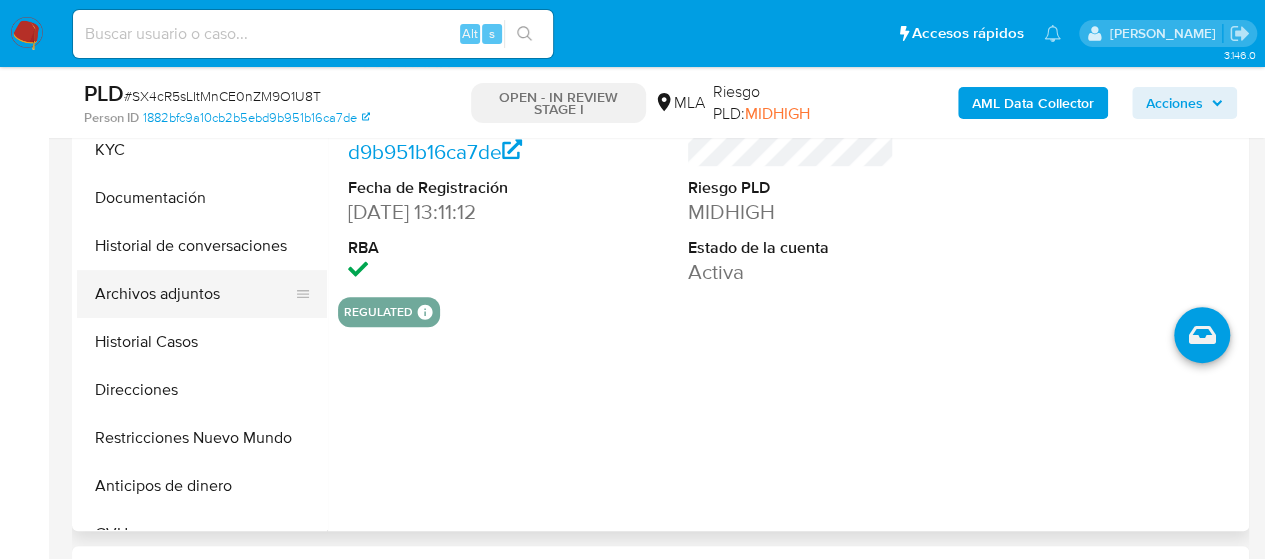 click on "Archivos adjuntos" at bounding box center [194, 294] 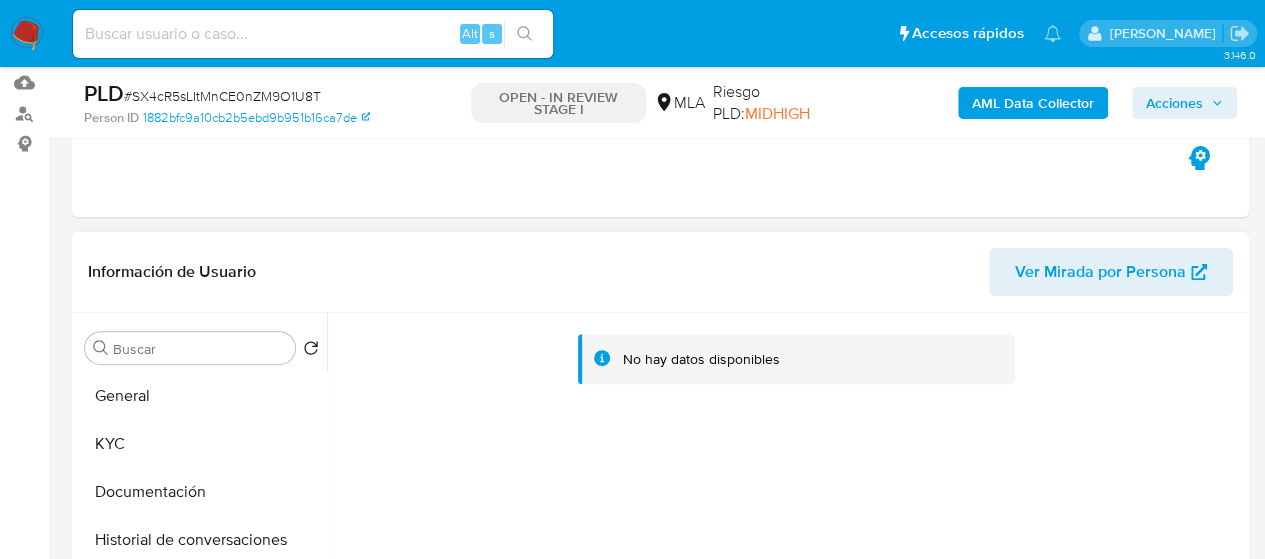 scroll, scrollTop: 200, scrollLeft: 0, axis: vertical 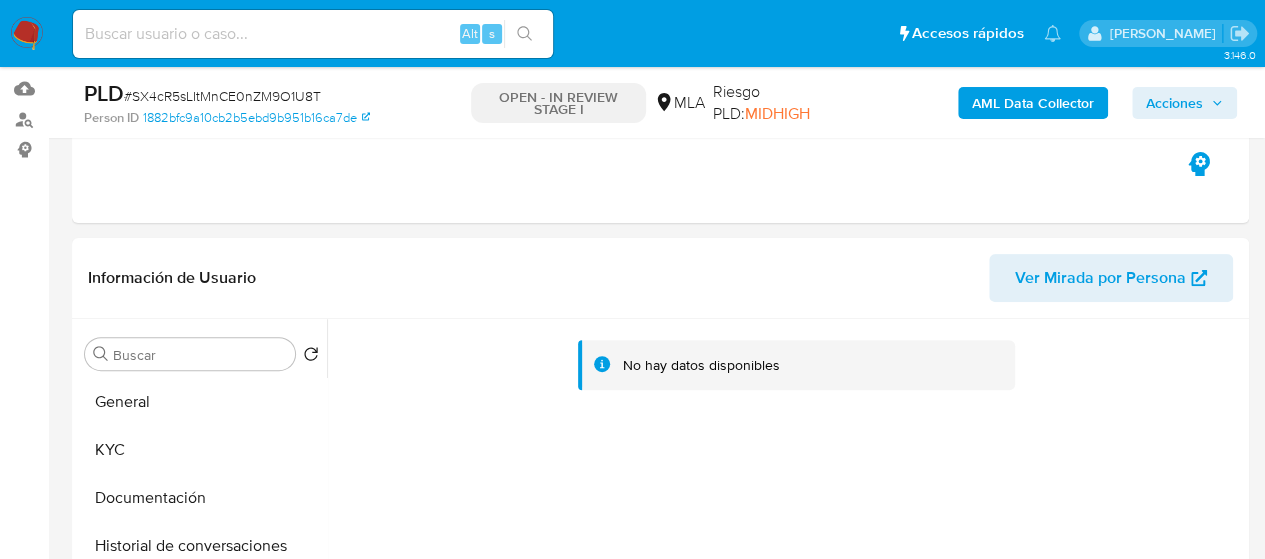 click on "AML Data Collector" at bounding box center (1033, 103) 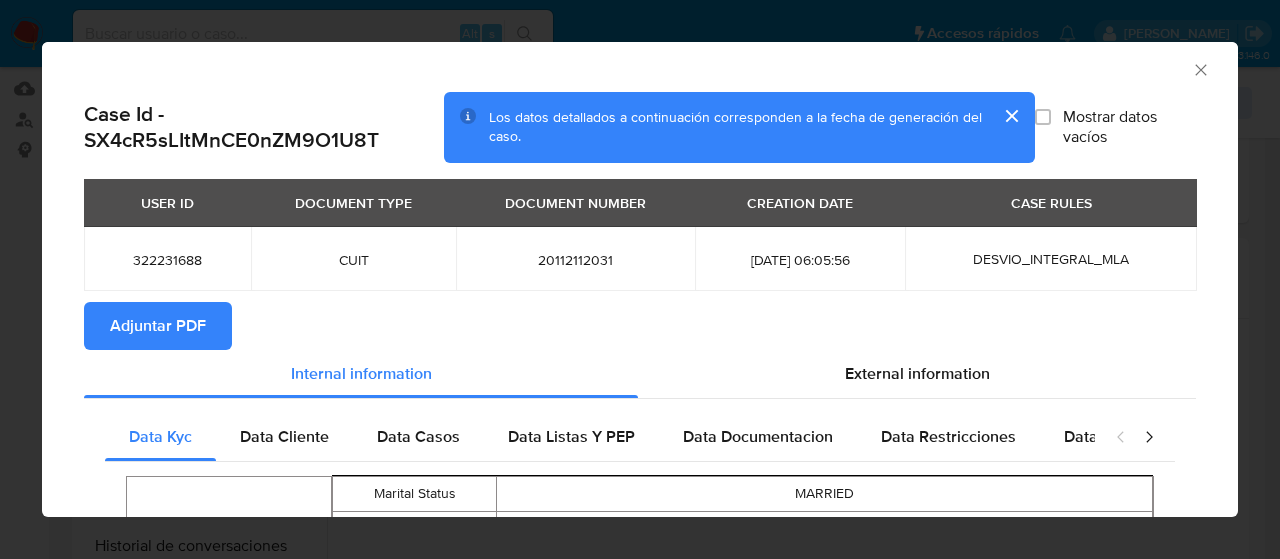 click on "Adjuntar PDF" at bounding box center (158, 326) 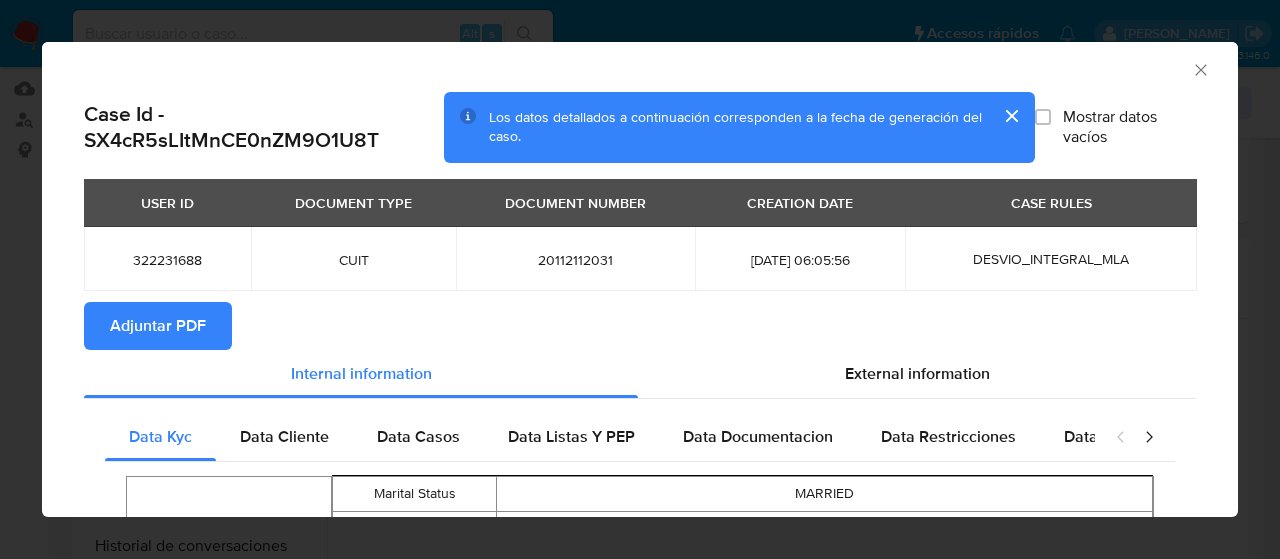 click 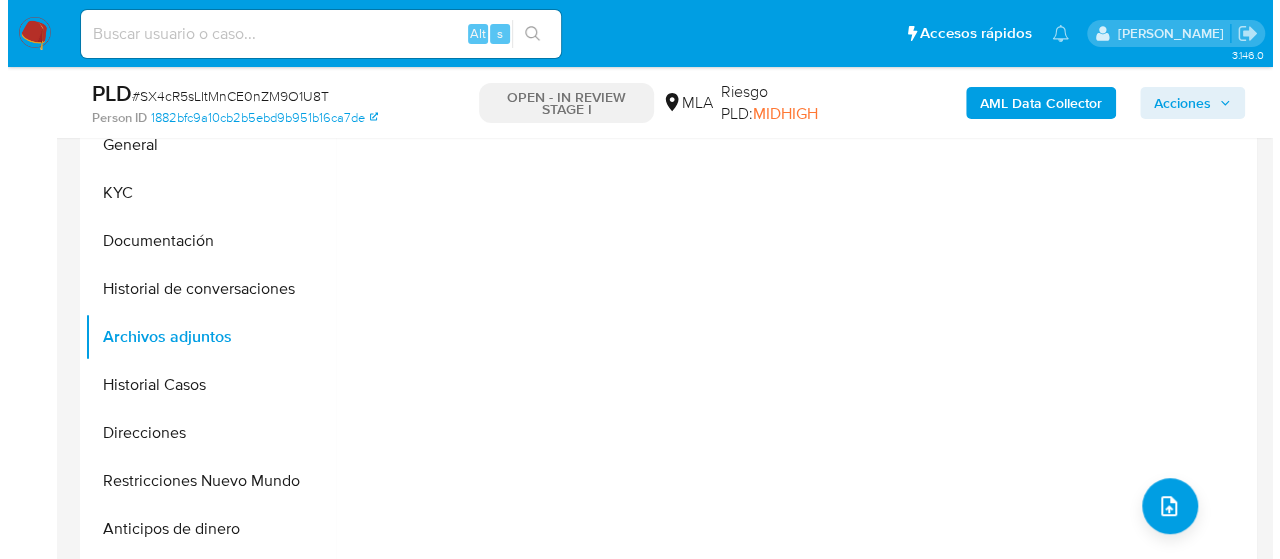 scroll, scrollTop: 500, scrollLeft: 0, axis: vertical 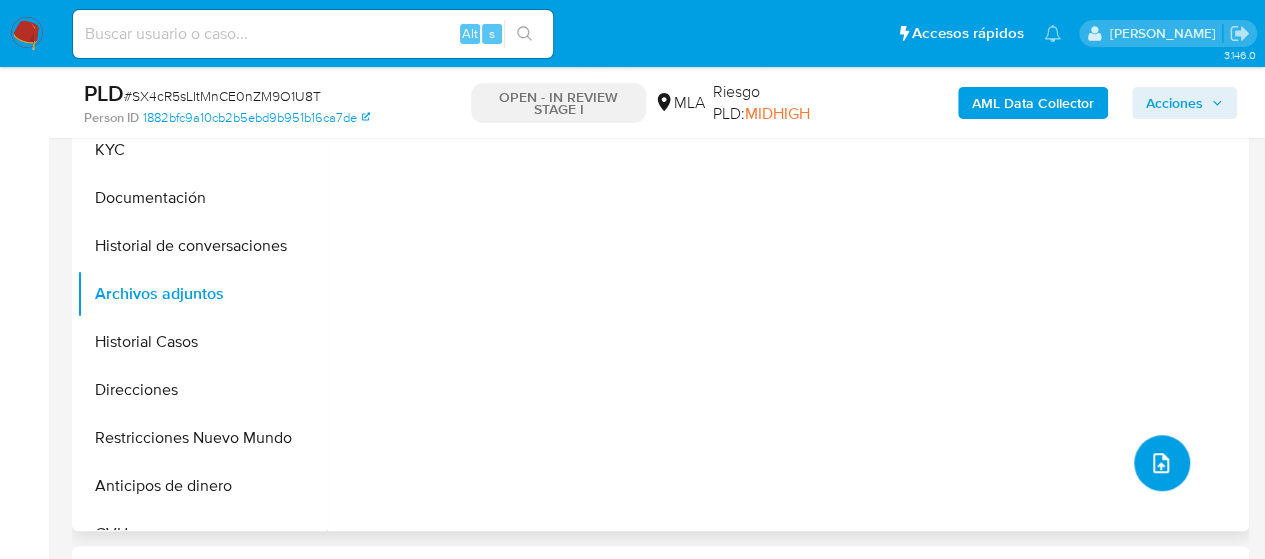 click 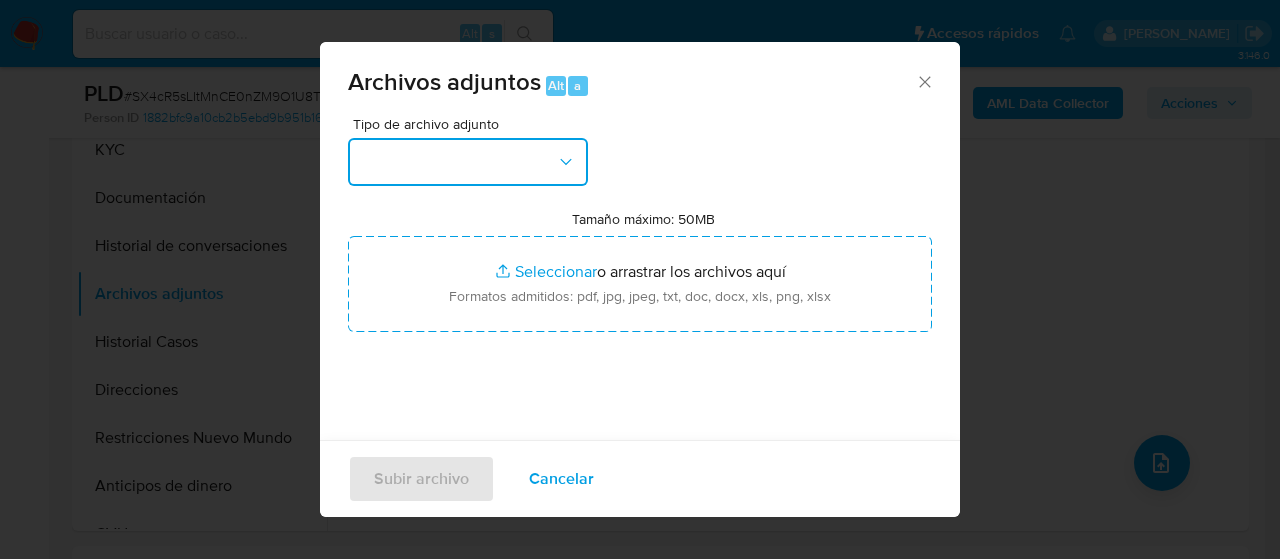click at bounding box center (468, 162) 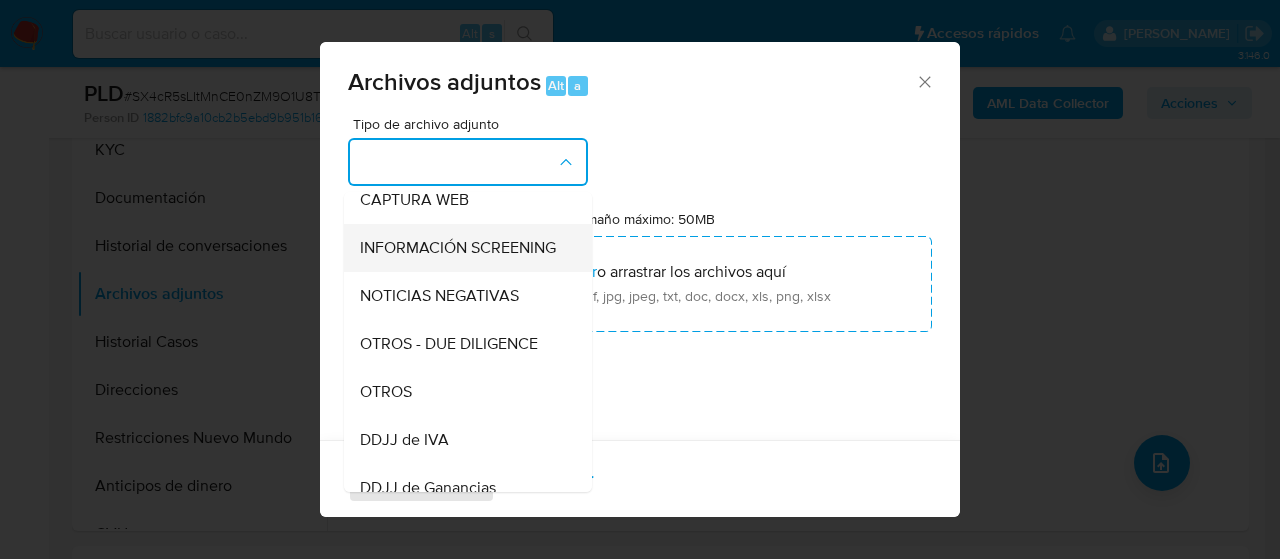 scroll, scrollTop: 300, scrollLeft: 0, axis: vertical 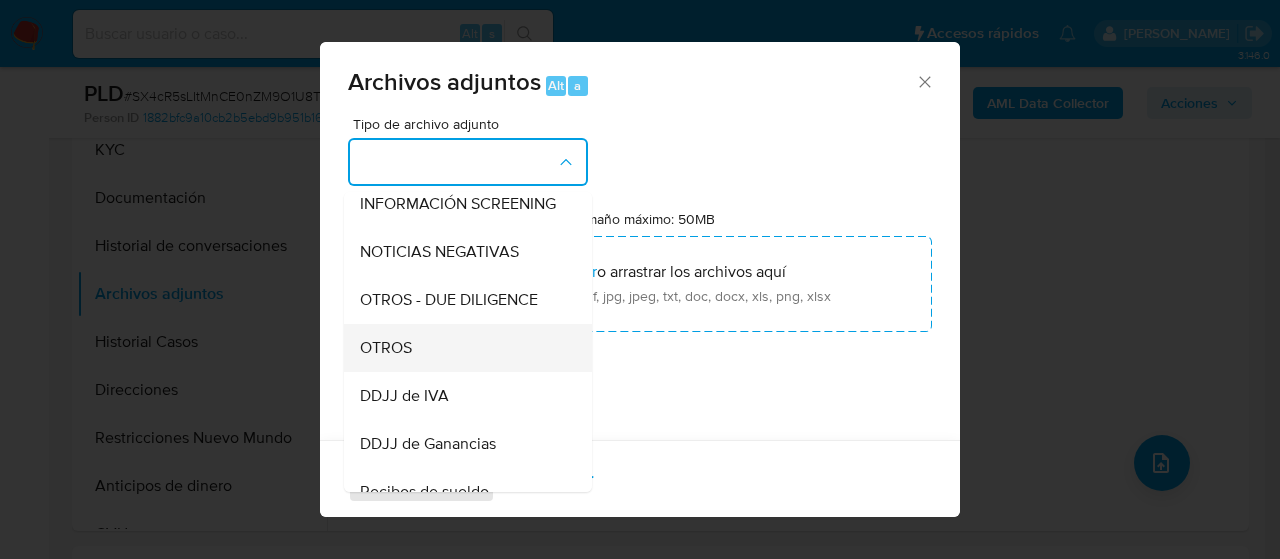 click on "OTROS" at bounding box center [386, 348] 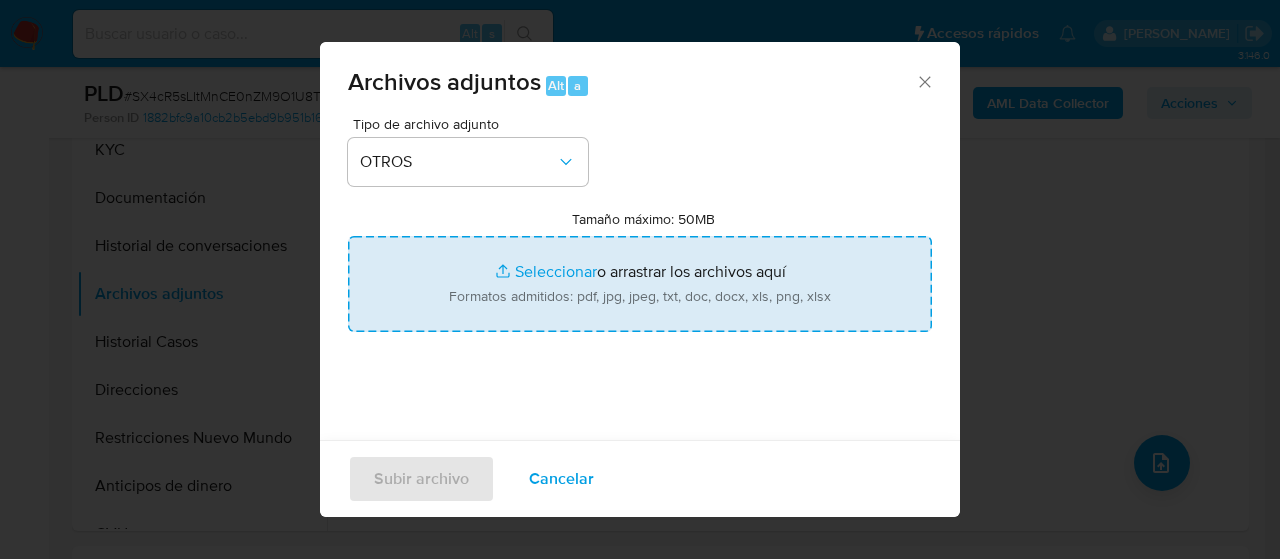 click on "Tamaño máximo: 50MB Seleccionar archivos" at bounding box center (640, 284) 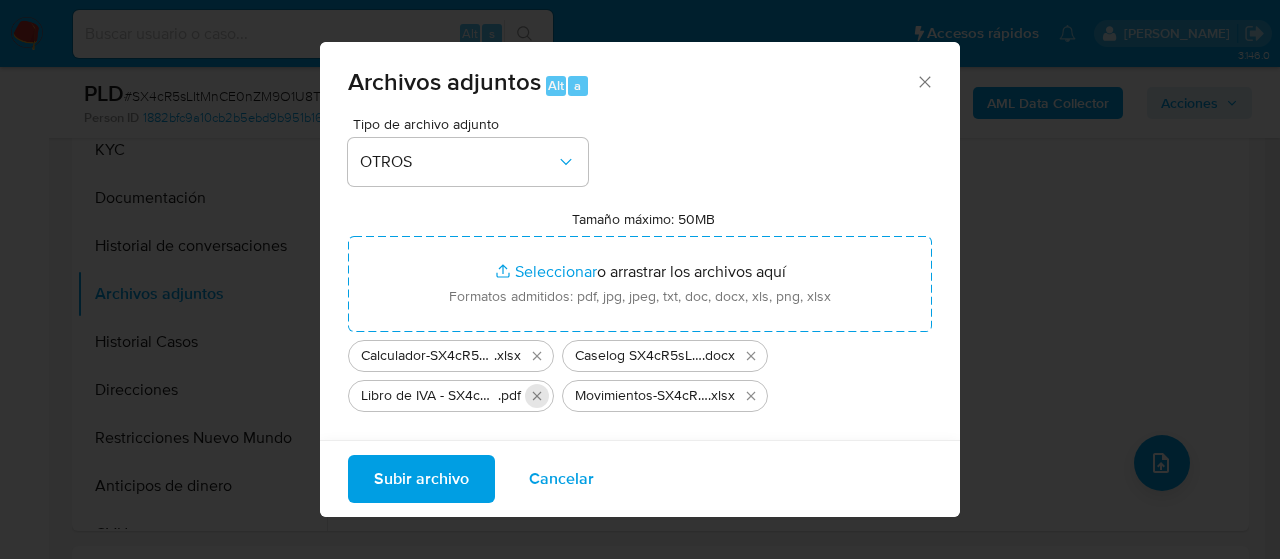 click 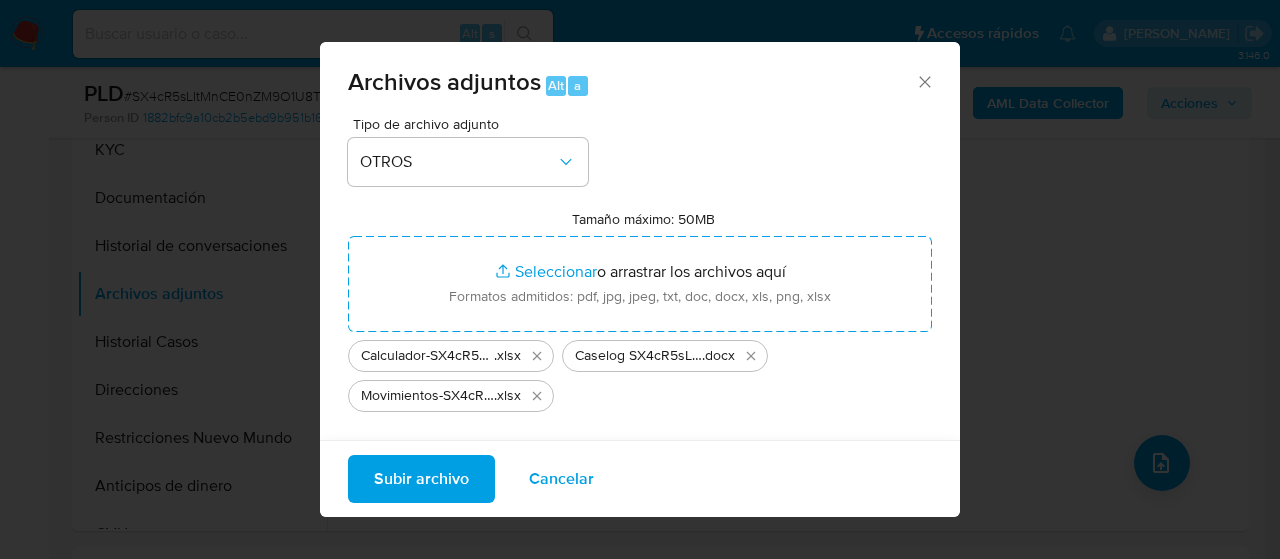 click on "Subir archivo" at bounding box center (421, 479) 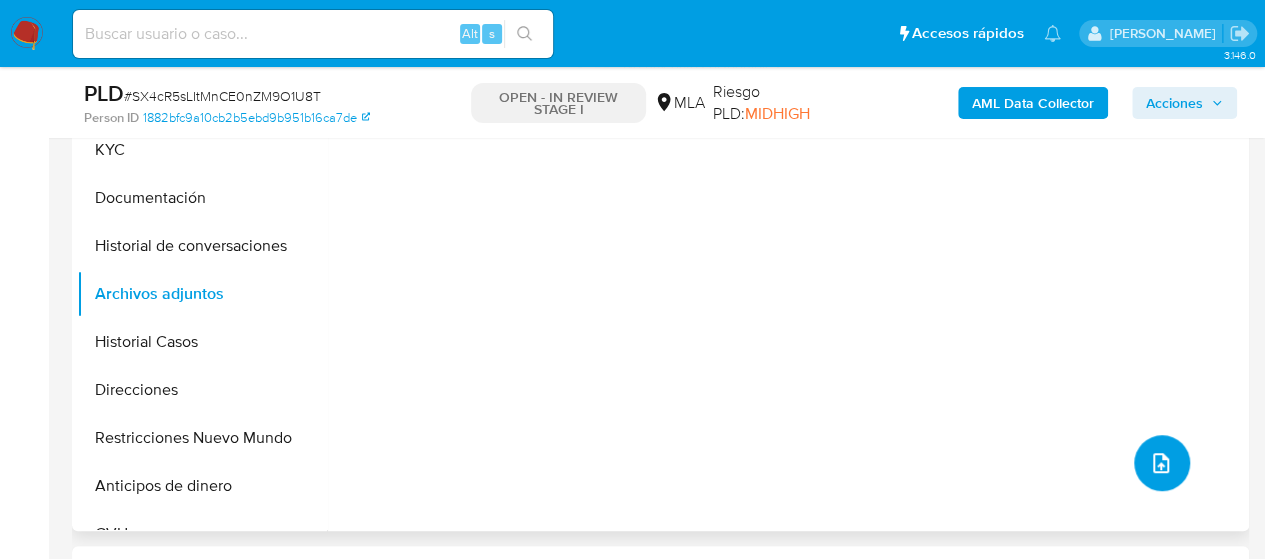 click 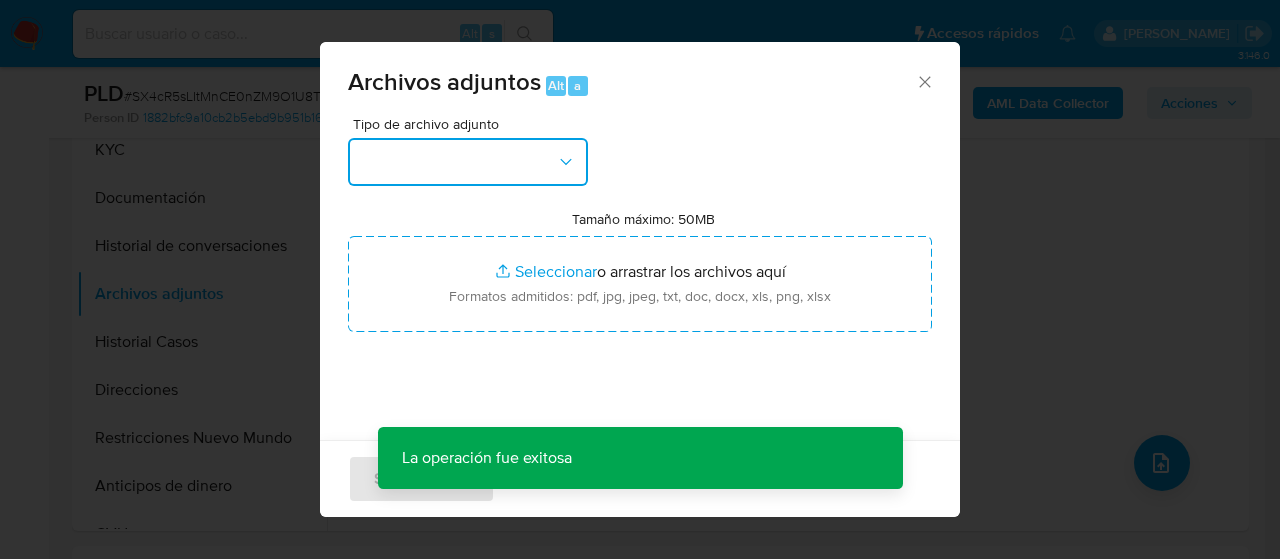 click at bounding box center [468, 162] 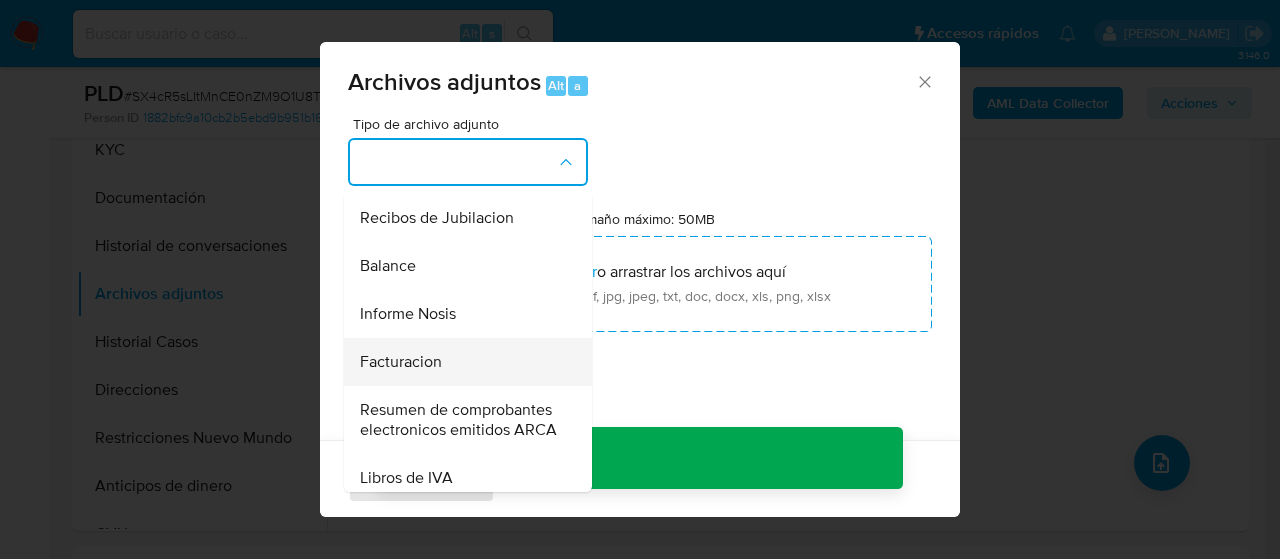 scroll, scrollTop: 808, scrollLeft: 0, axis: vertical 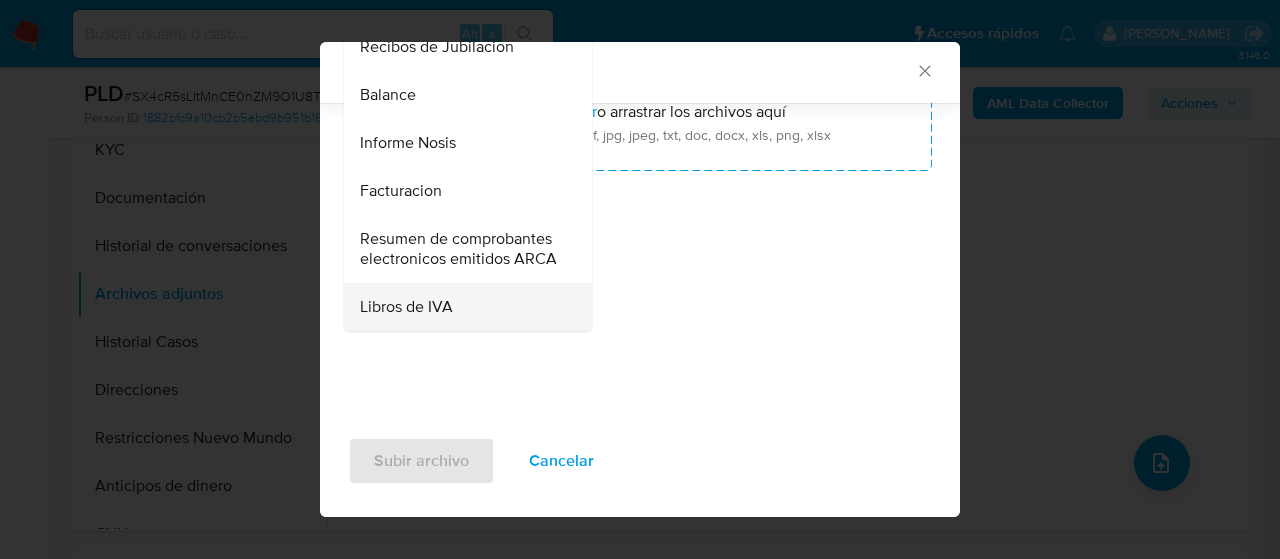 click on "Libros de IVA" at bounding box center [406, 307] 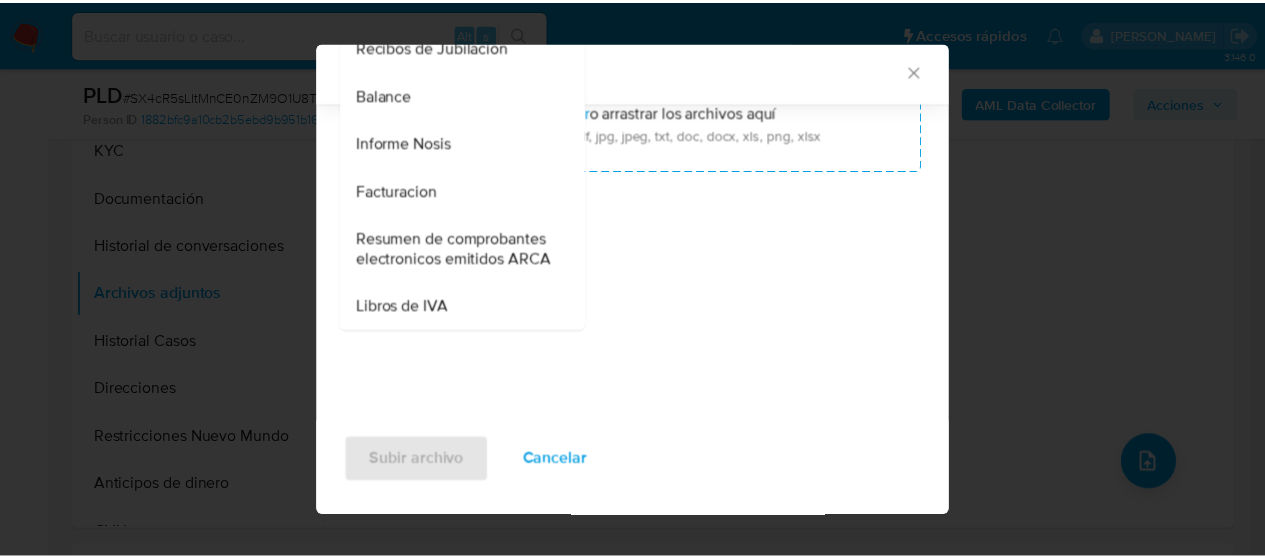 scroll, scrollTop: 0, scrollLeft: 0, axis: both 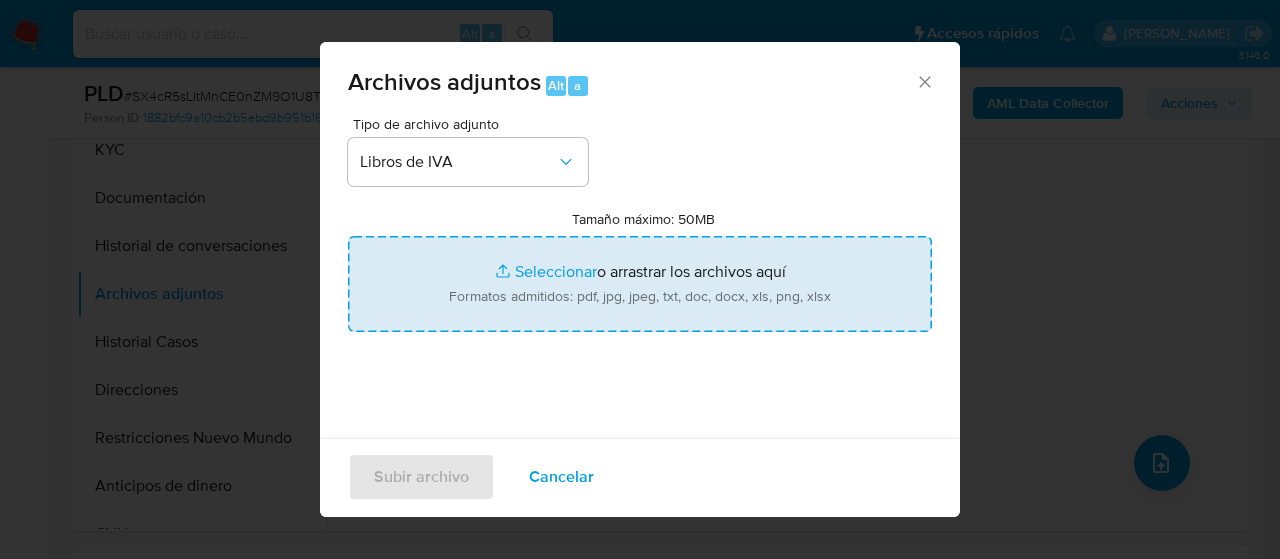 click on "Tamaño máximo: 50MB Seleccionar archivos" at bounding box center [640, 284] 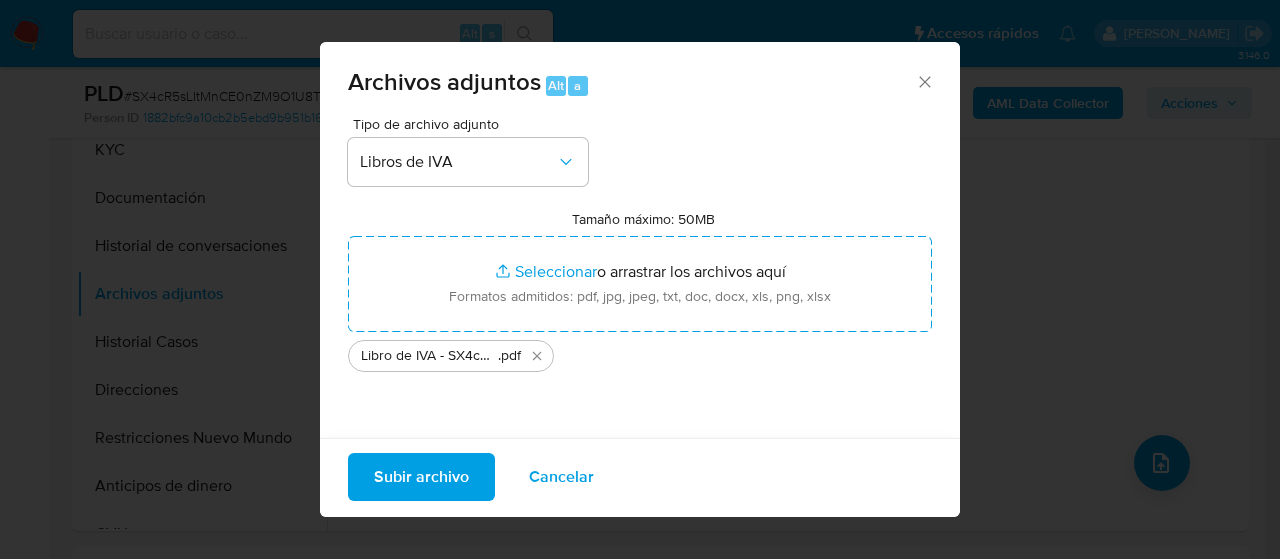 drag, startPoint x: 619, startPoint y: 307, endPoint x: 378, endPoint y: 465, distance: 288.1753 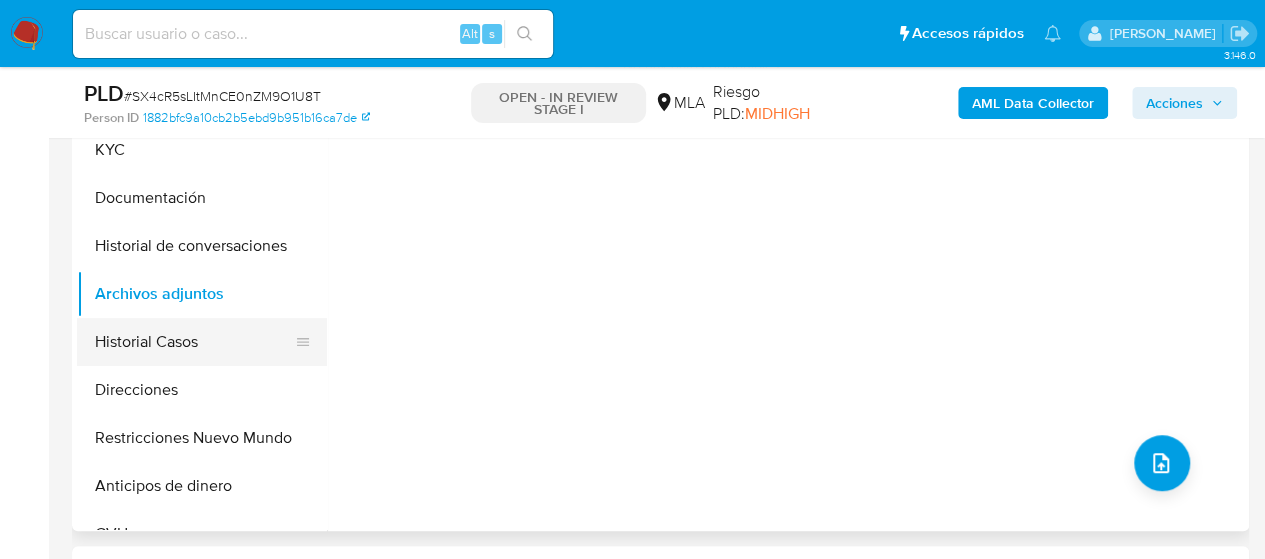 click on "Historial Casos" at bounding box center (194, 342) 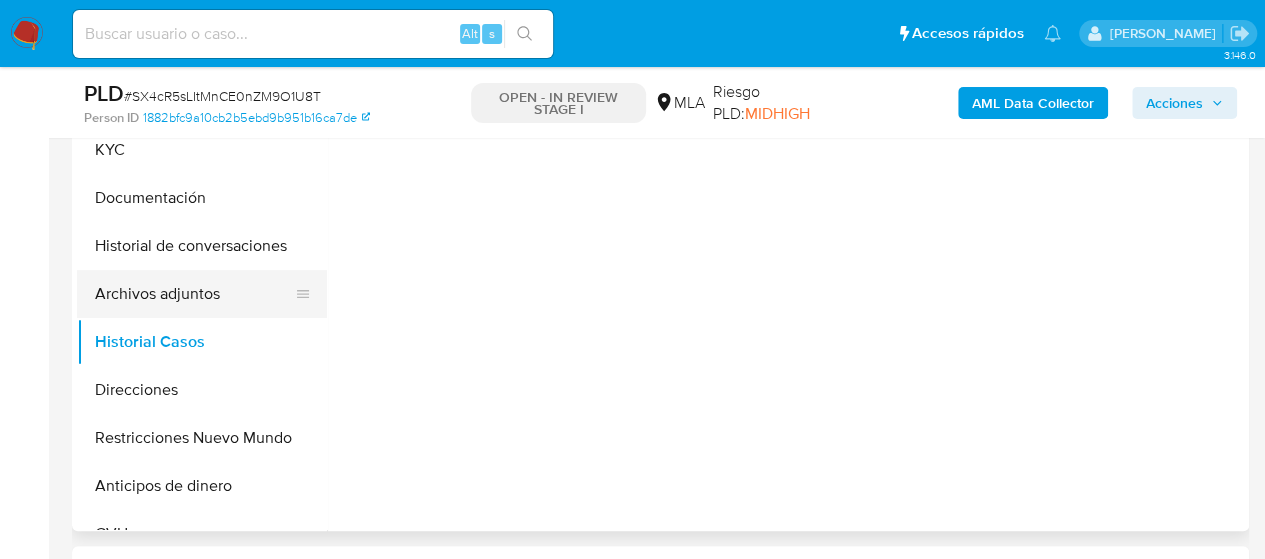 click on "Archivos adjuntos" at bounding box center (194, 294) 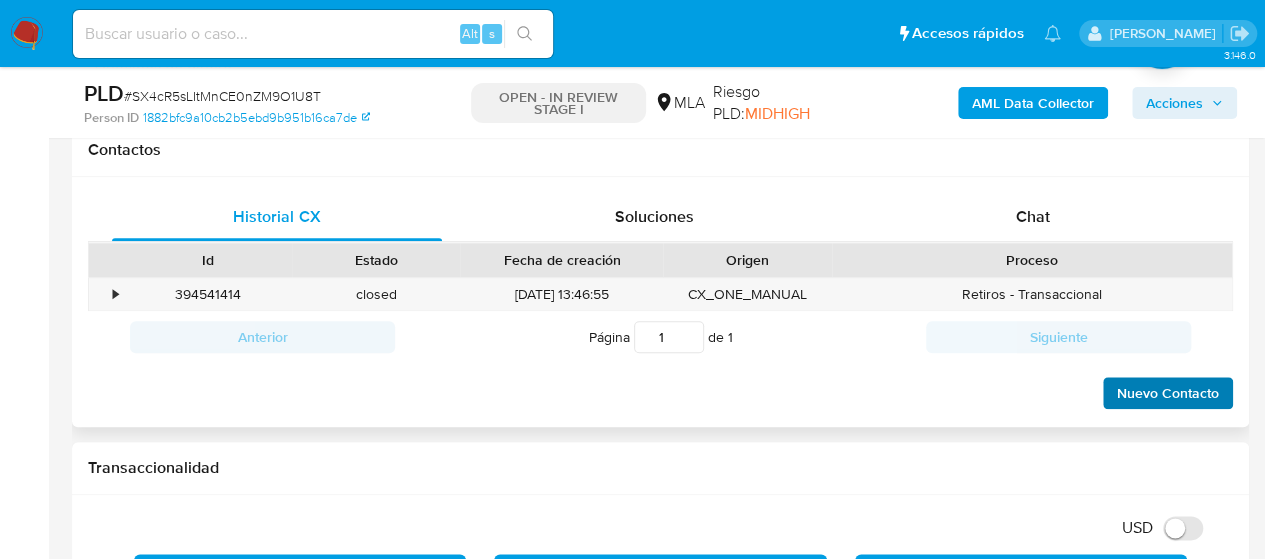 scroll, scrollTop: 1000, scrollLeft: 0, axis: vertical 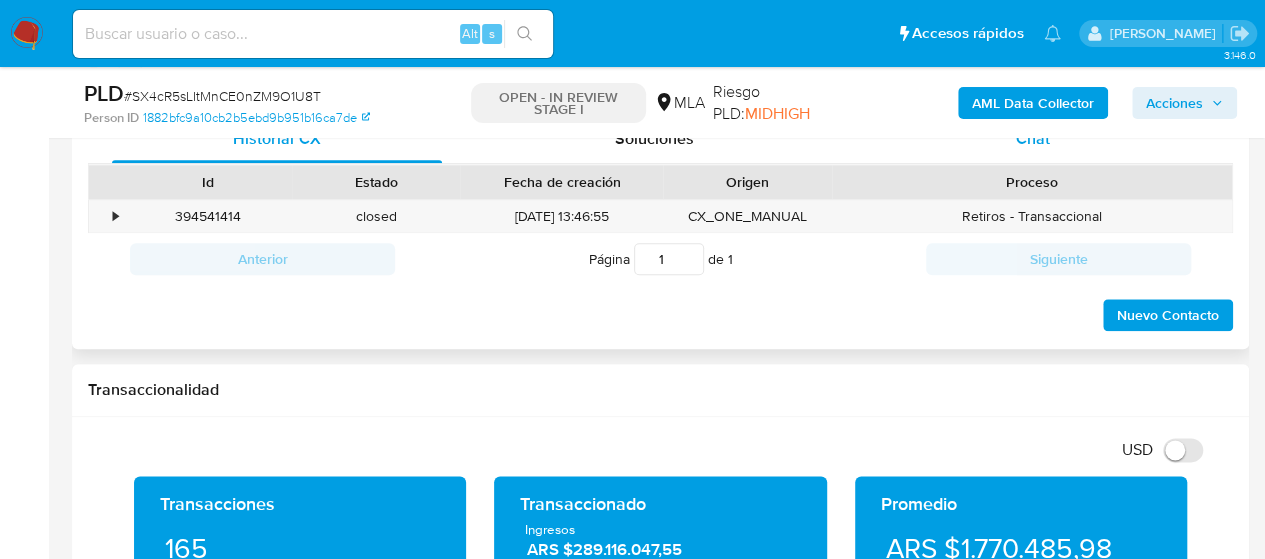 click on "Chat" at bounding box center [1033, 139] 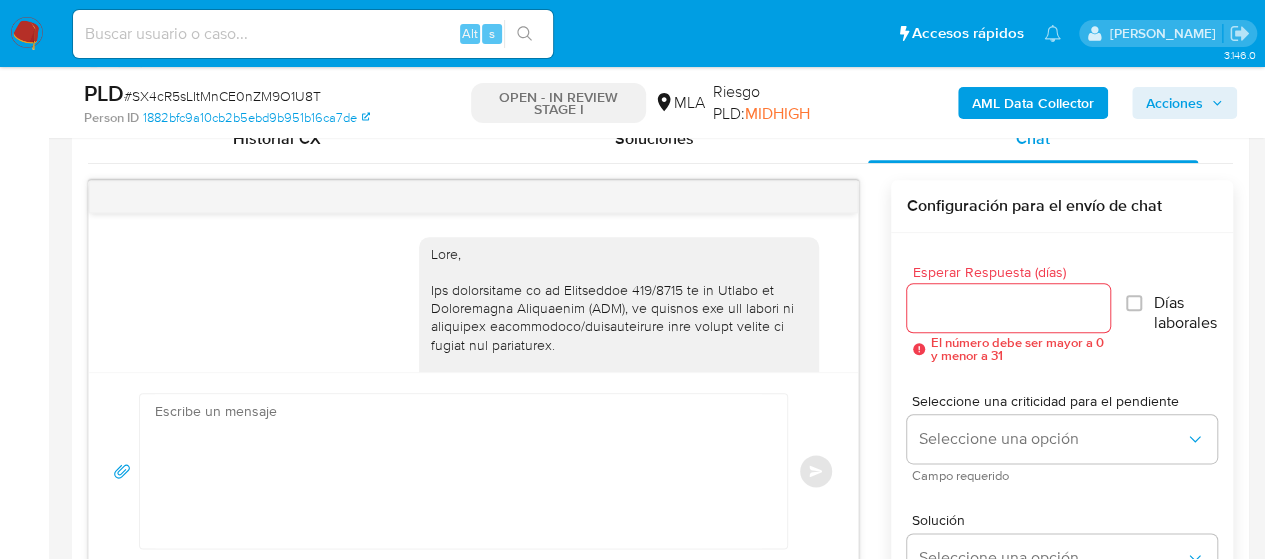scroll, scrollTop: 2000, scrollLeft: 0, axis: vertical 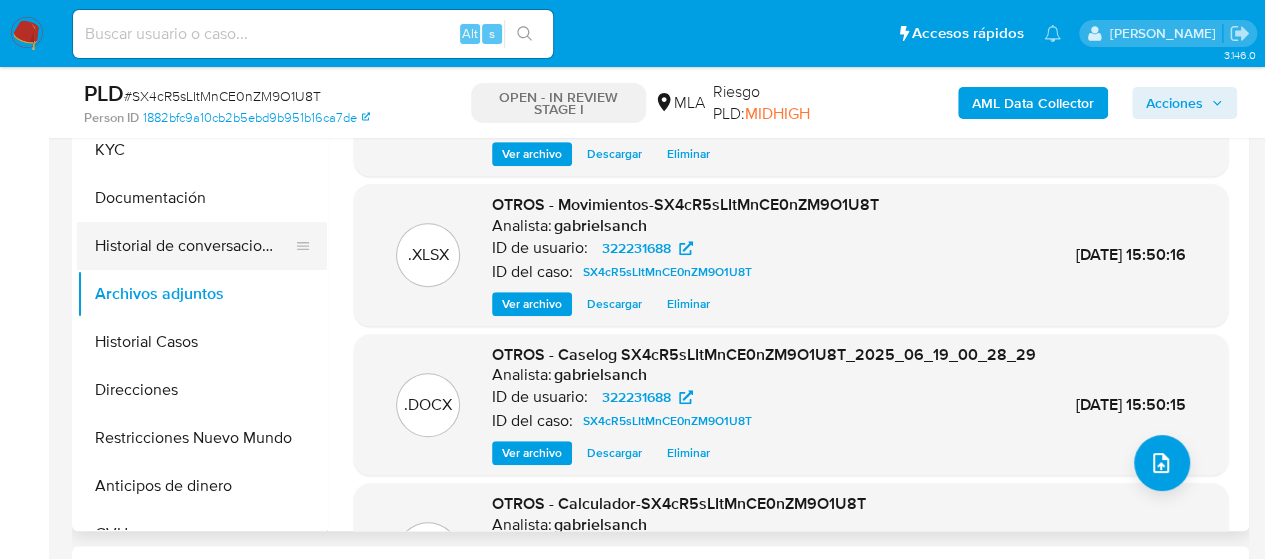 click on "Historial de conversaciones" at bounding box center [194, 246] 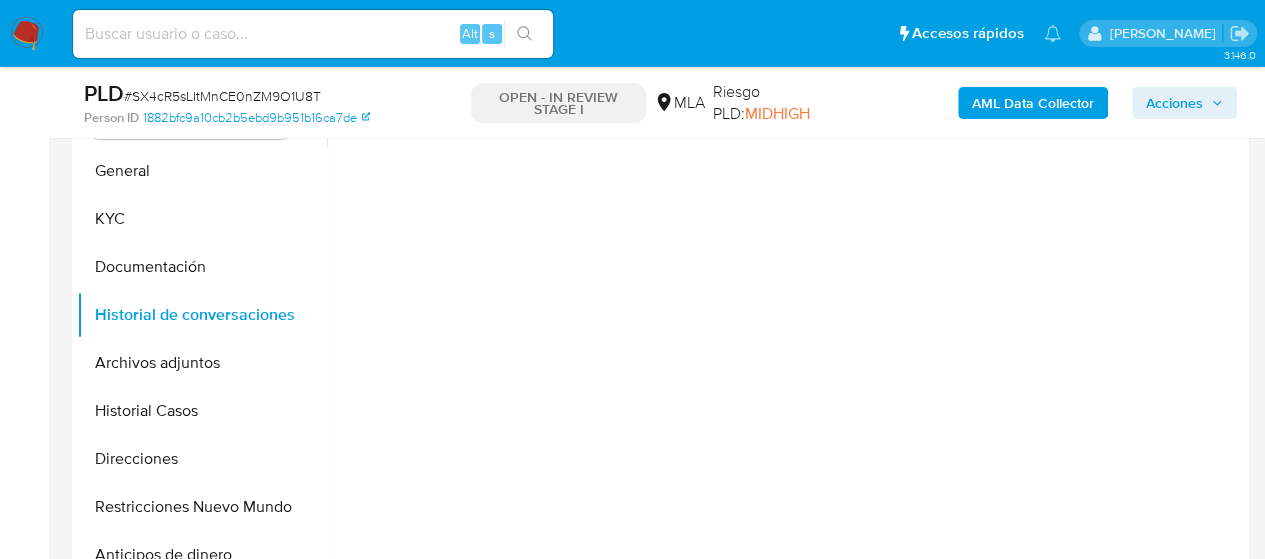 scroll, scrollTop: 400, scrollLeft: 0, axis: vertical 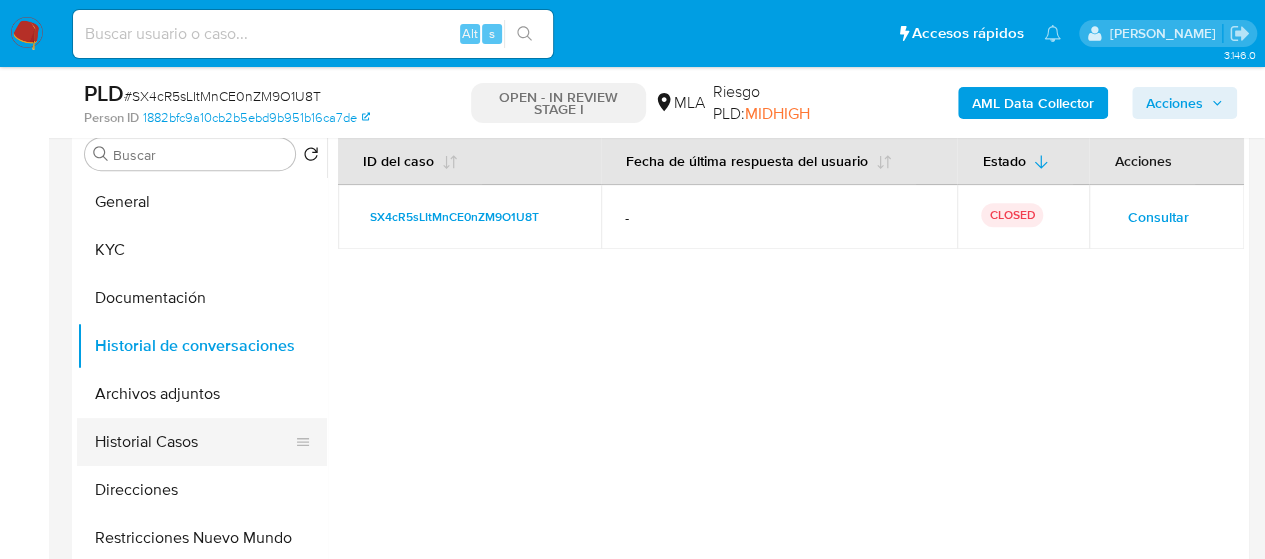 click on "Historial Casos" at bounding box center (194, 442) 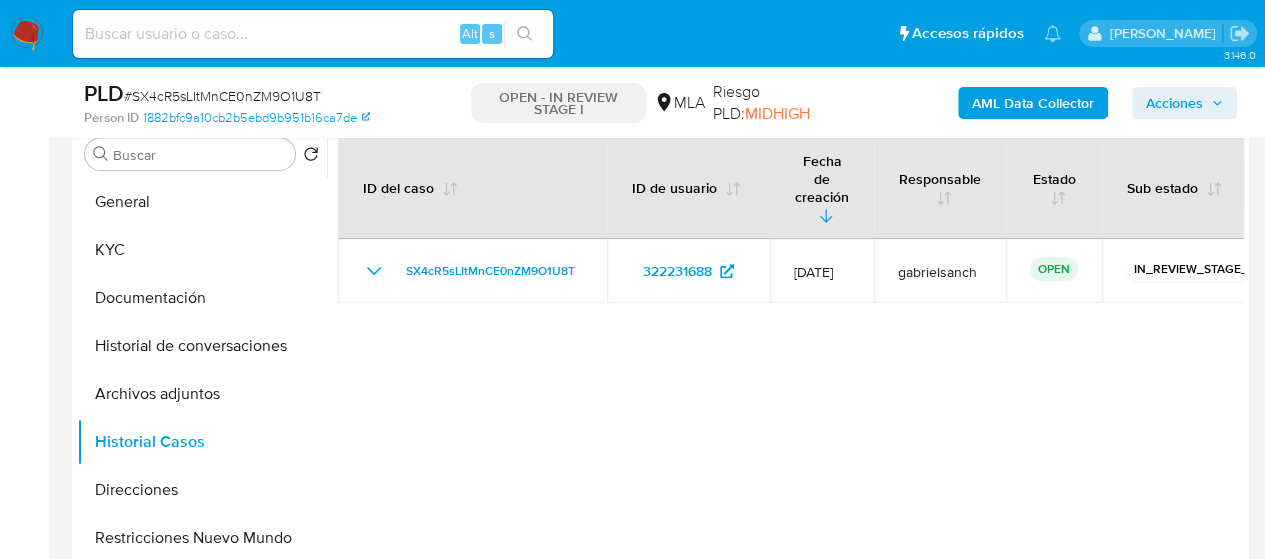 click on "Acciones" at bounding box center [1174, 103] 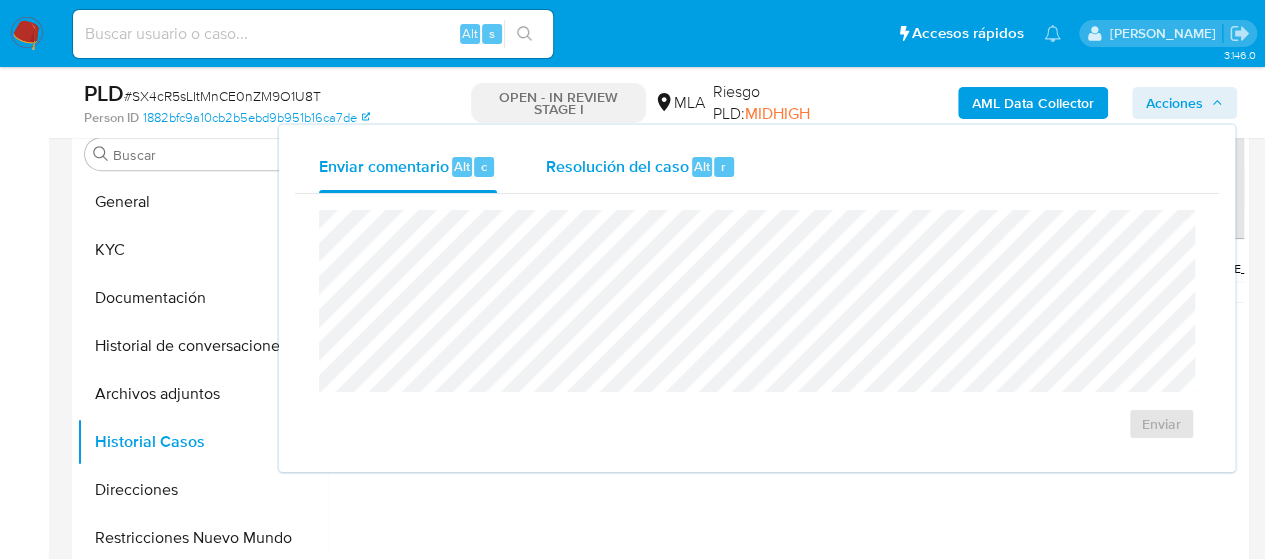 click on "Resolución del caso Alt r" at bounding box center (640, 167) 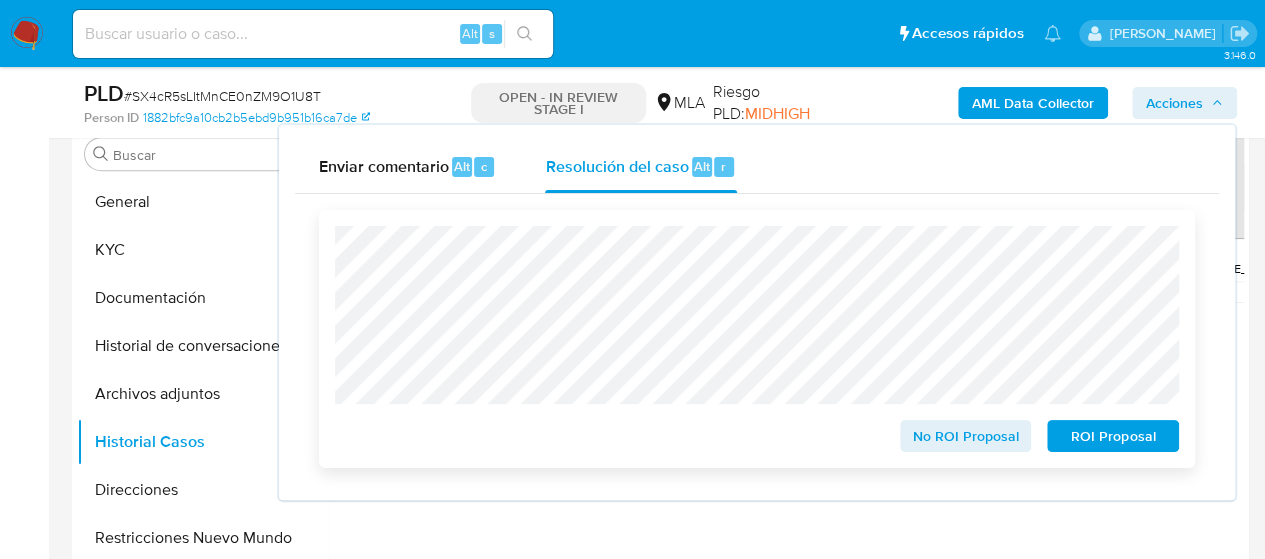 click on "No ROI Proposal" at bounding box center (966, 436) 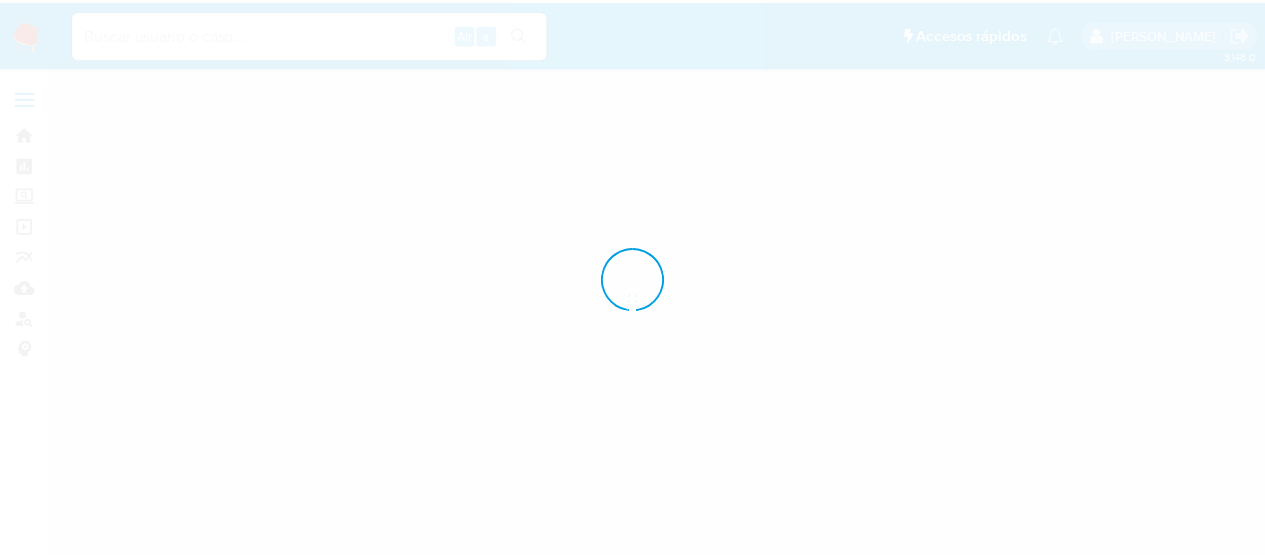 scroll, scrollTop: 0, scrollLeft: 0, axis: both 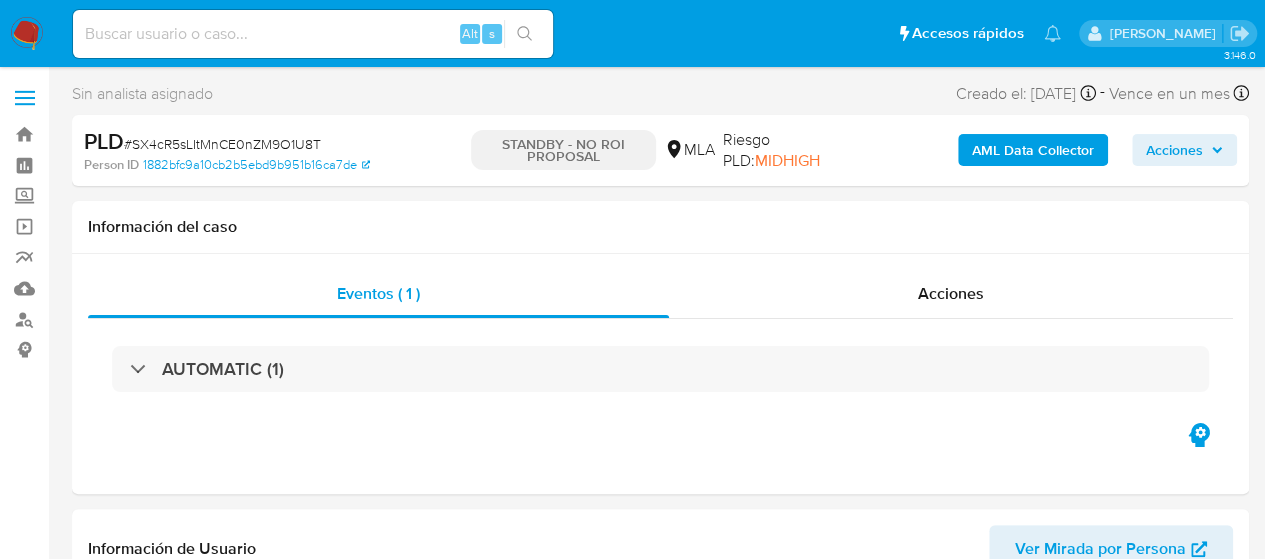 select on "10" 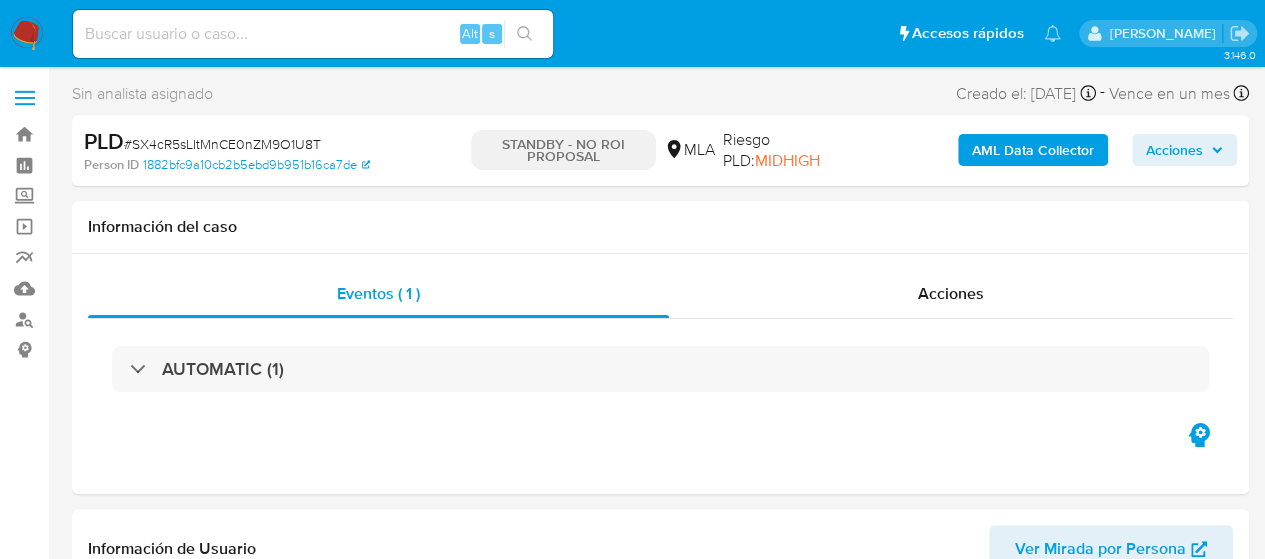 click at bounding box center [313, 34] 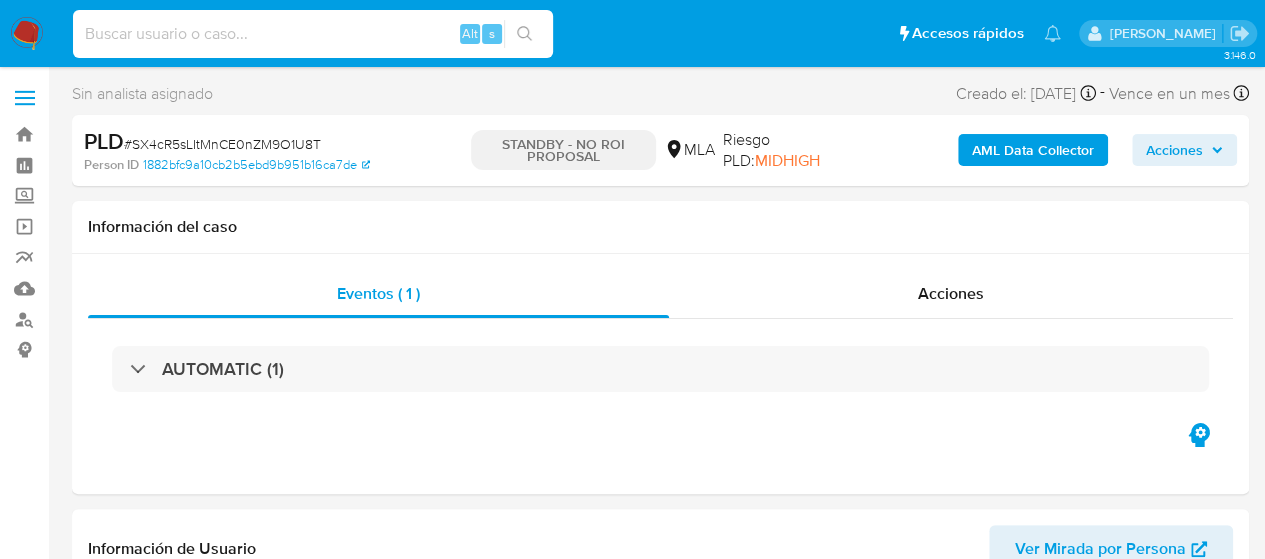 paste on "3aLk2loHTEXxX799dv10Fxd7" 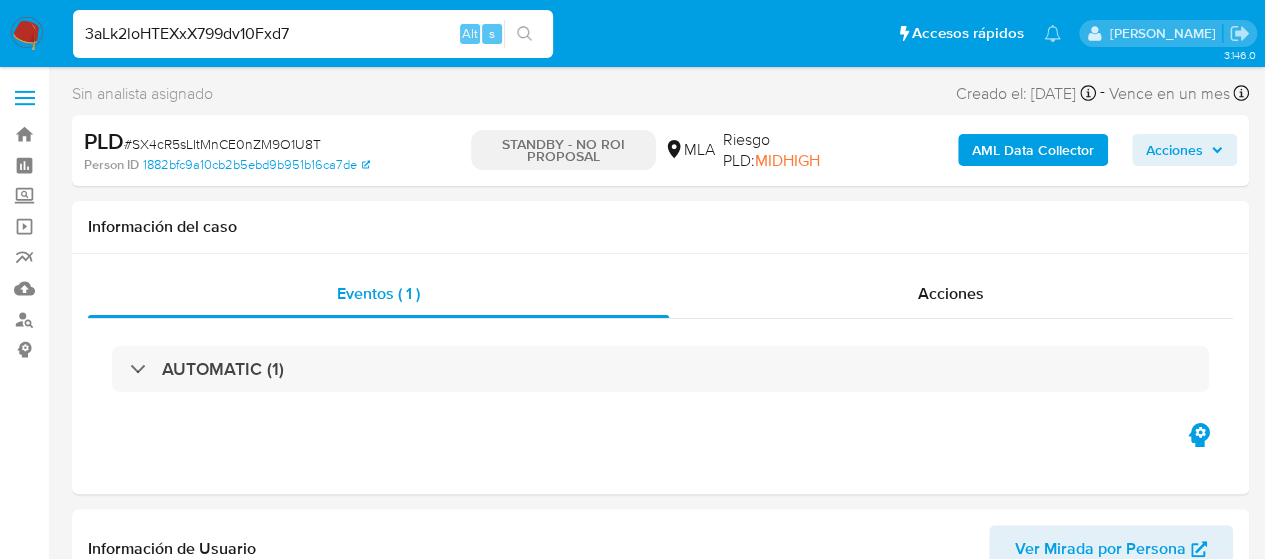 type on "3aLk2loHTEXxX799dv10Fxd7" 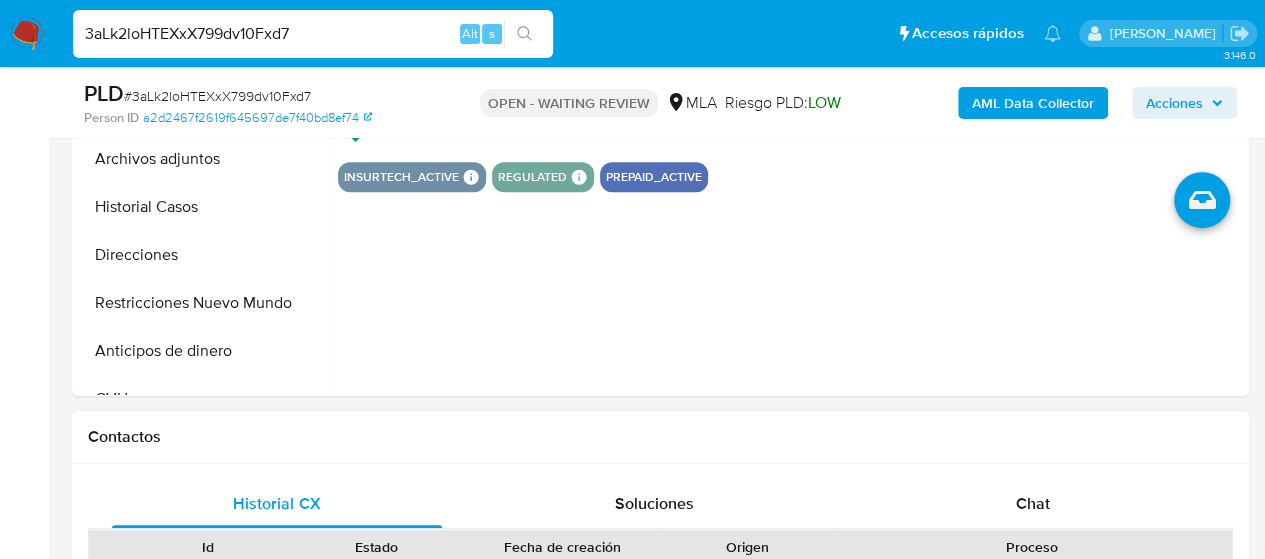 scroll, scrollTop: 800, scrollLeft: 0, axis: vertical 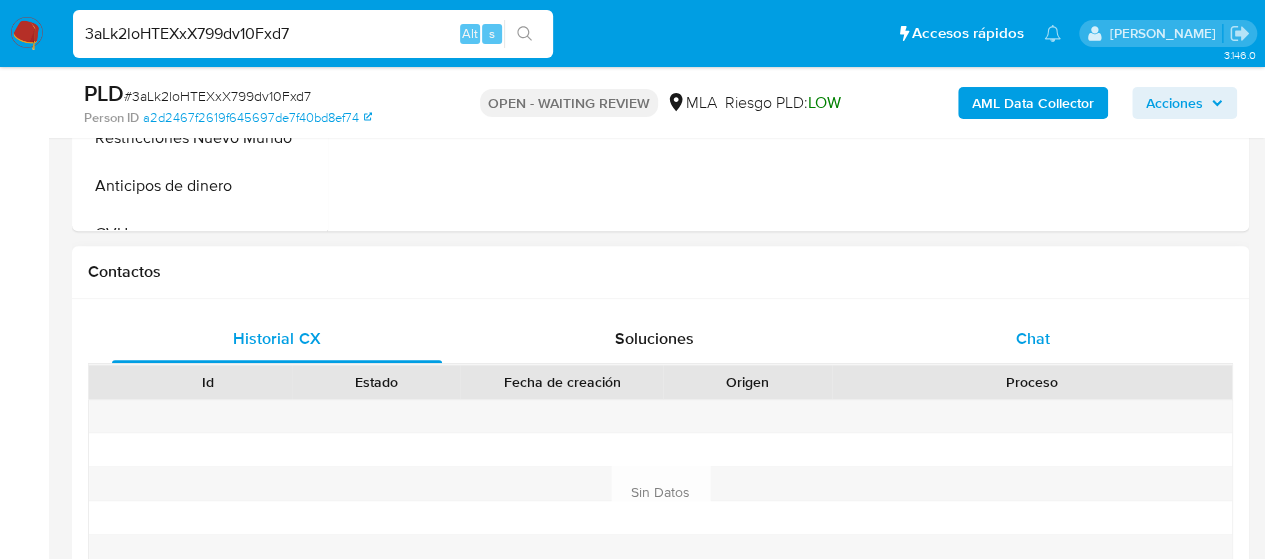 select on "10" 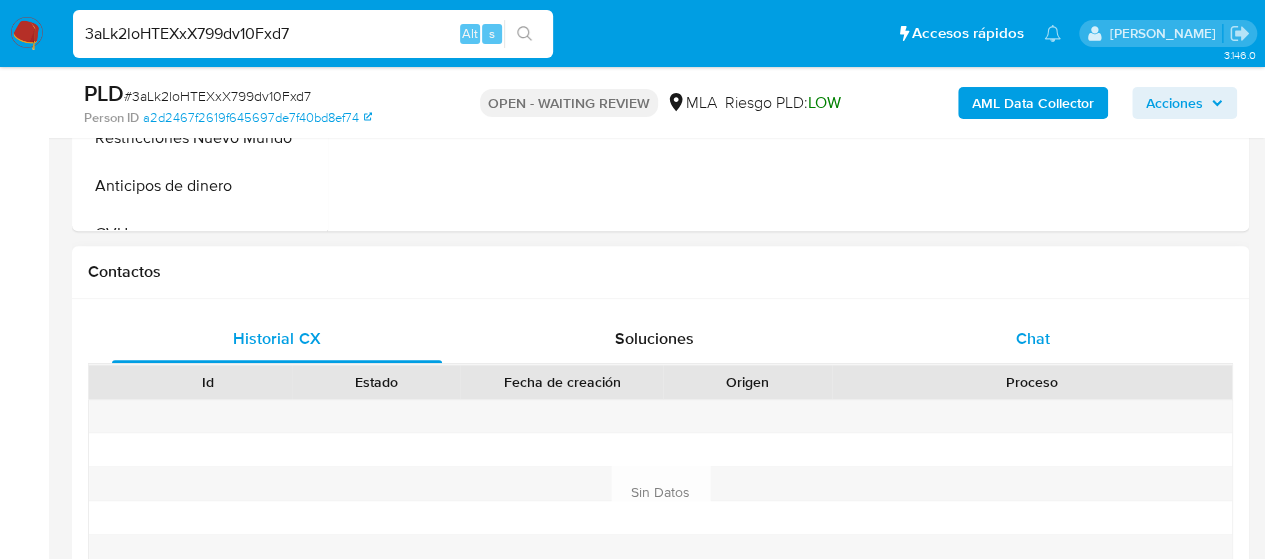 click on "Chat" at bounding box center [1033, 339] 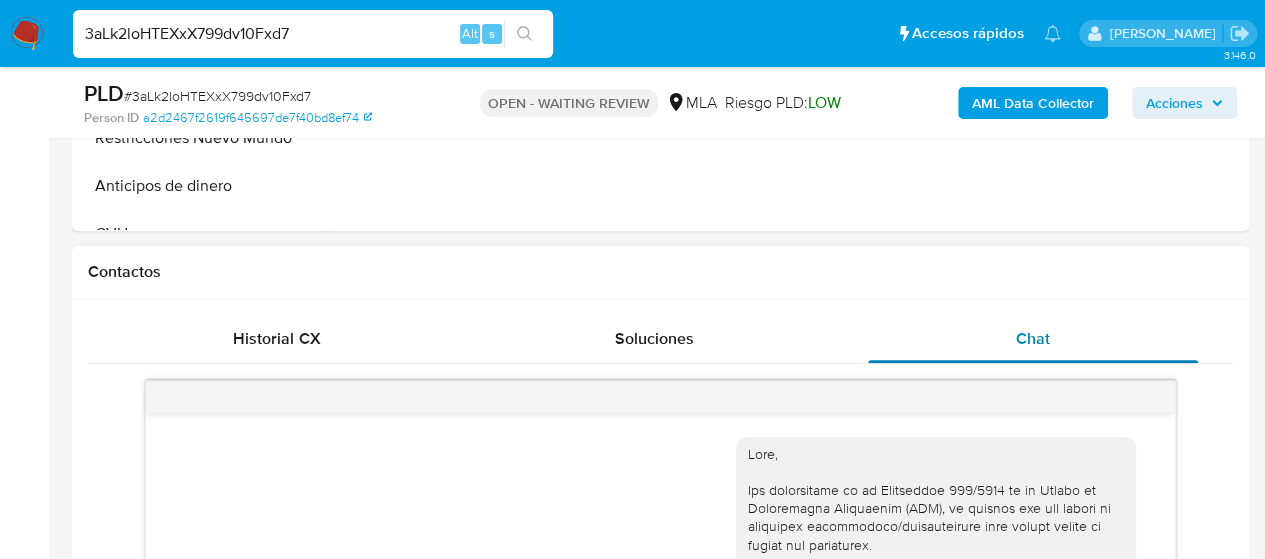 scroll, scrollTop: 1182, scrollLeft: 0, axis: vertical 